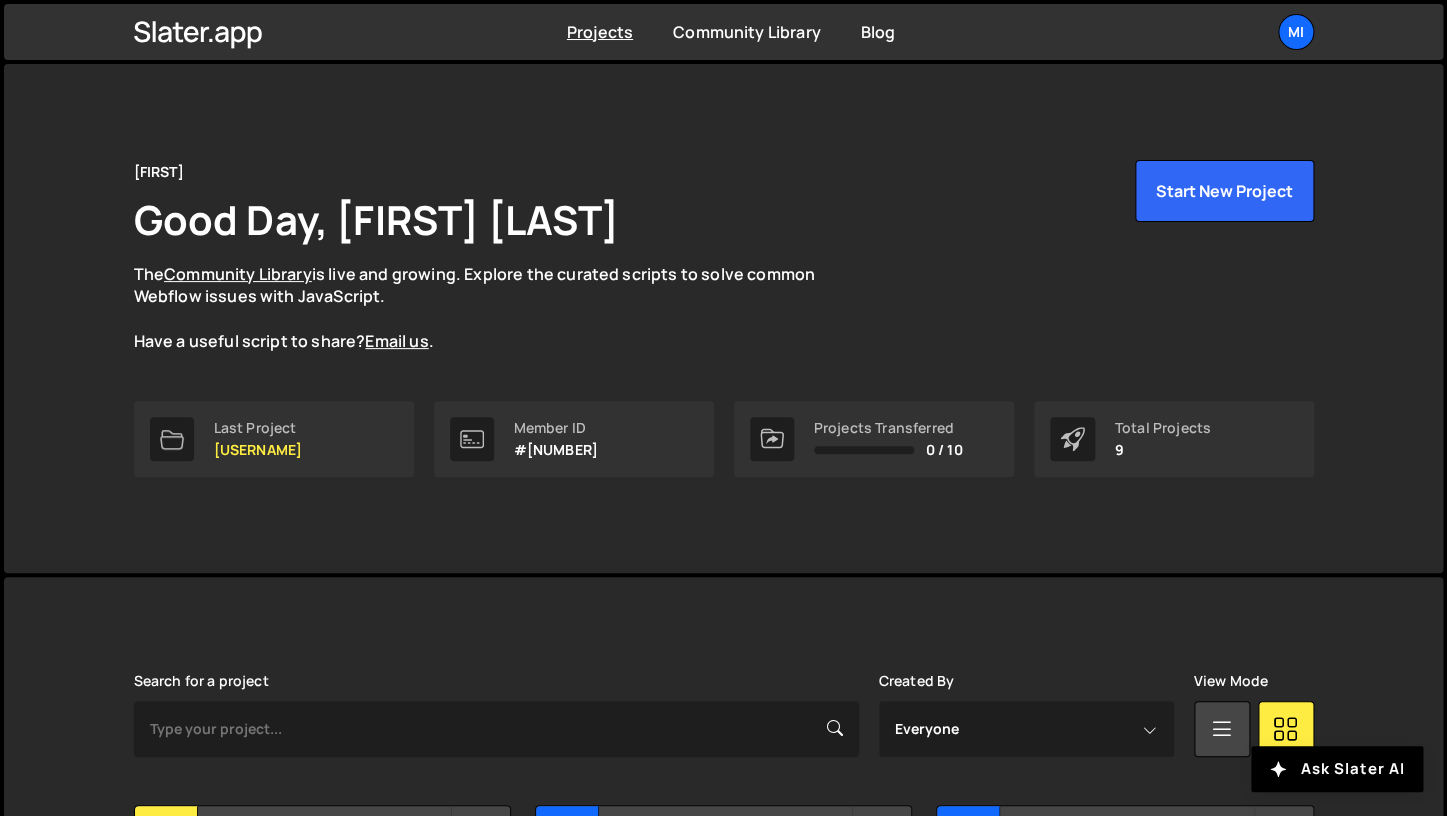 scroll, scrollTop: 511, scrollLeft: 0, axis: vertical 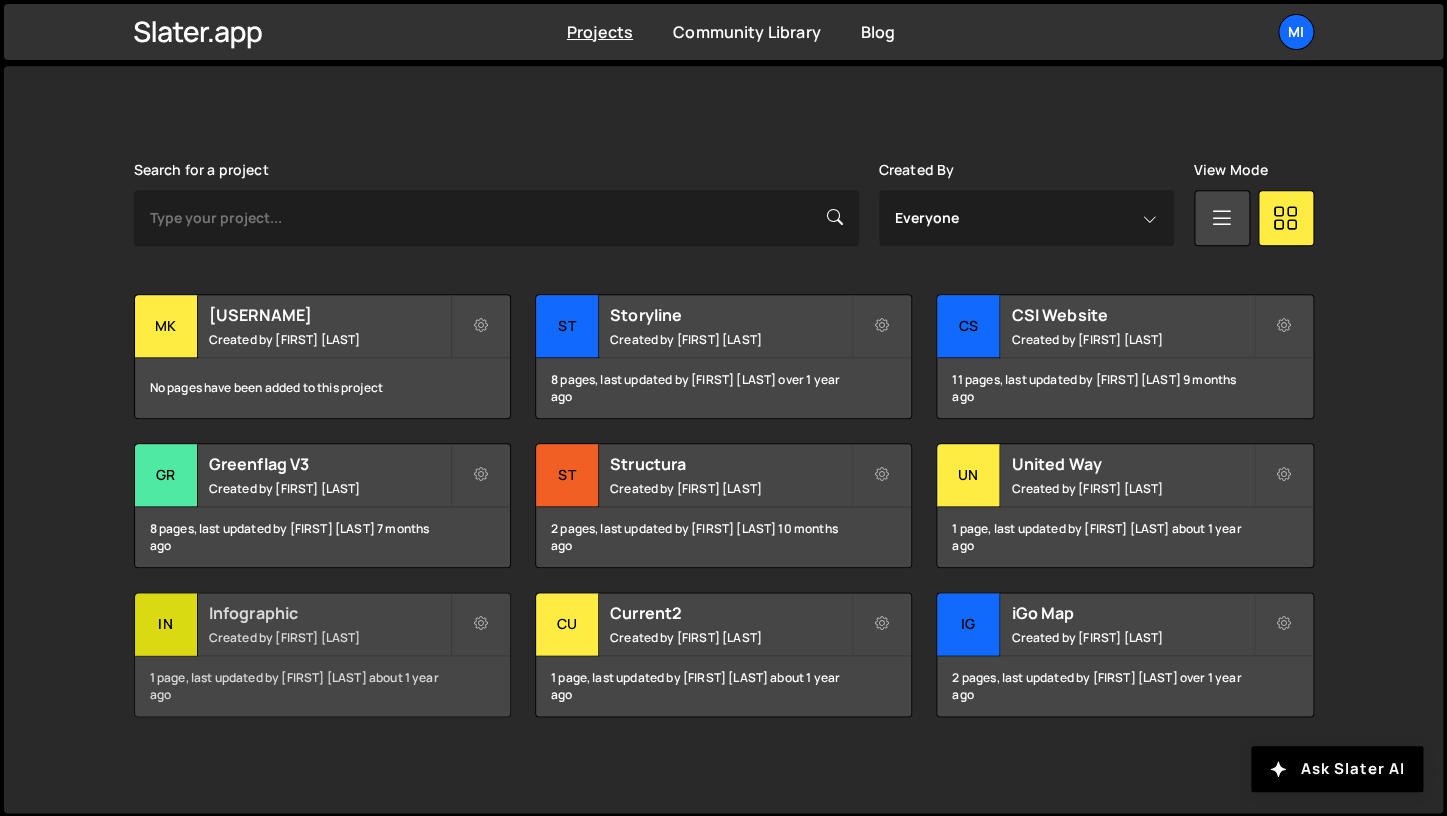 click on "Created by [FIRST] [LAST]" at bounding box center [329, 637] 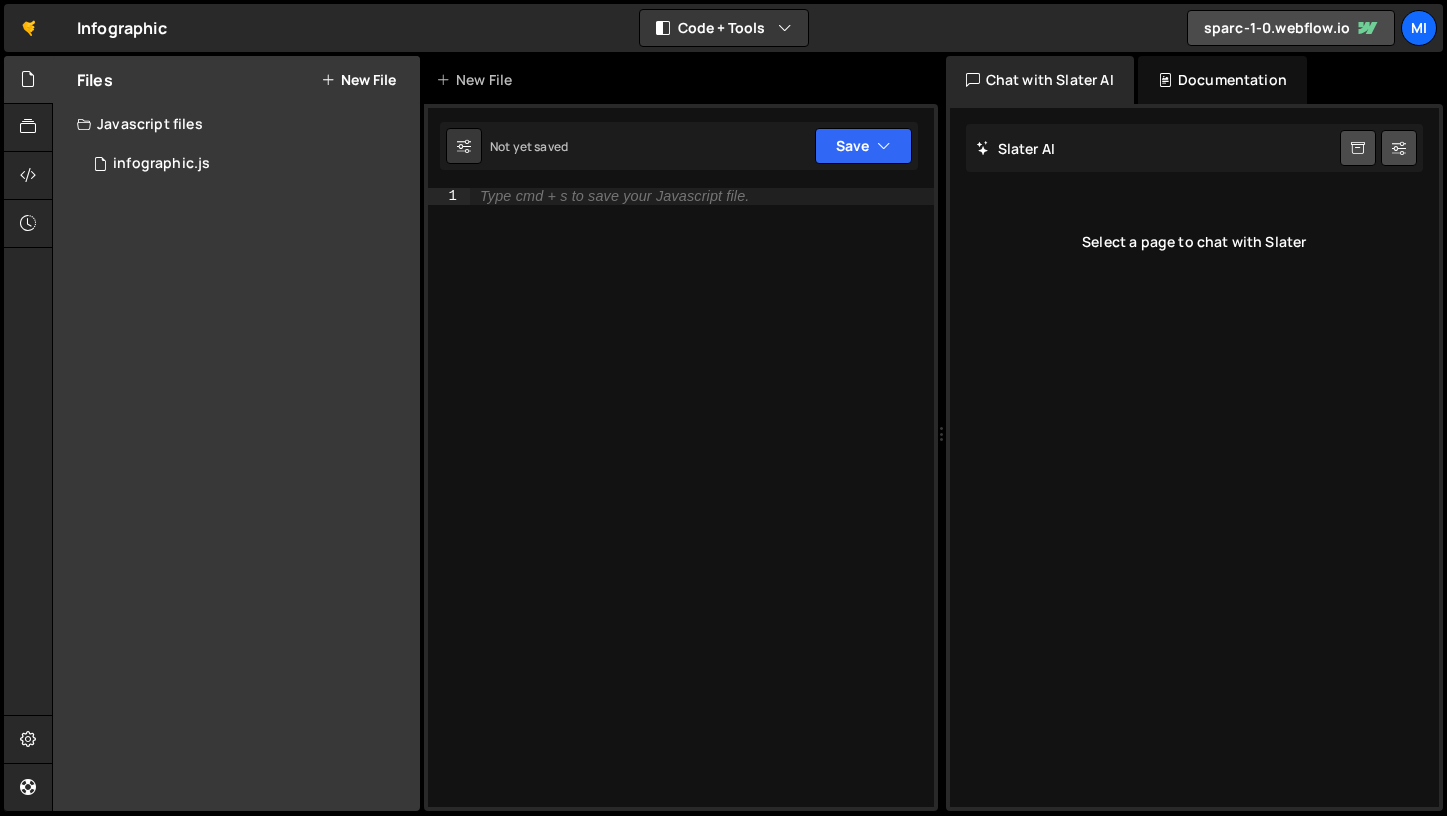 scroll, scrollTop: 0, scrollLeft: 0, axis: both 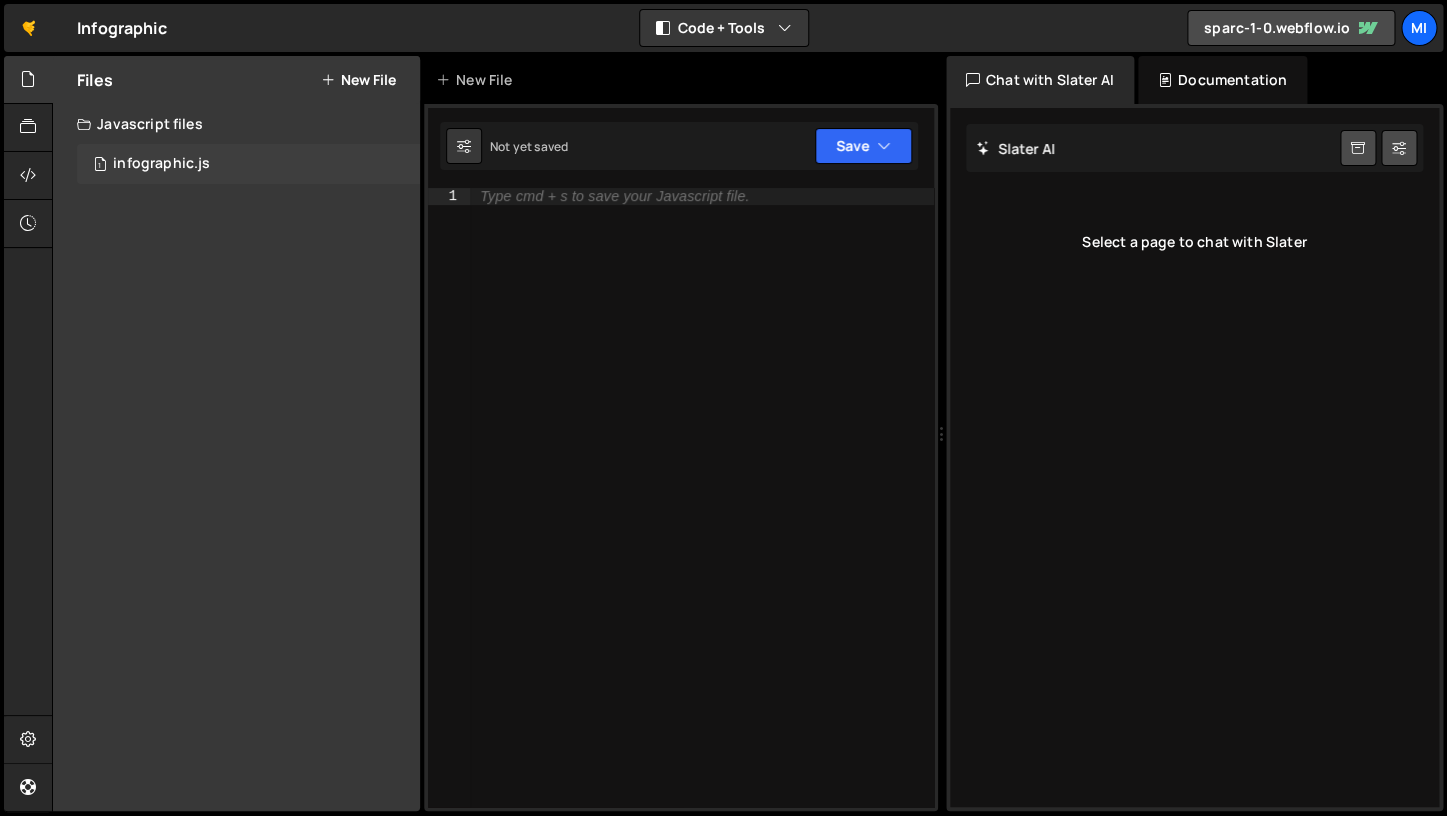click on "1
infographic.js
0" at bounding box center [248, 164] 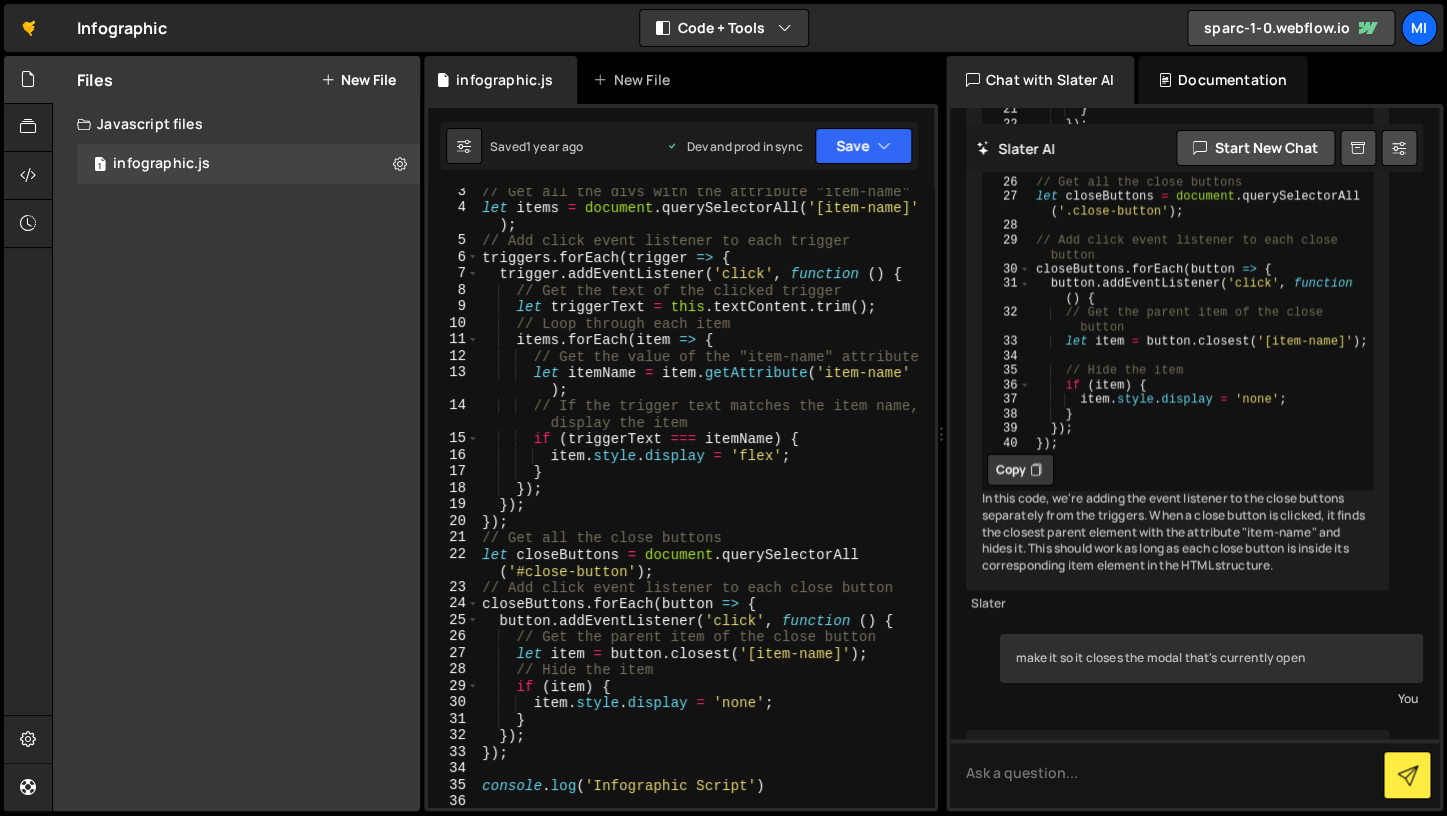scroll, scrollTop: 2186, scrollLeft: 0, axis: vertical 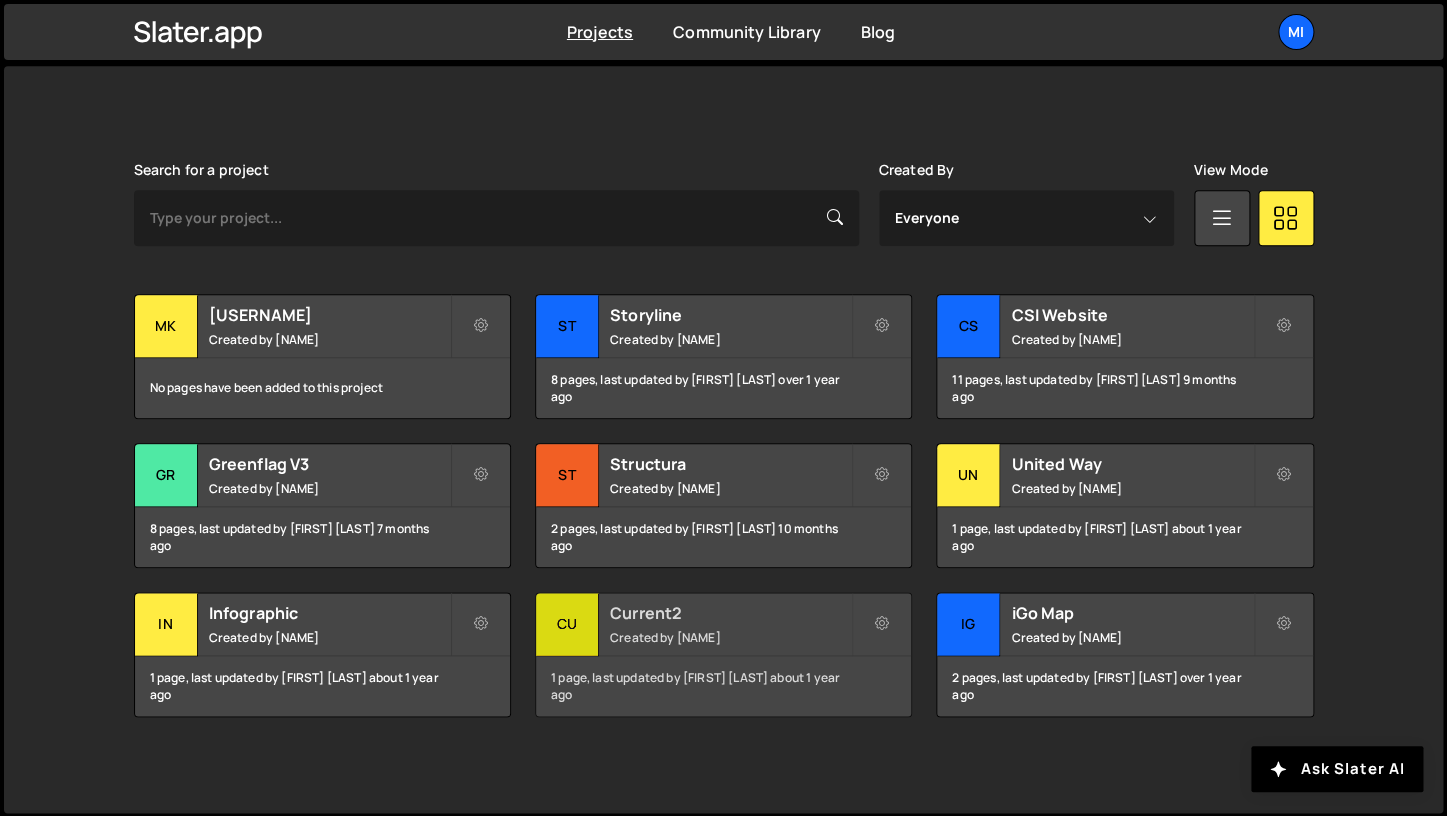 click on "Current2" at bounding box center [730, 613] 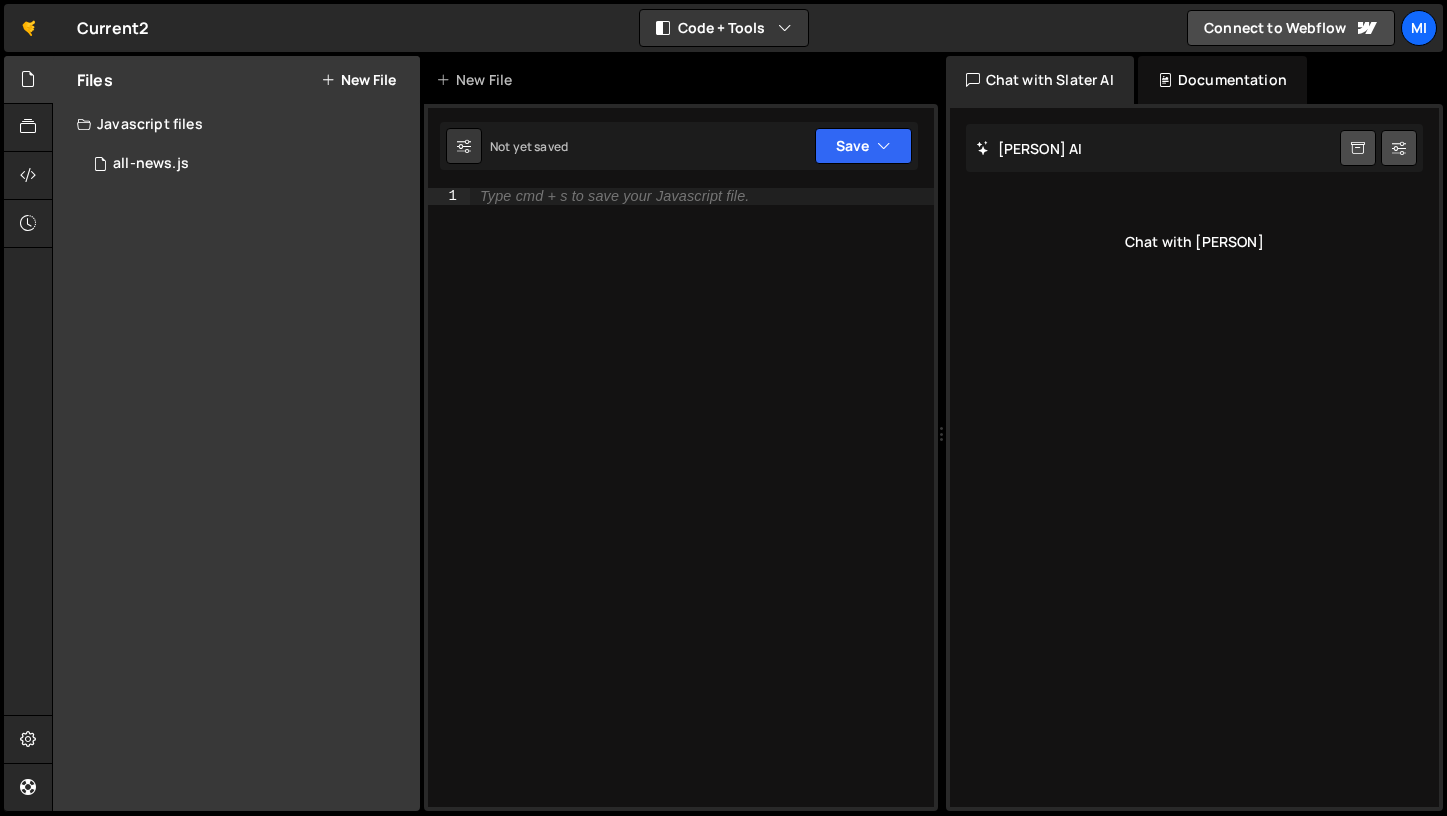 scroll, scrollTop: 0, scrollLeft: 0, axis: both 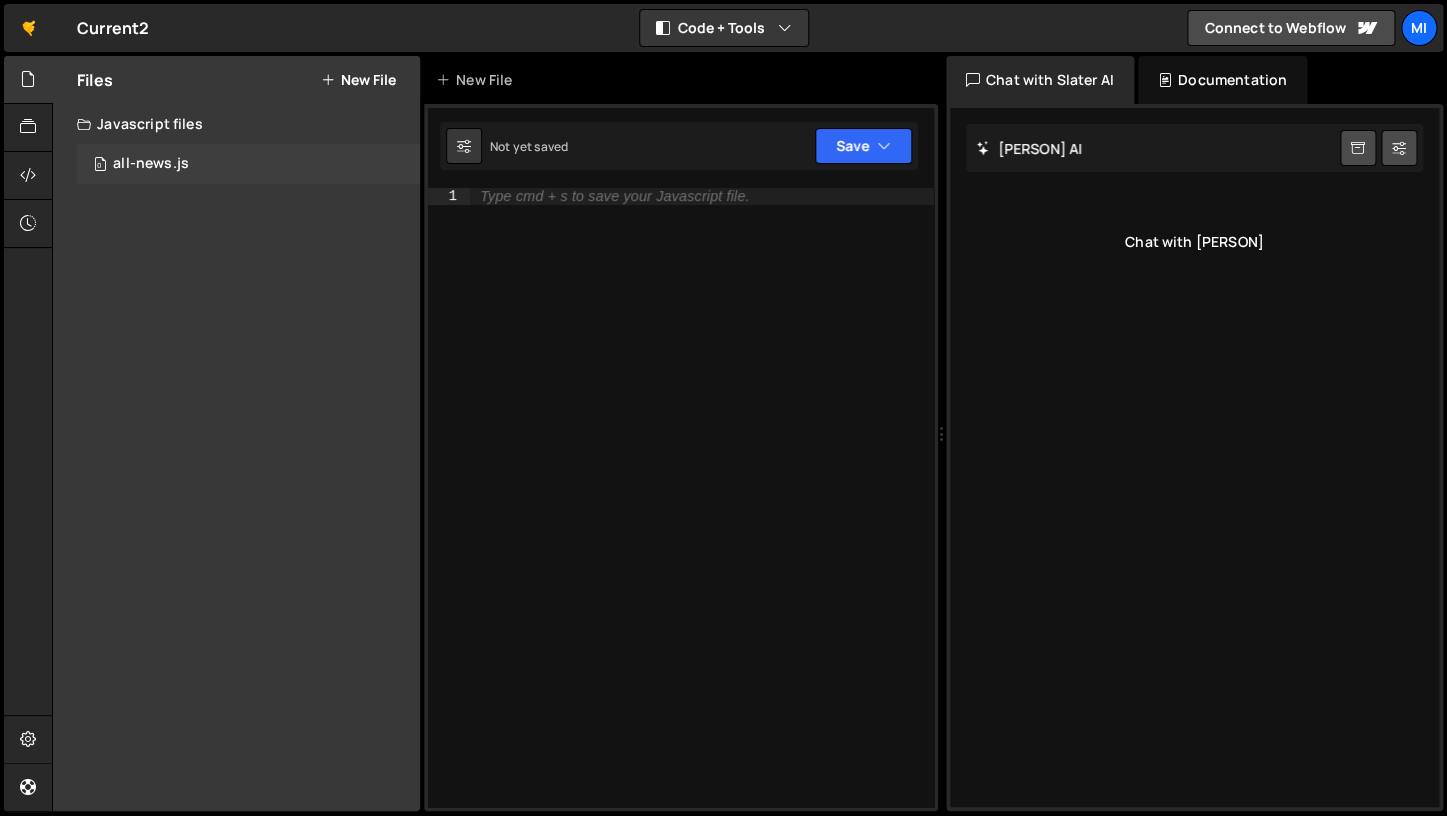 click on "all-news.js" at bounding box center (151, 164) 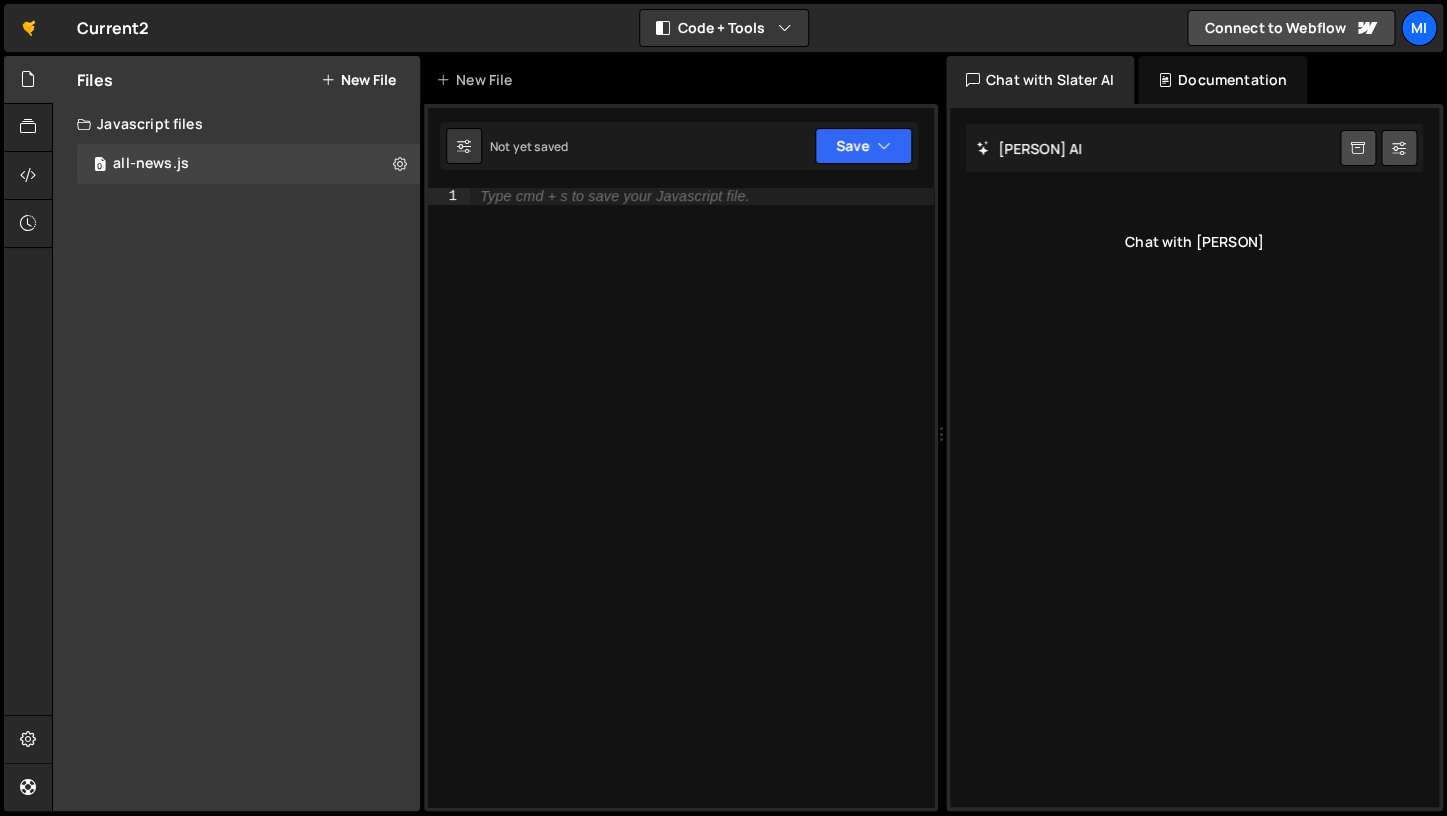 scroll, scrollTop: 19, scrollLeft: 0, axis: vertical 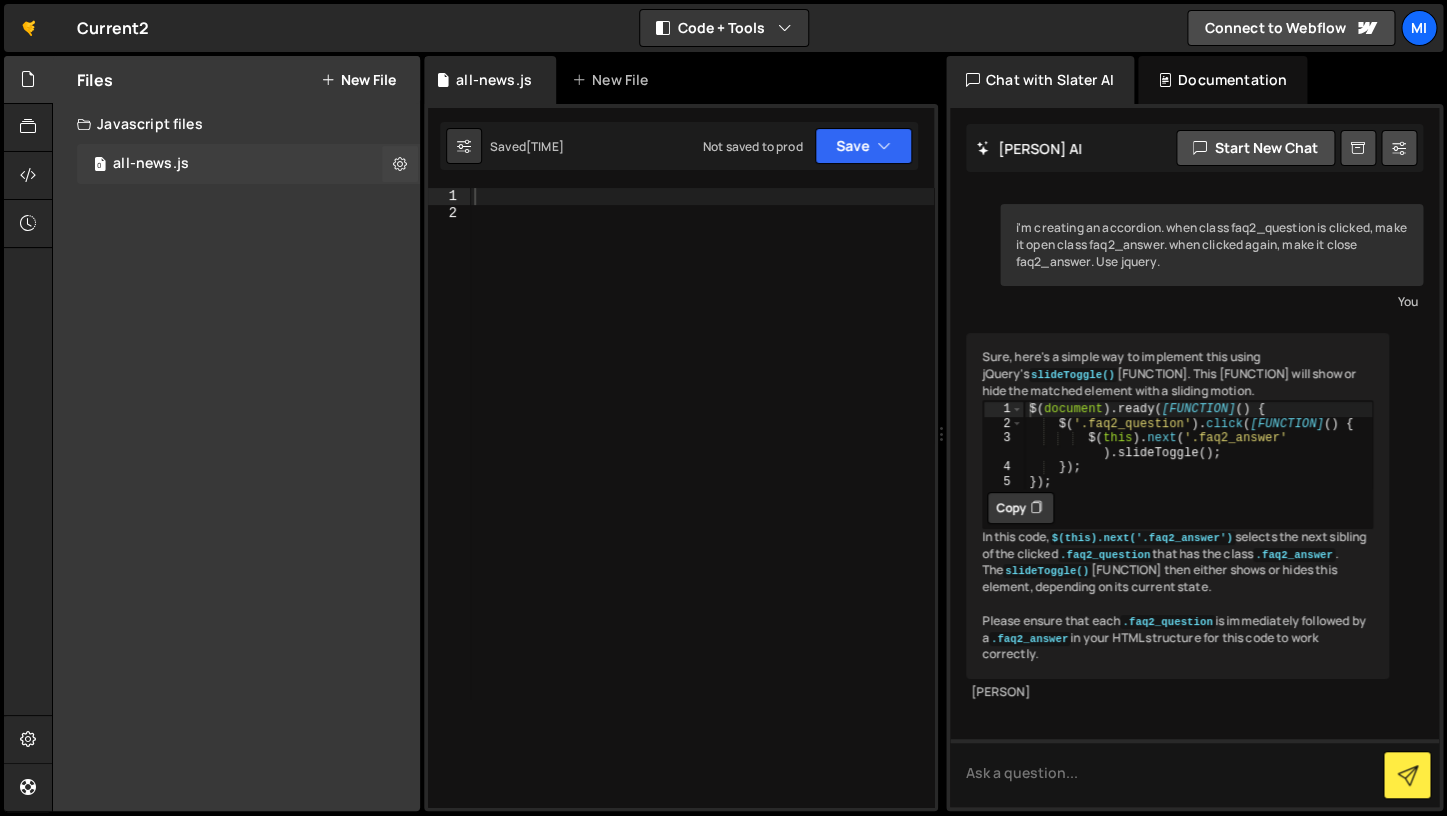 click on "all-news.js" at bounding box center [151, 164] 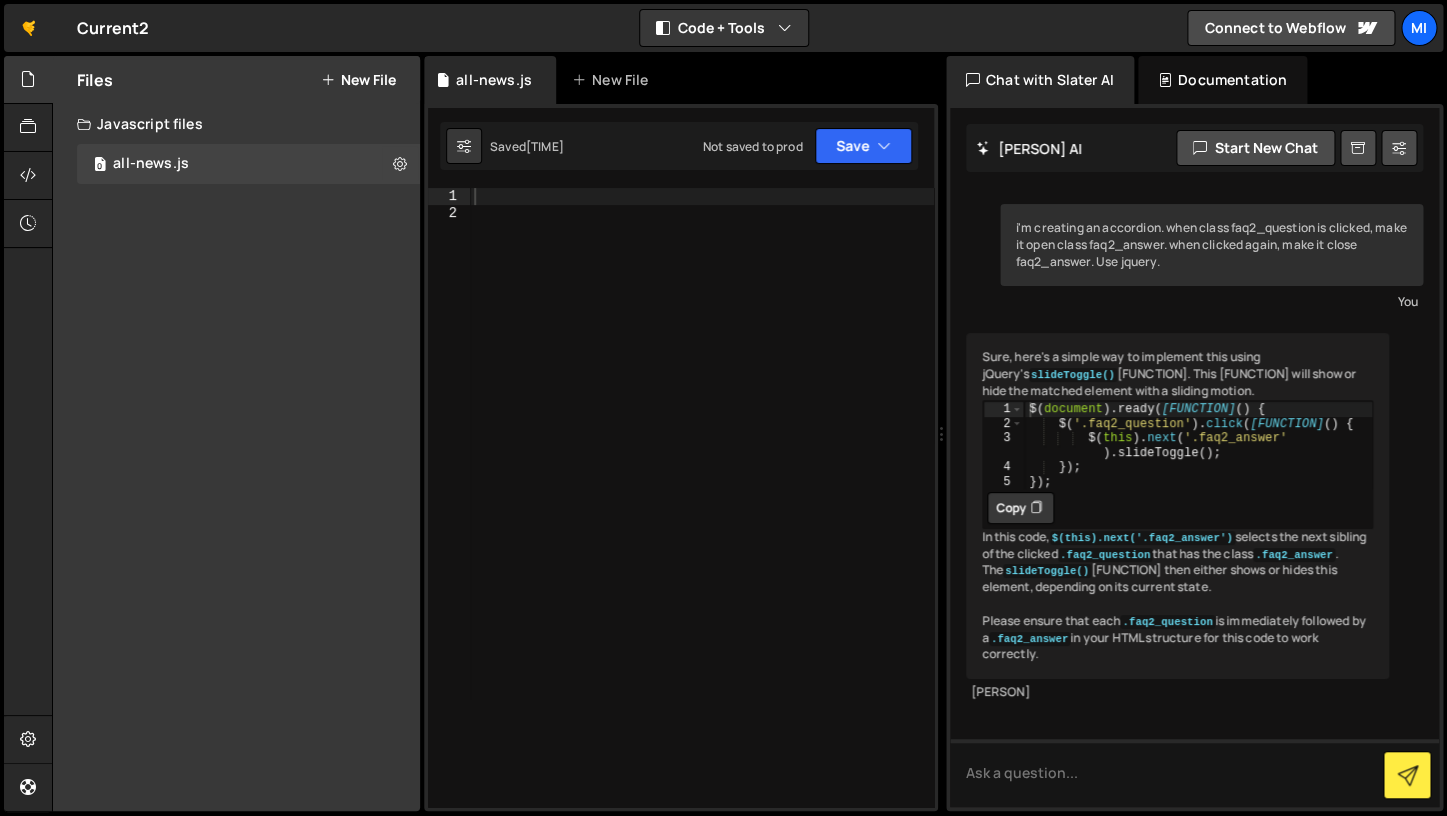 type 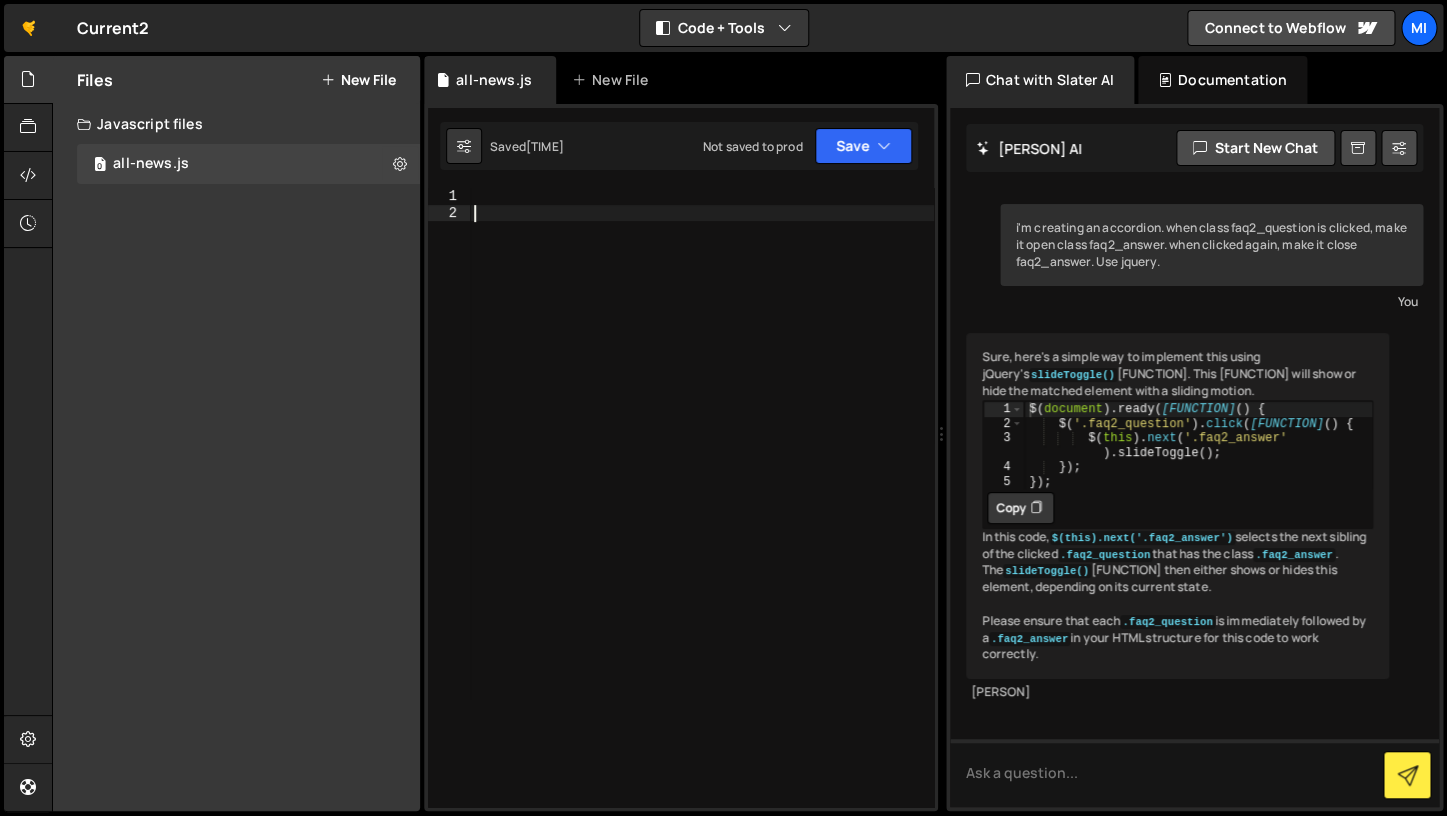 click at bounding box center (702, 514) 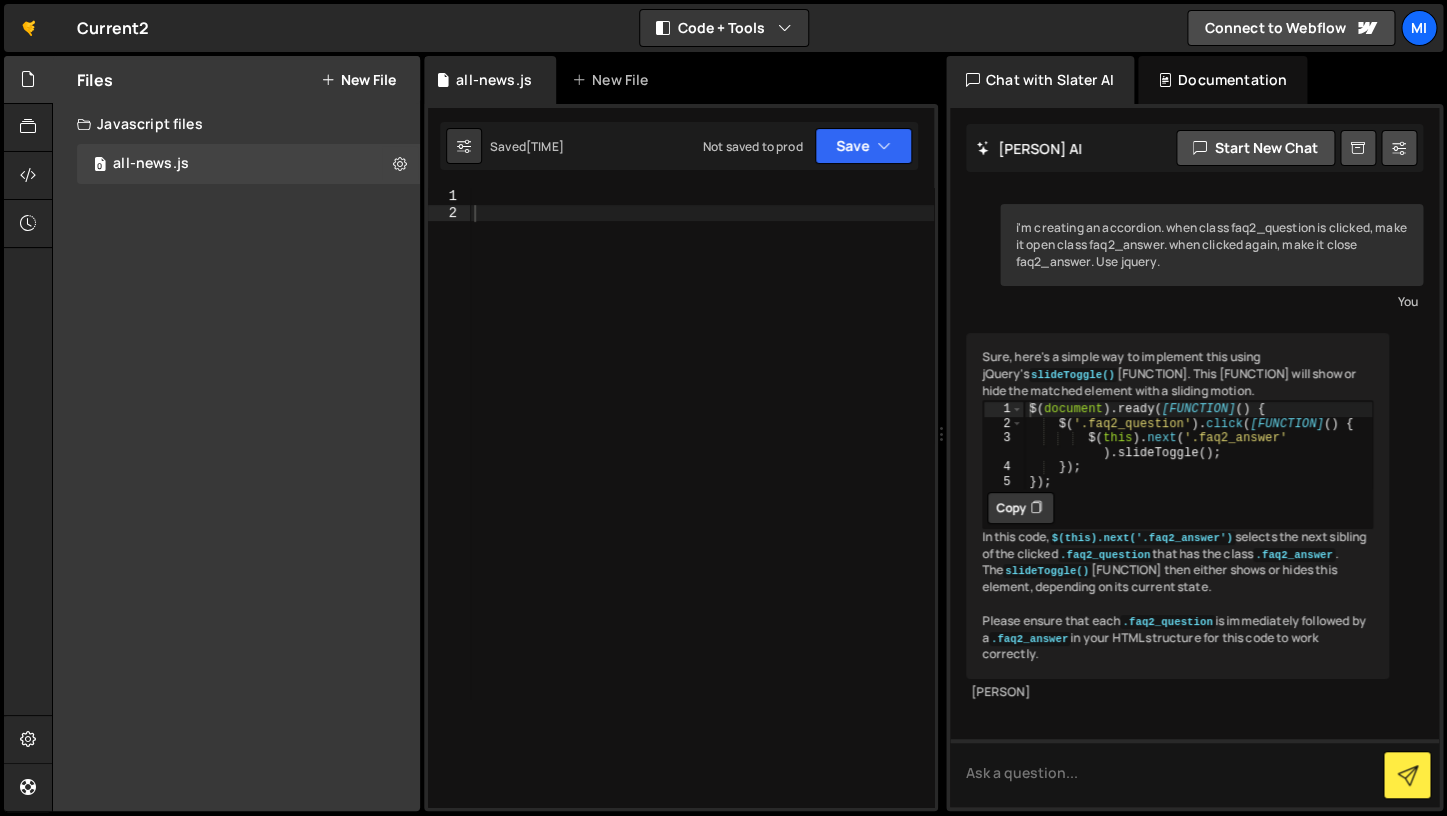 click on "Javascript files" at bounding box center [236, 124] 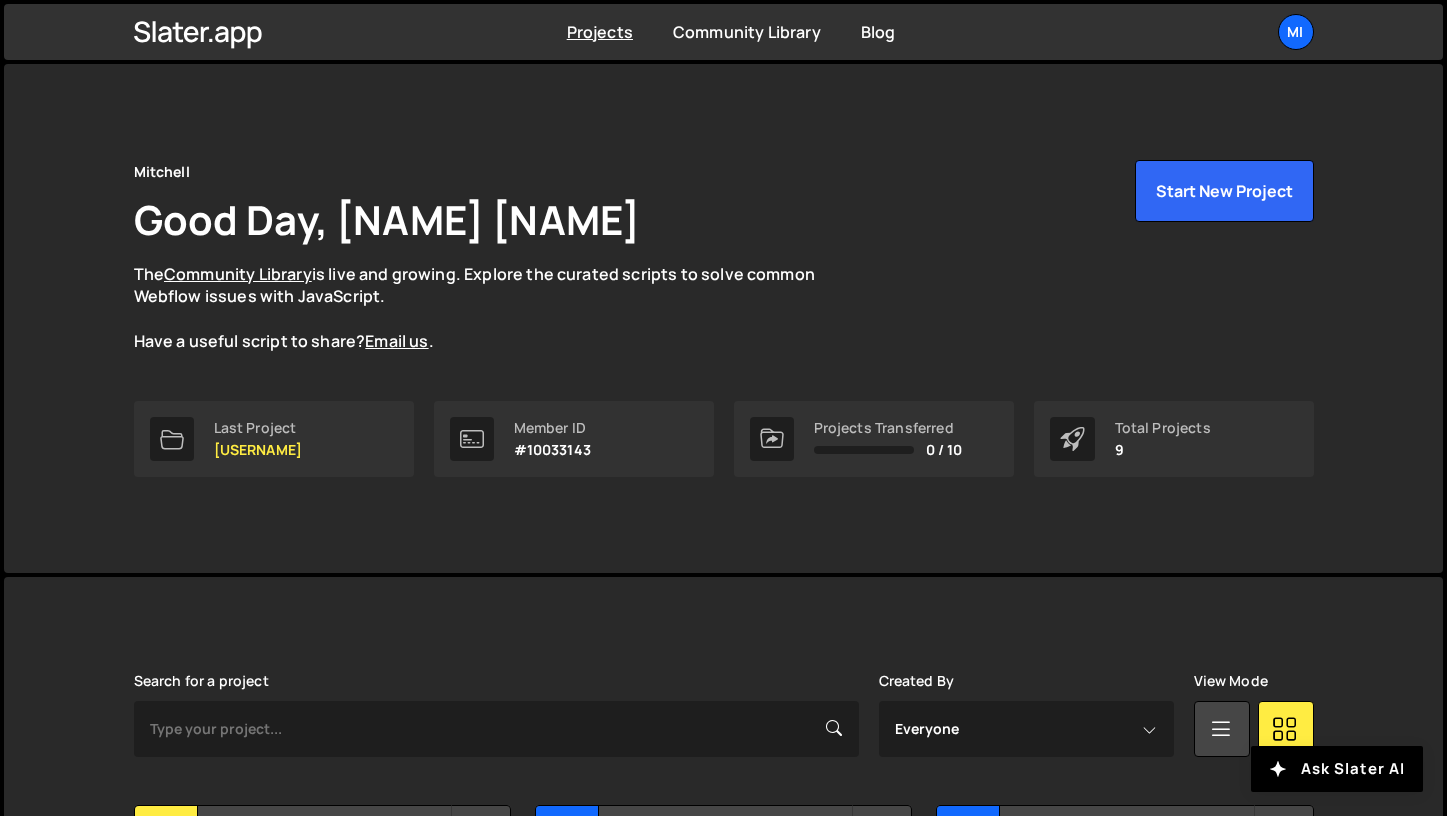 scroll, scrollTop: 511, scrollLeft: 0, axis: vertical 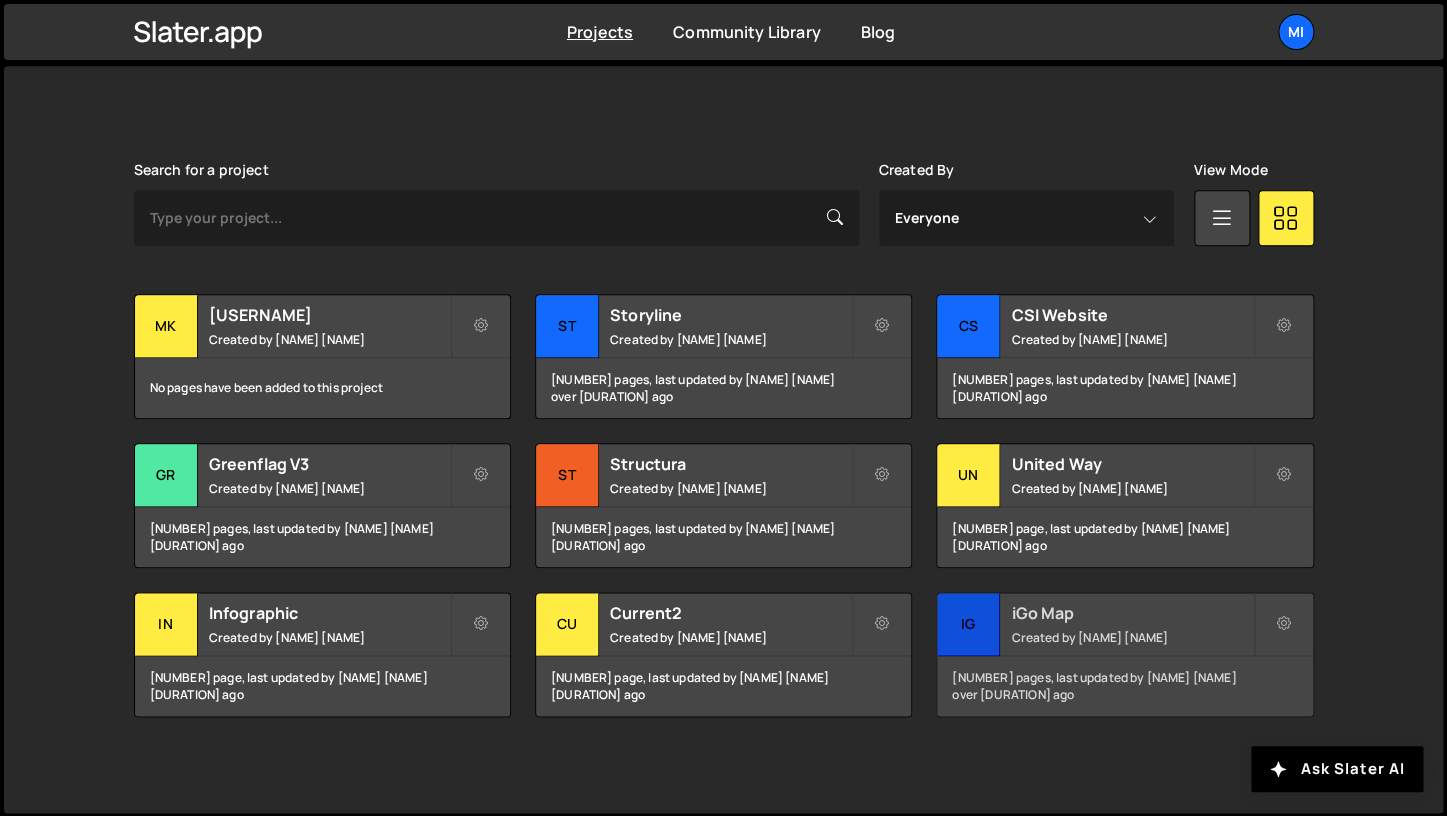 click on "iGo Map" at bounding box center [1131, 613] 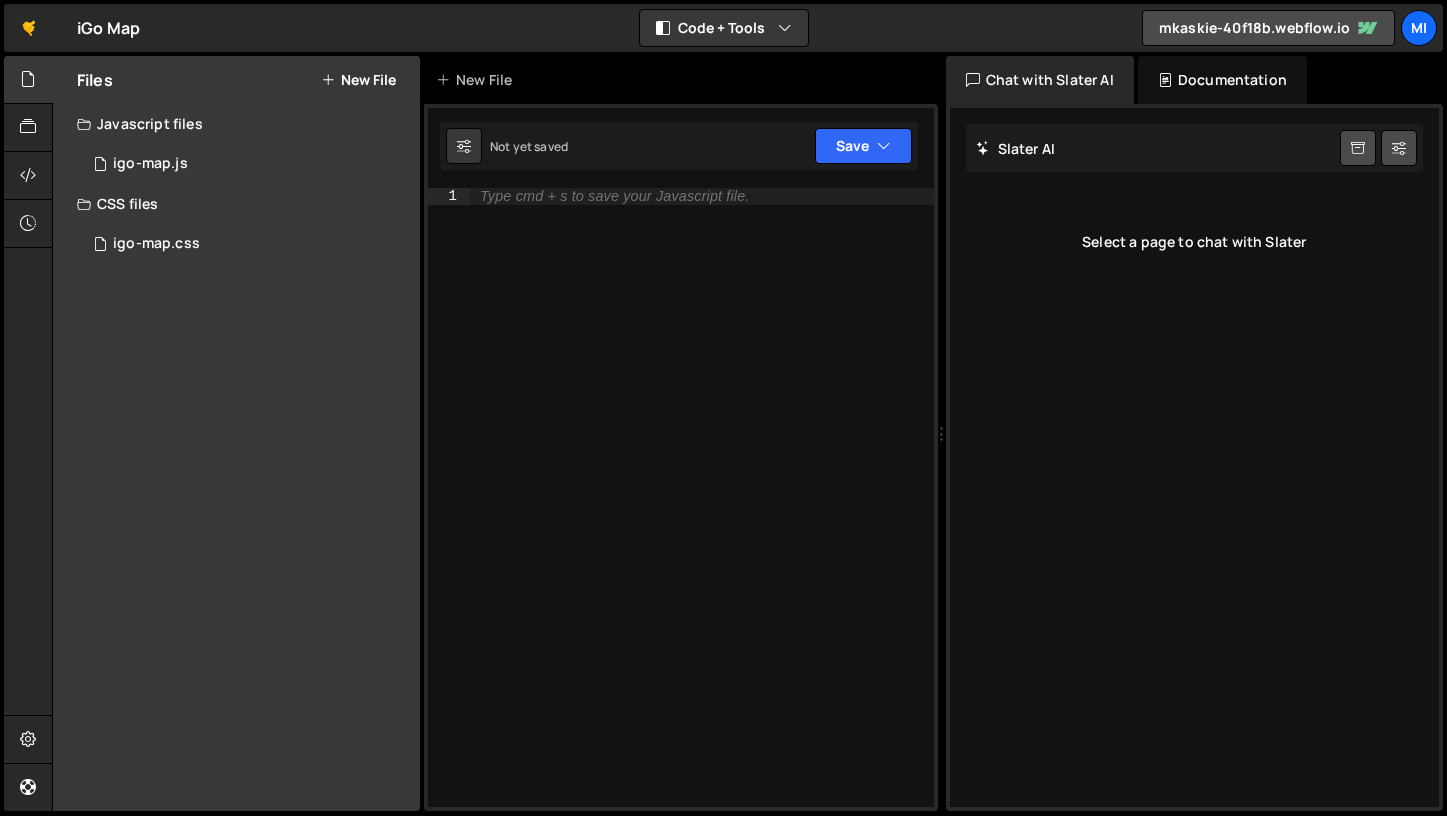 scroll, scrollTop: 0, scrollLeft: 0, axis: both 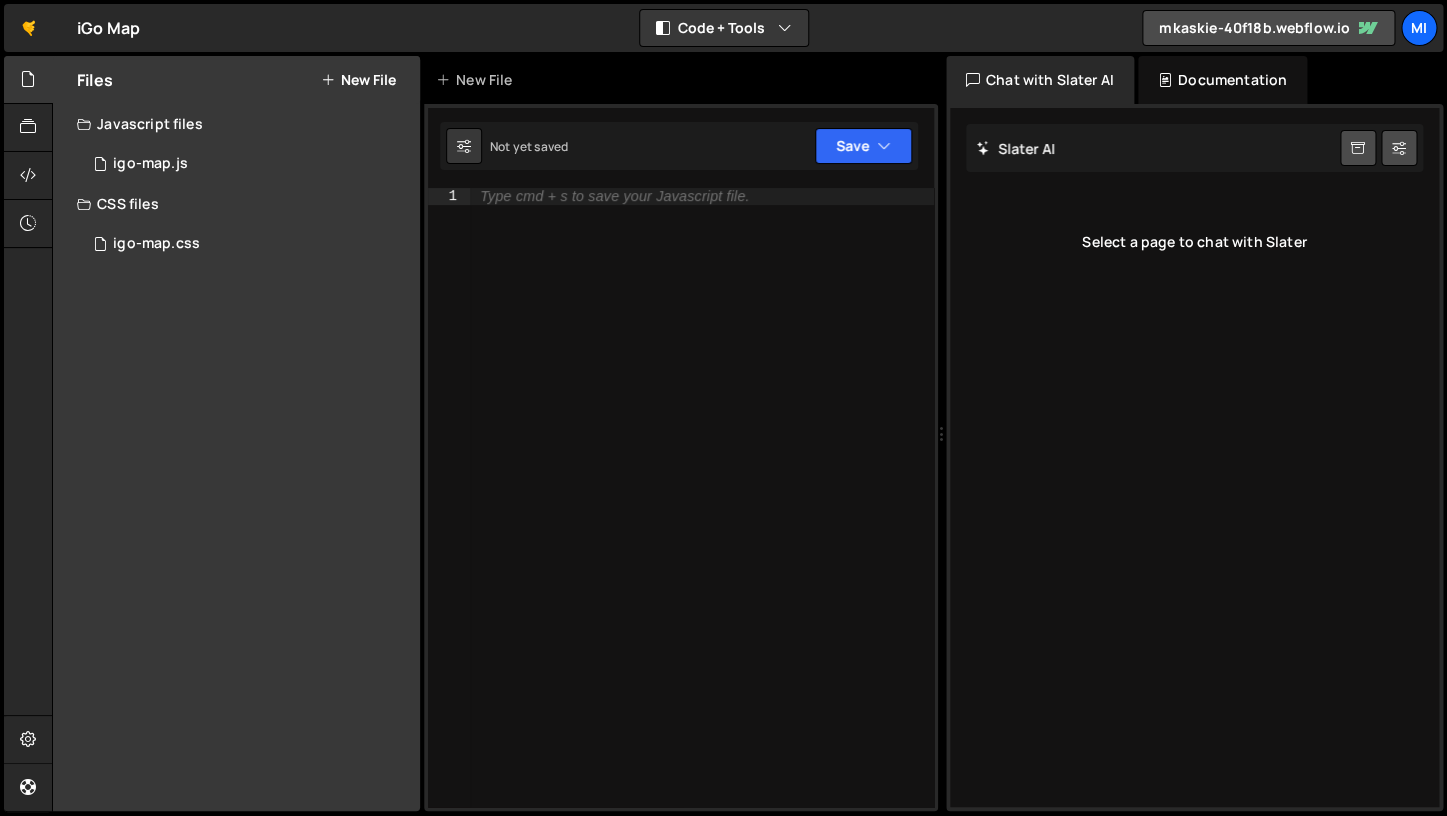 type 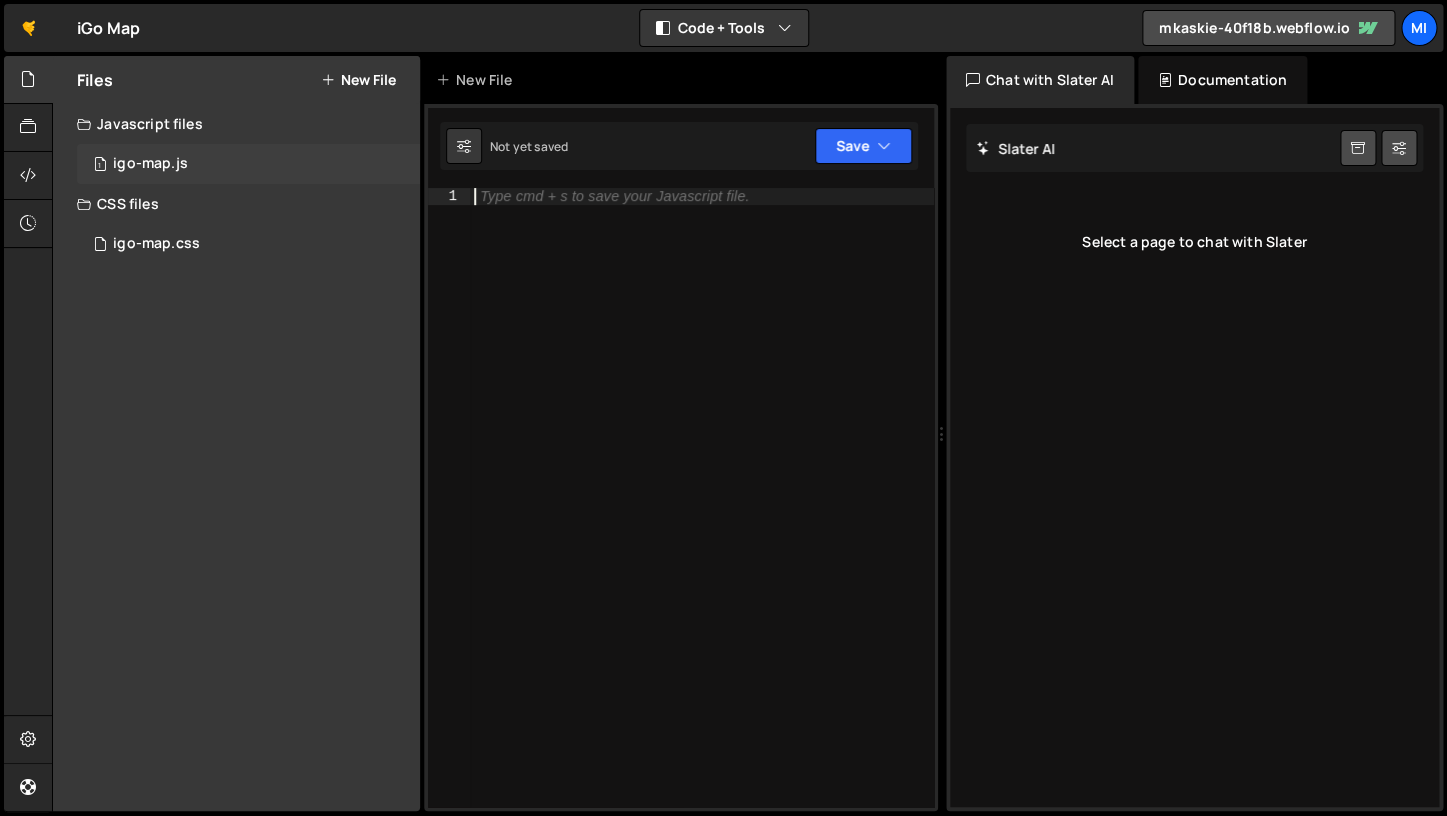 click on "igo-map.js" at bounding box center [150, 164] 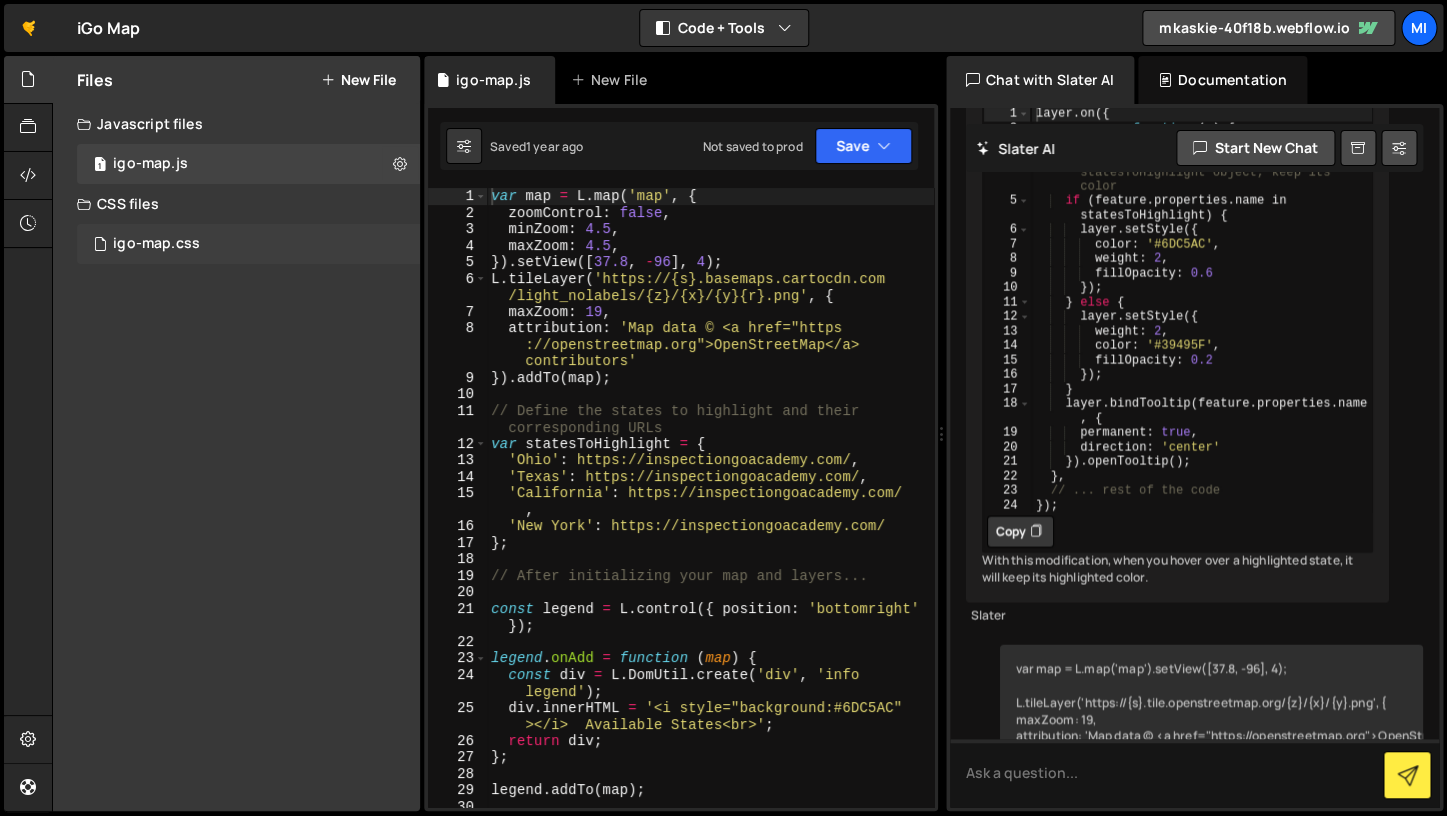 scroll, scrollTop: 18953, scrollLeft: 0, axis: vertical 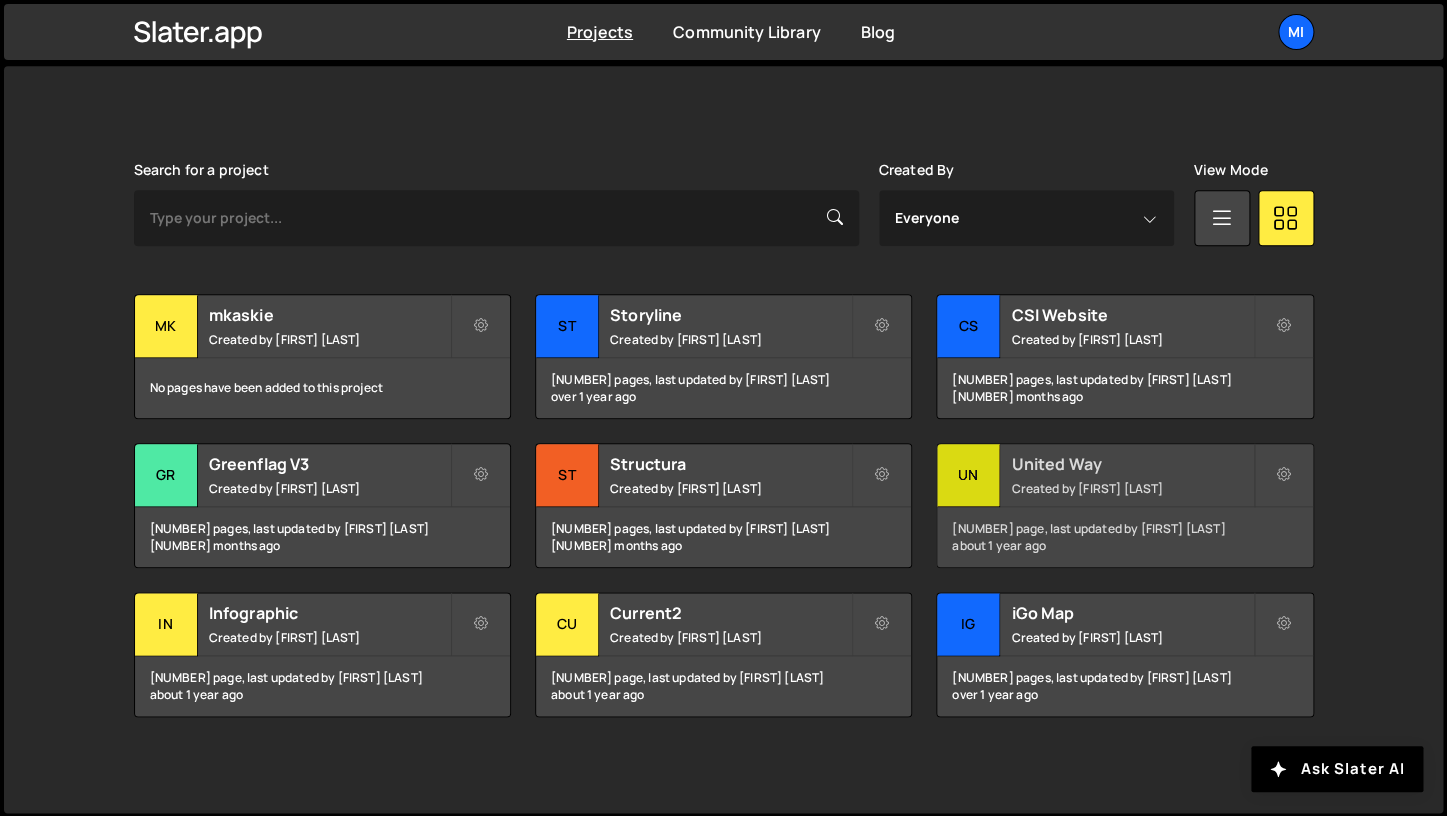 click on "United Way
Created by Mitchell Kaskie" at bounding box center [1124, 475] 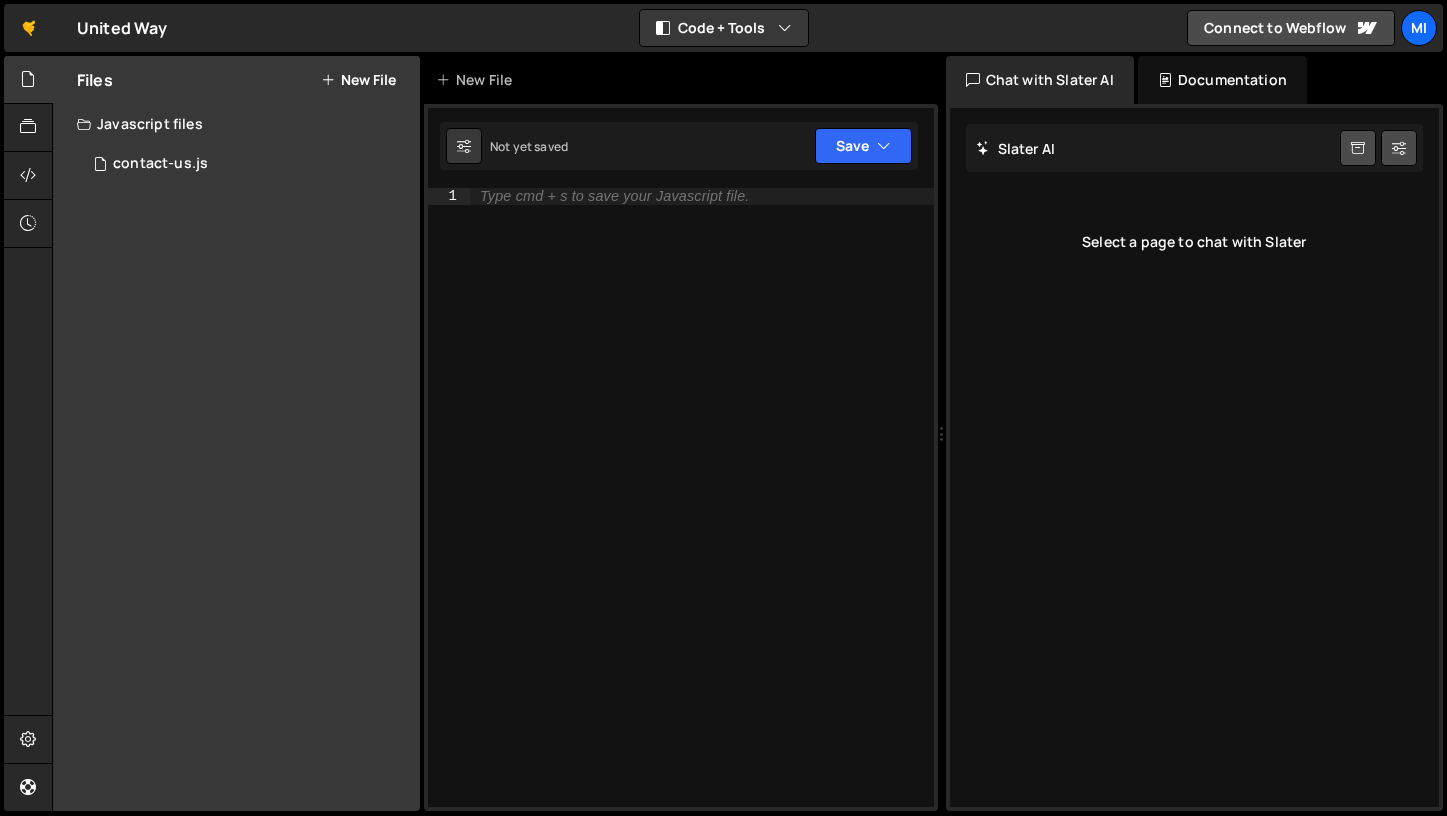scroll, scrollTop: 0, scrollLeft: 0, axis: both 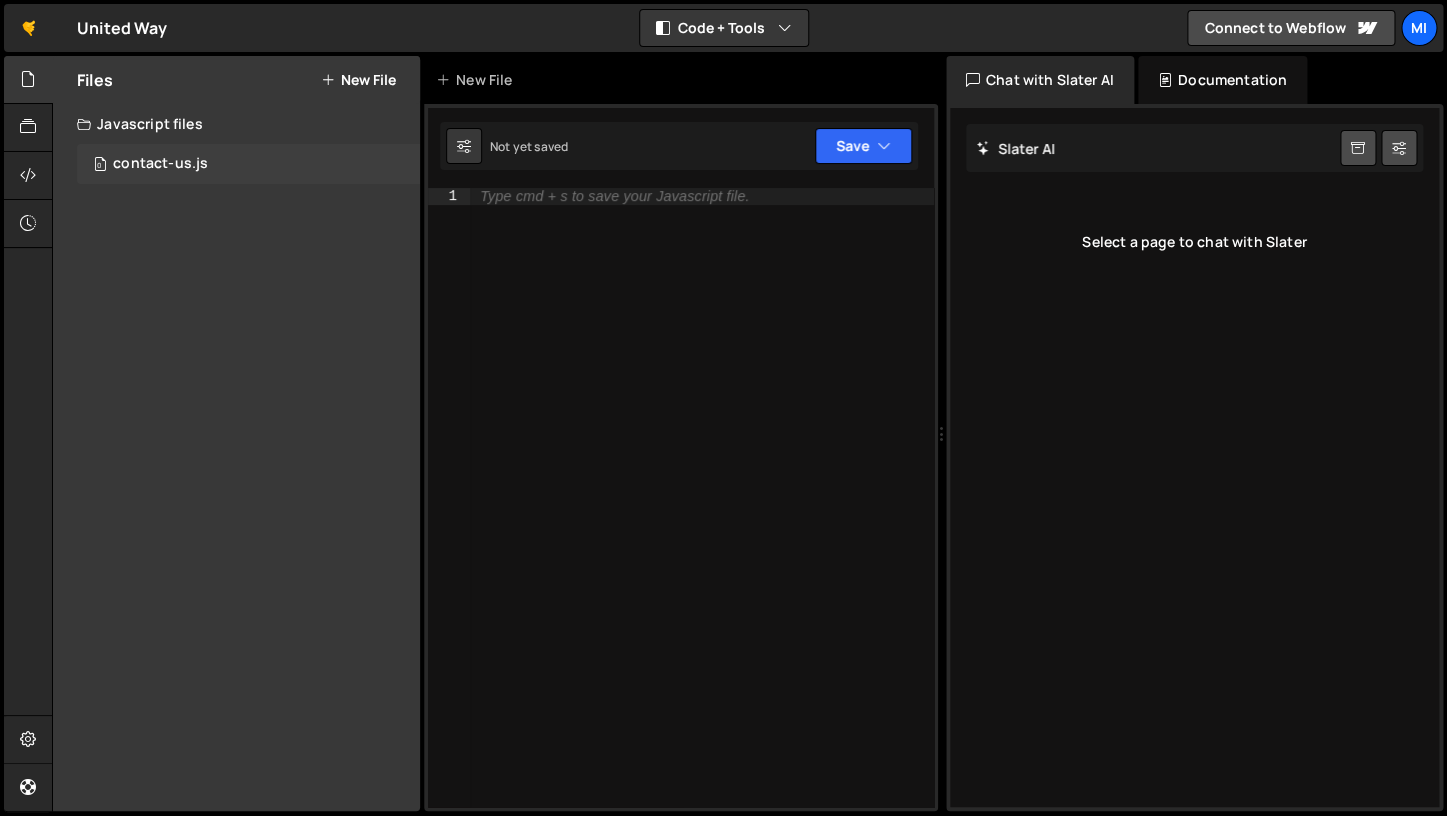click on "0
contact-us.js
0" at bounding box center (248, 164) 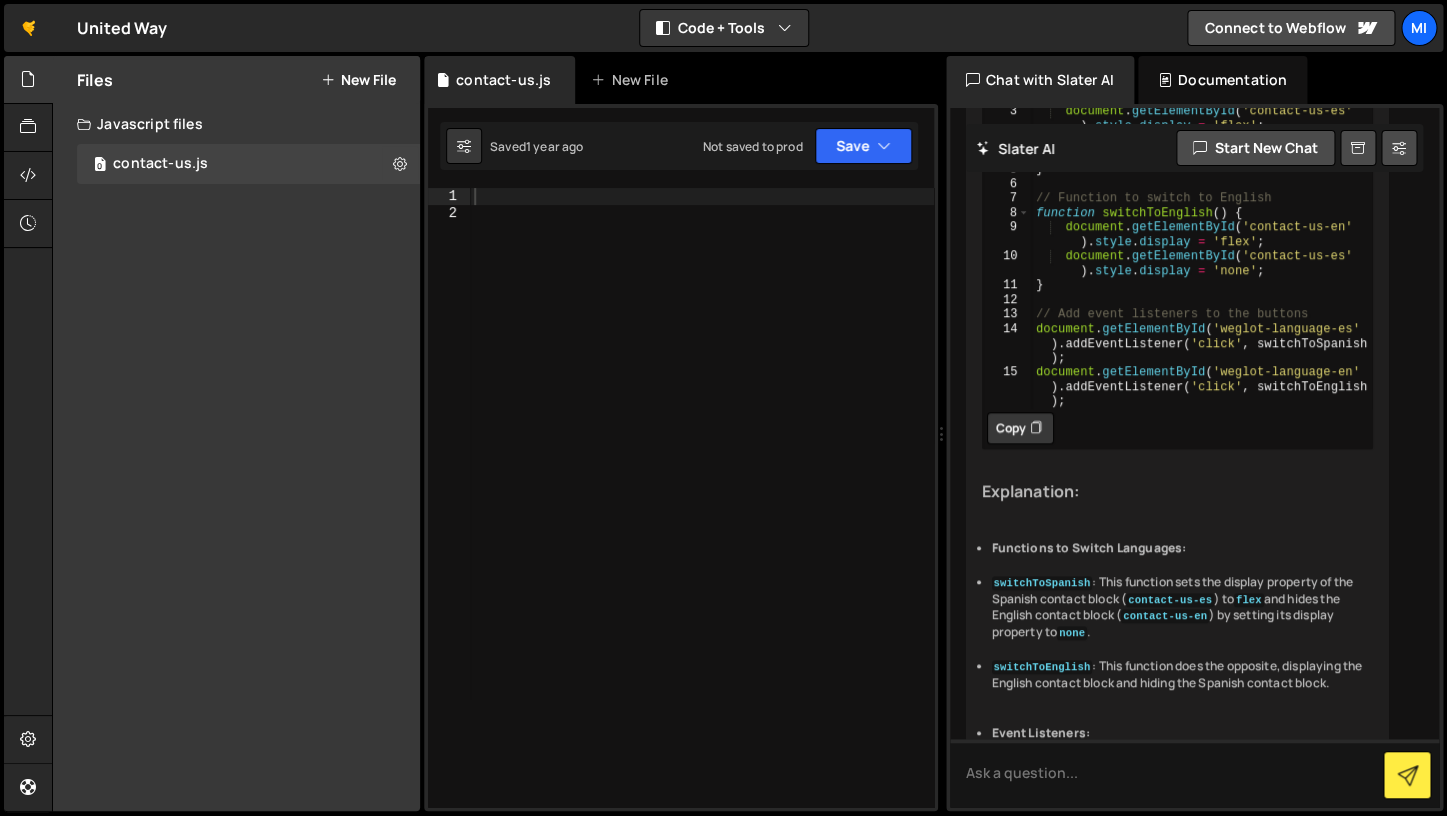 scroll, scrollTop: 3545, scrollLeft: 0, axis: vertical 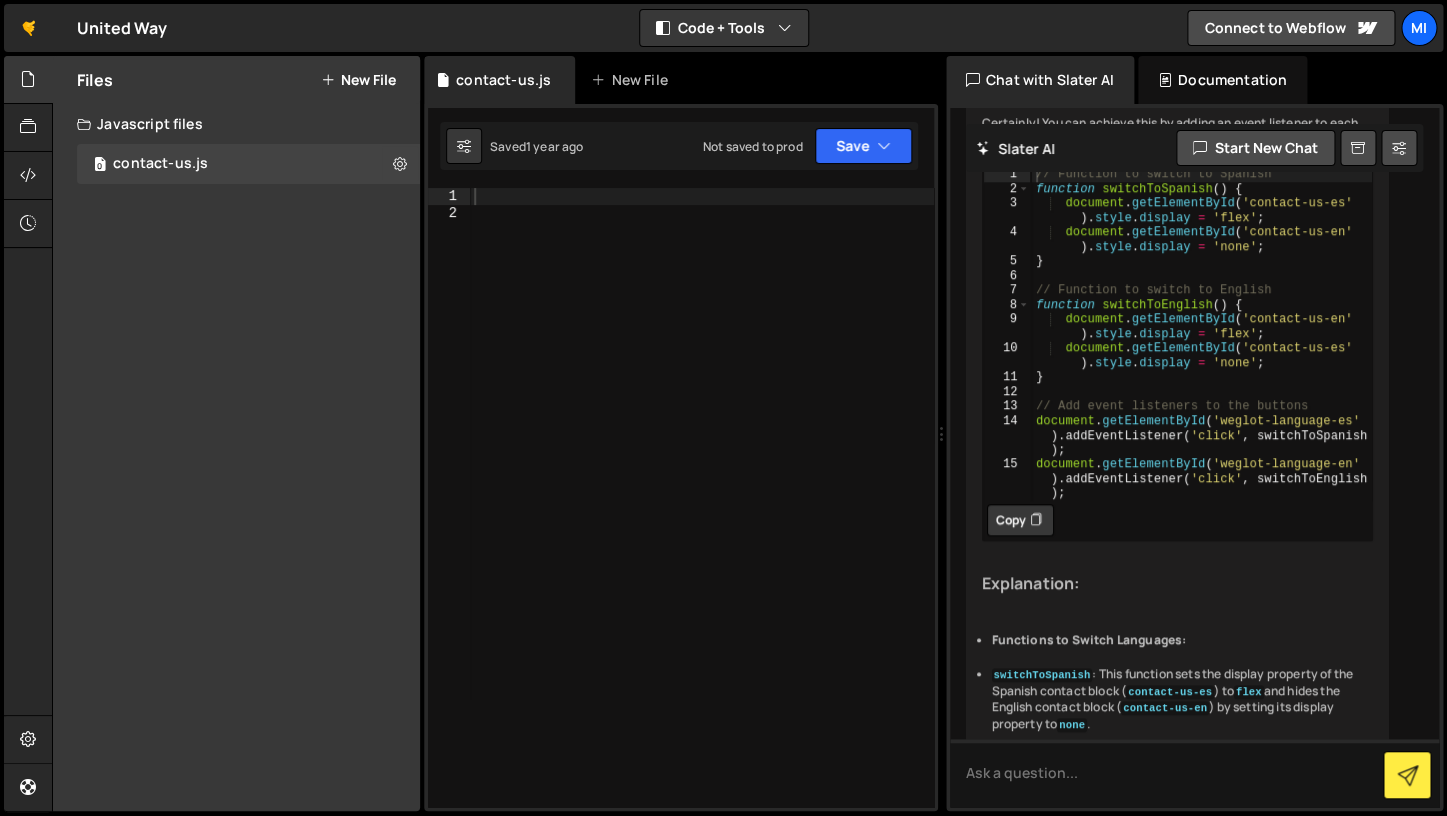 type 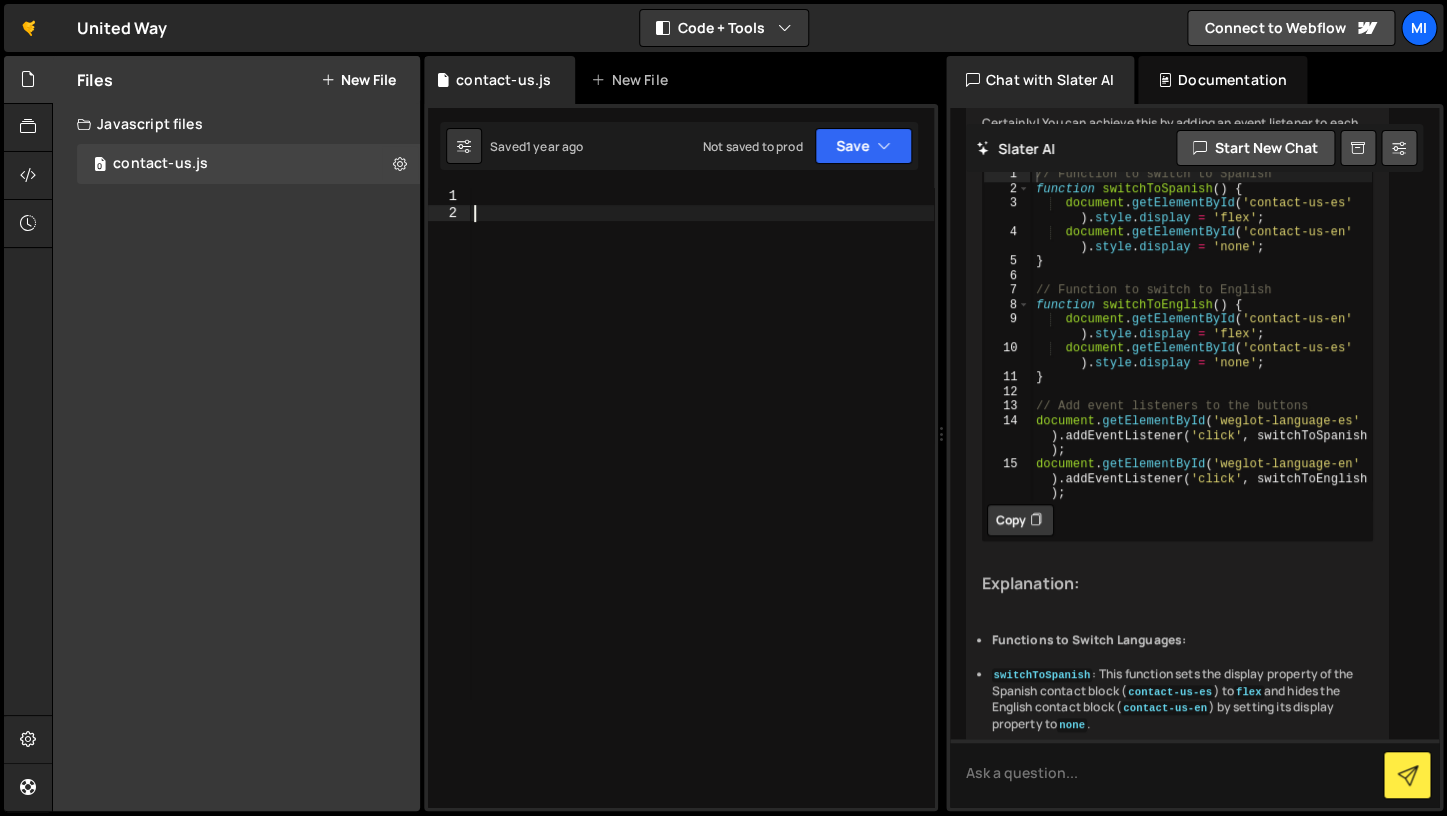 click at bounding box center [702, 514] 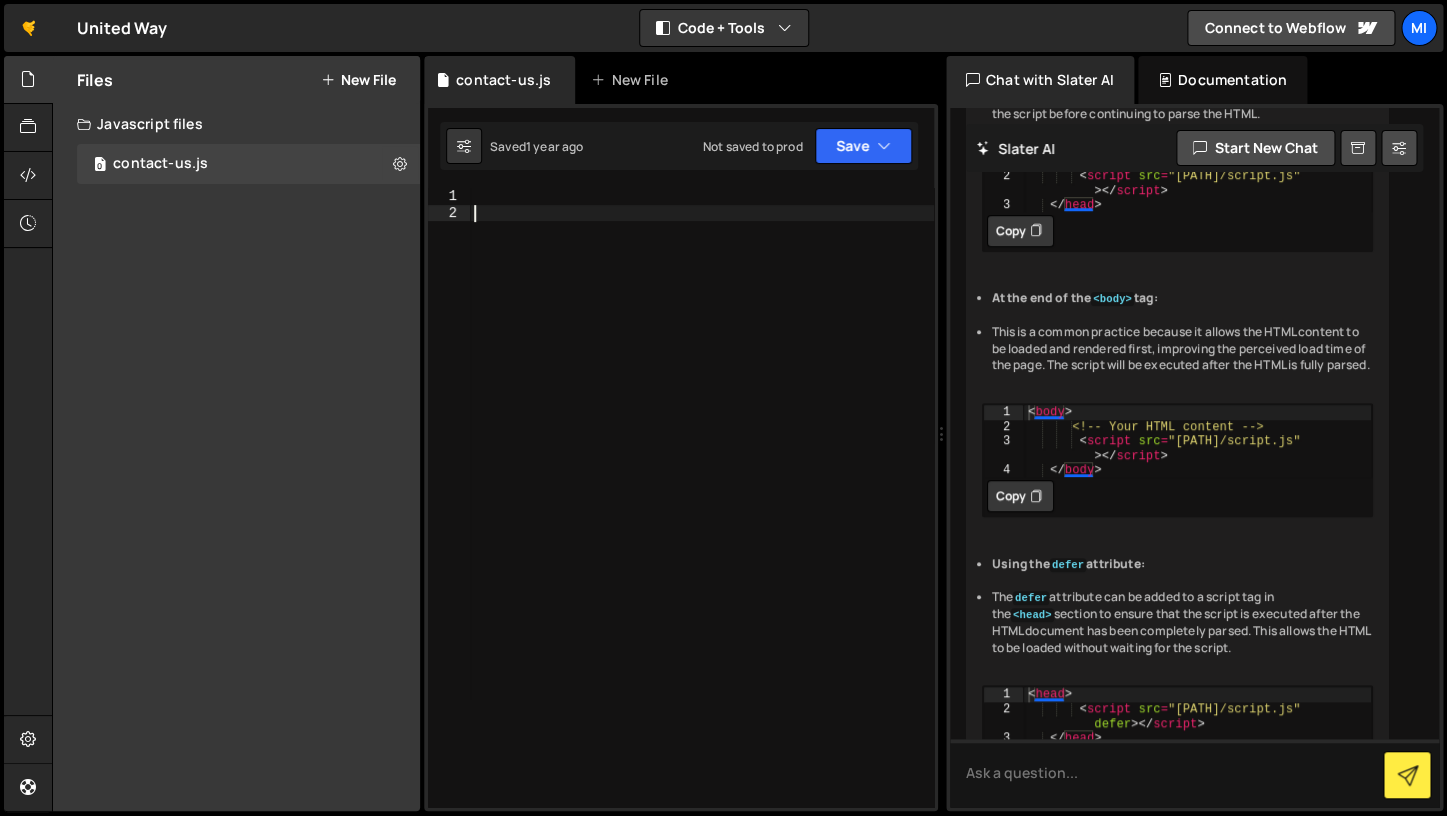 scroll, scrollTop: 0, scrollLeft: 0, axis: both 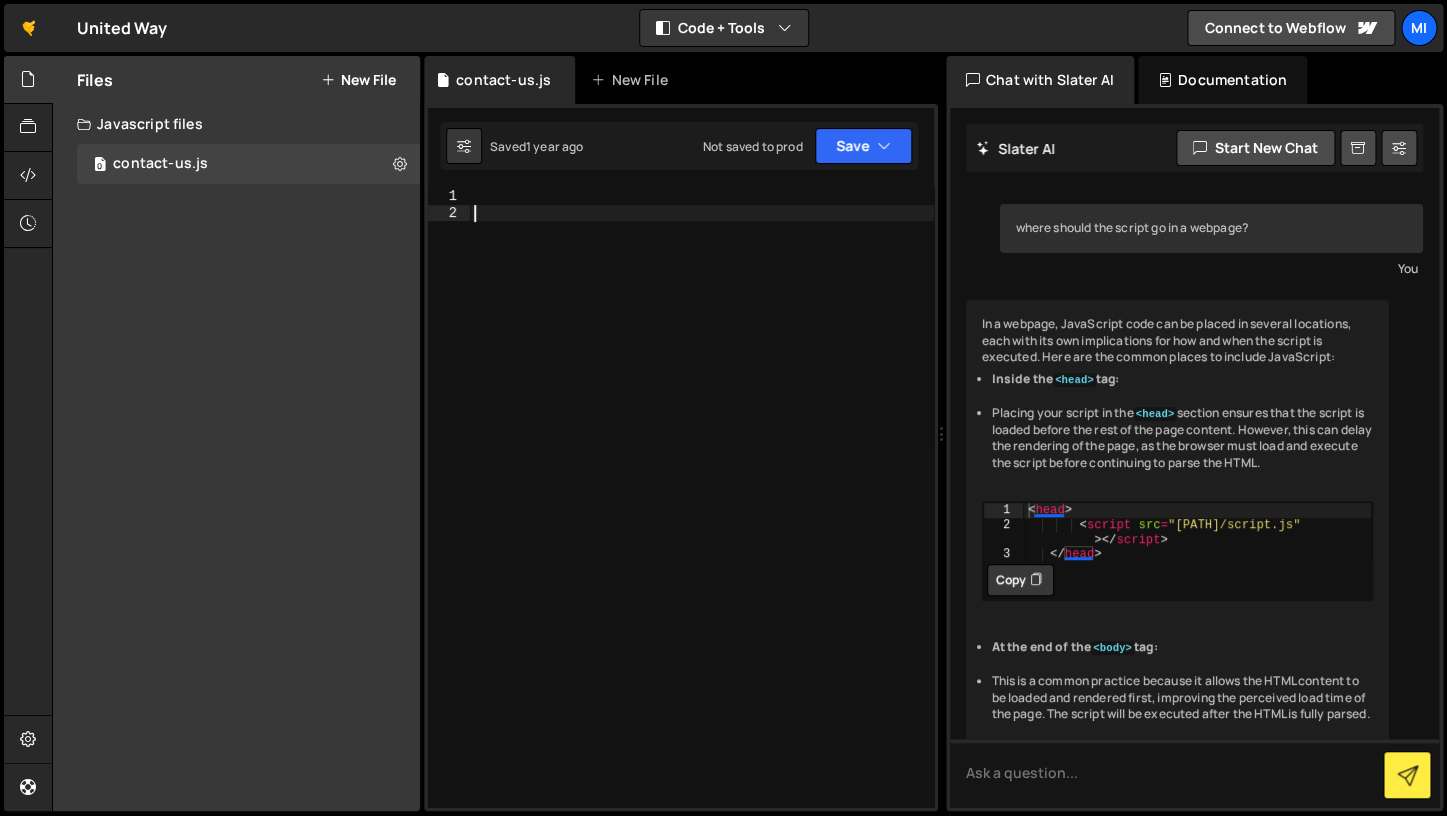 click at bounding box center (702, 514) 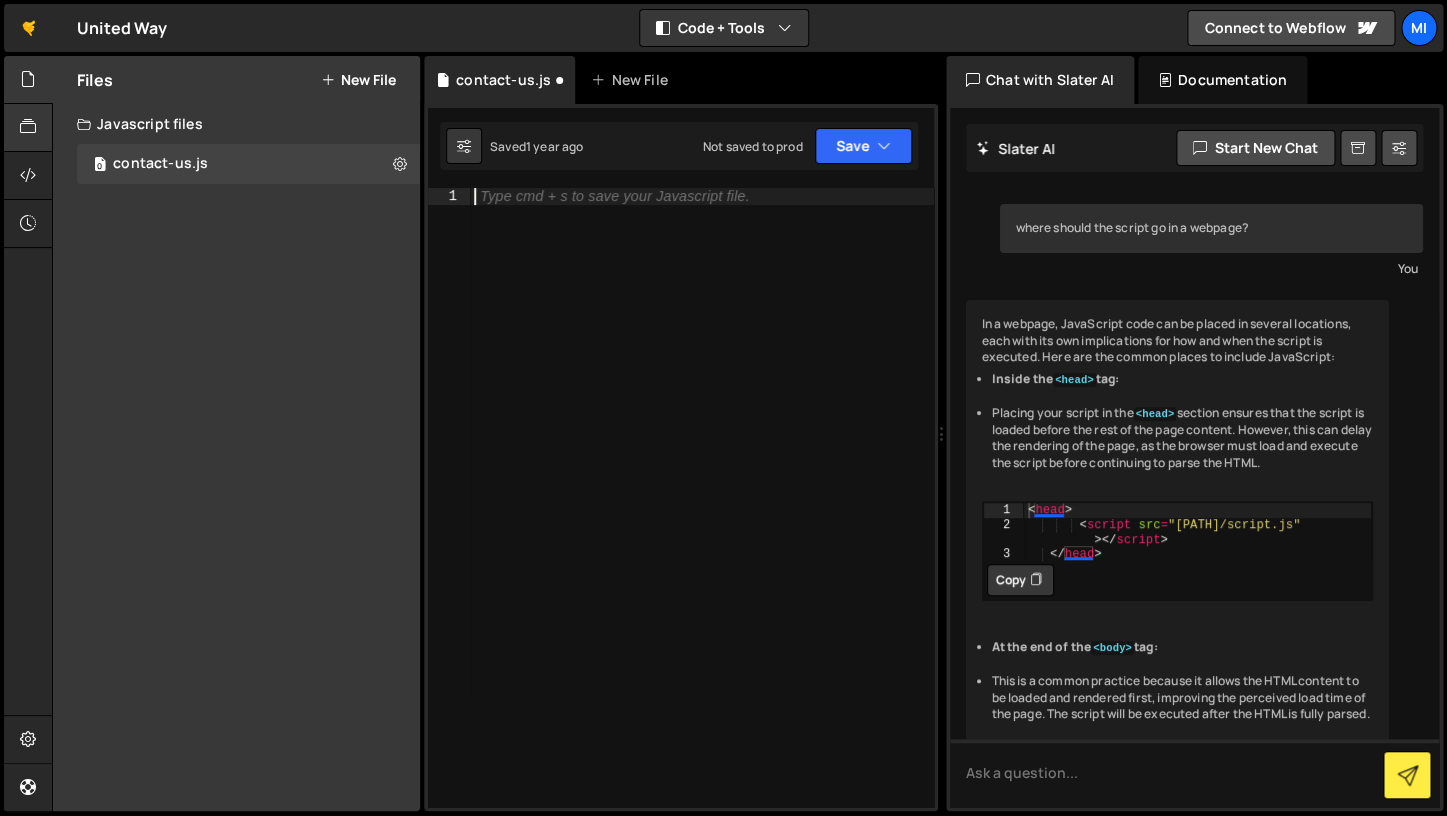 click at bounding box center (28, 127) 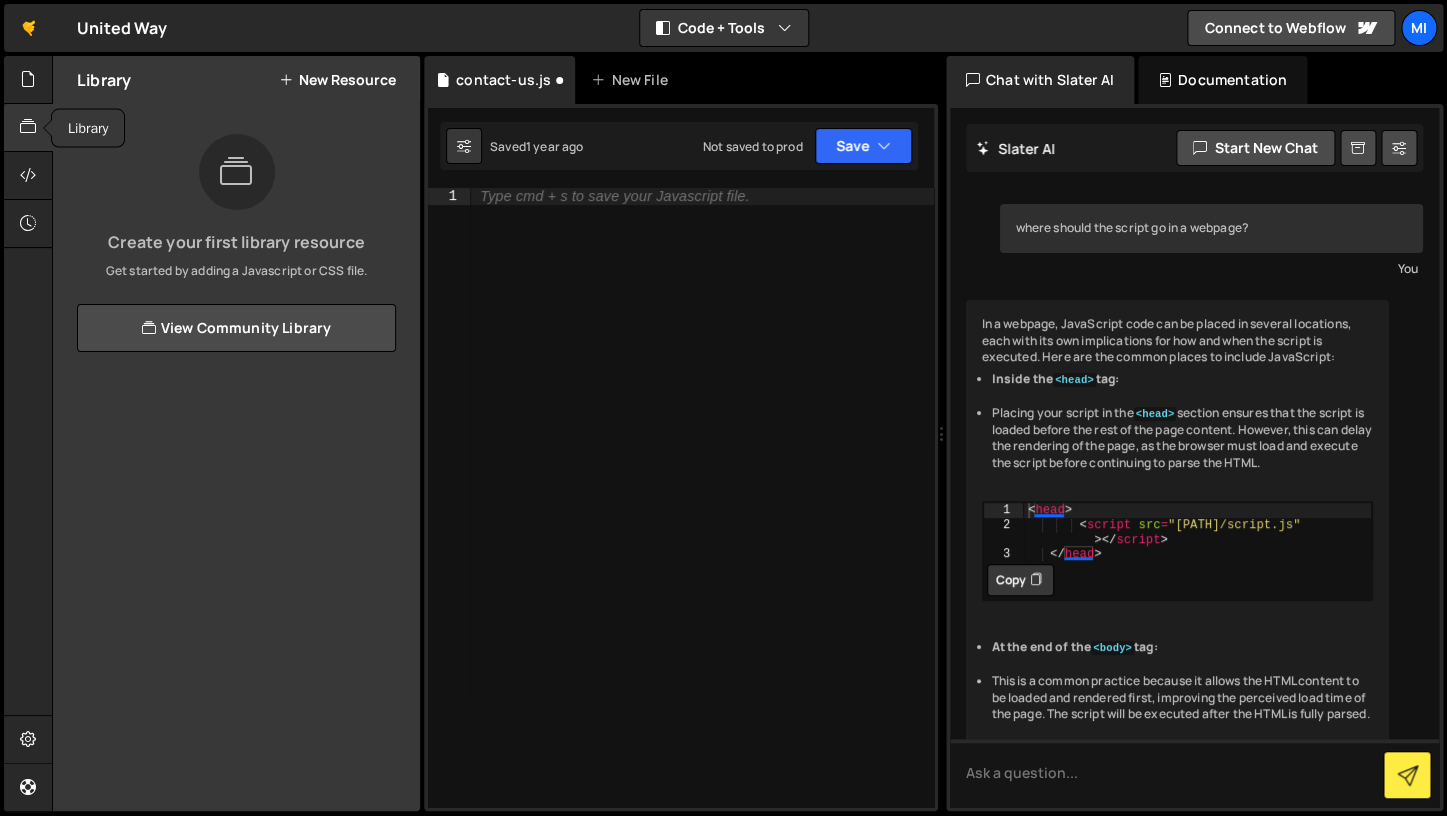 click at bounding box center [28, 127] 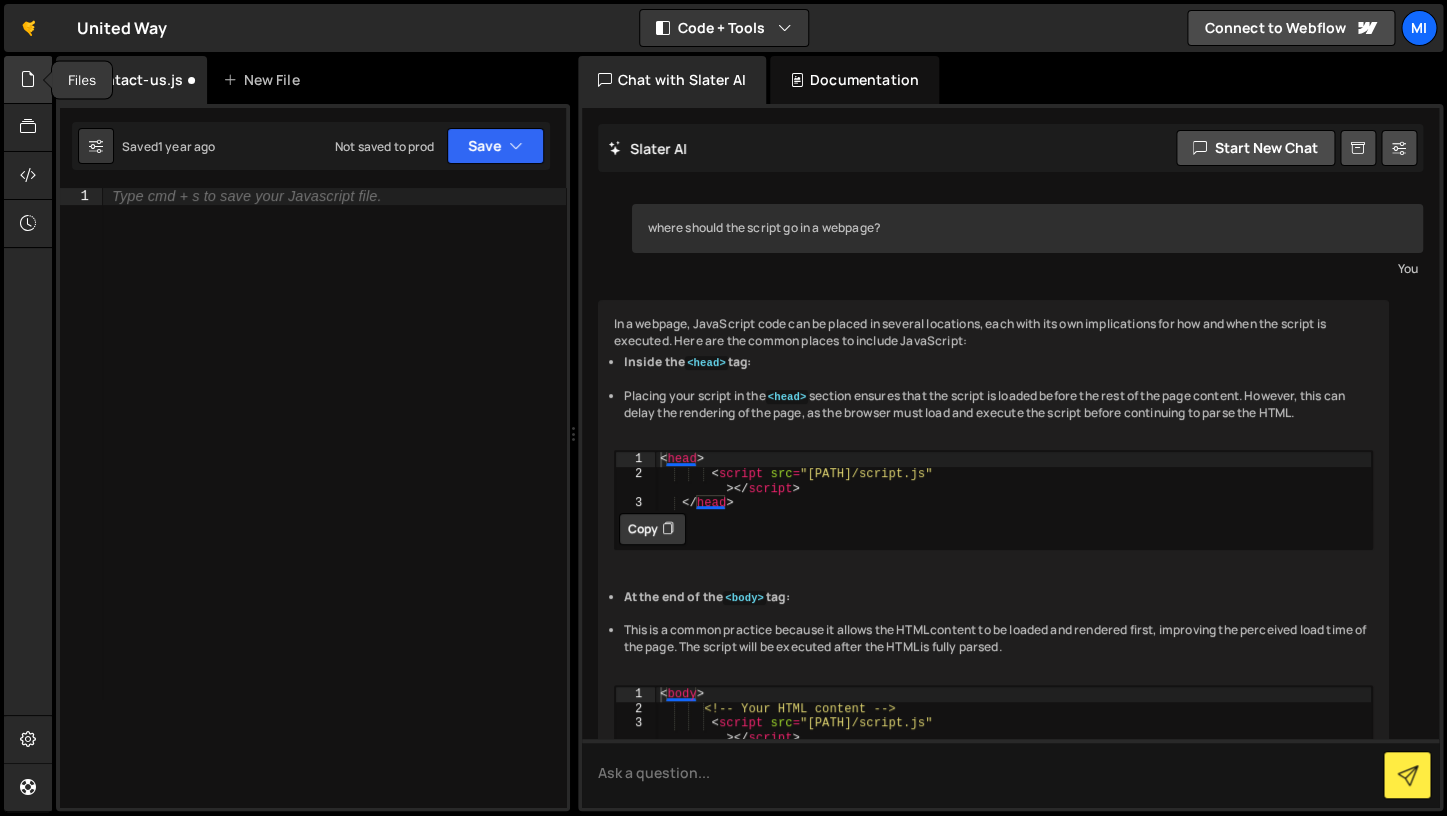 click at bounding box center (28, 79) 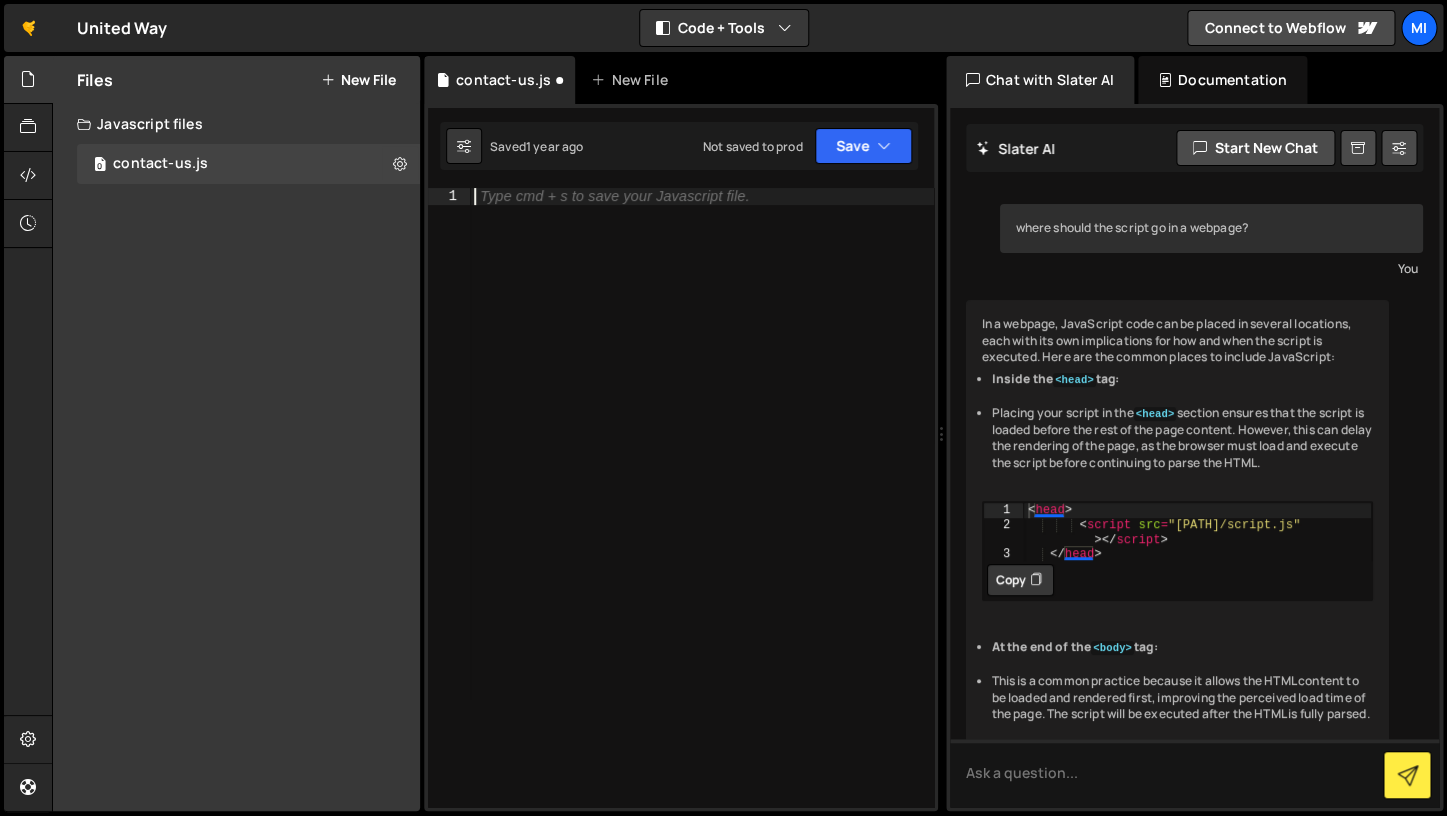 click on "Type cmd + s to save your Javascript file." at bounding box center (702, 514) 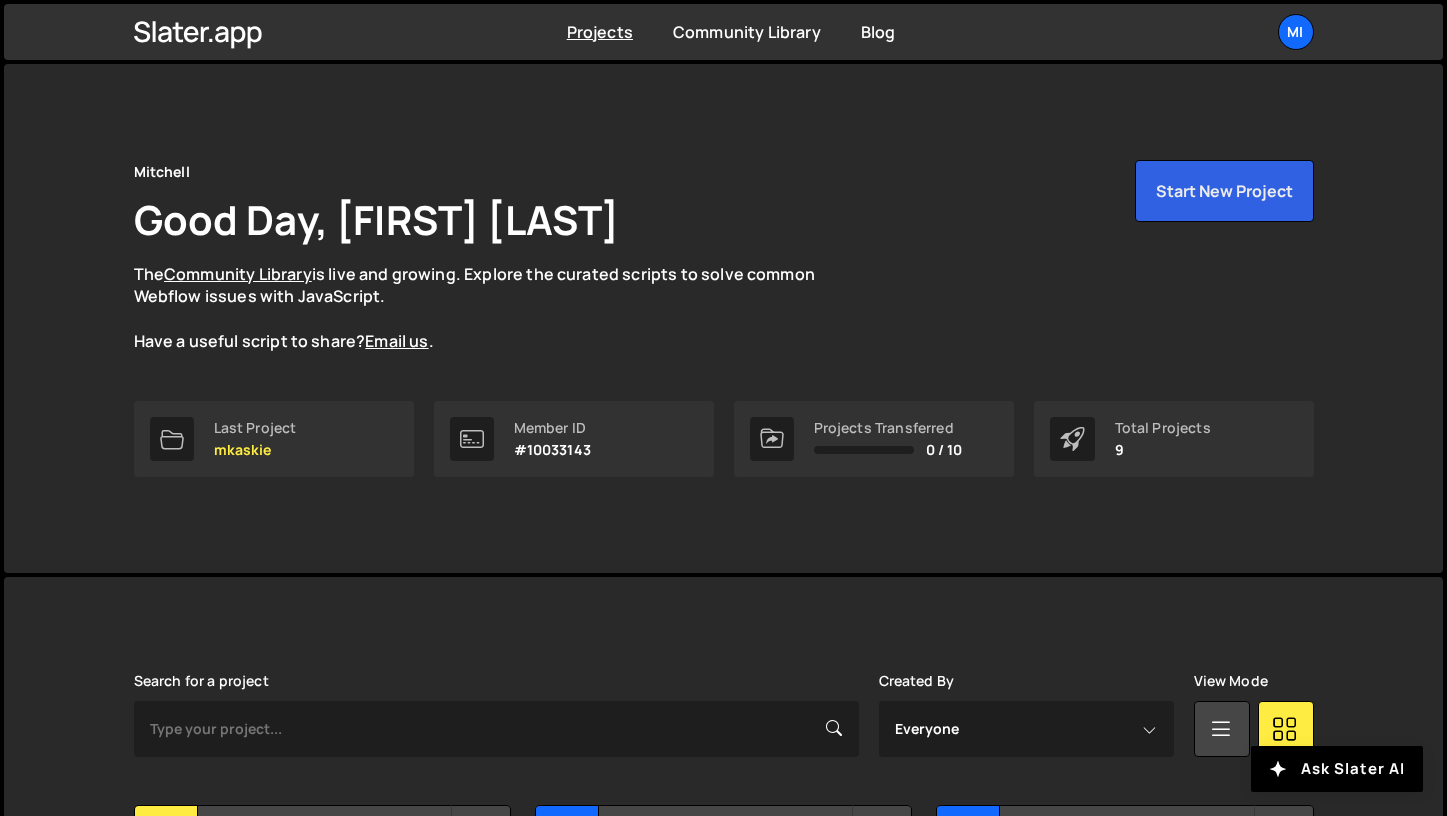 scroll, scrollTop: 511, scrollLeft: 0, axis: vertical 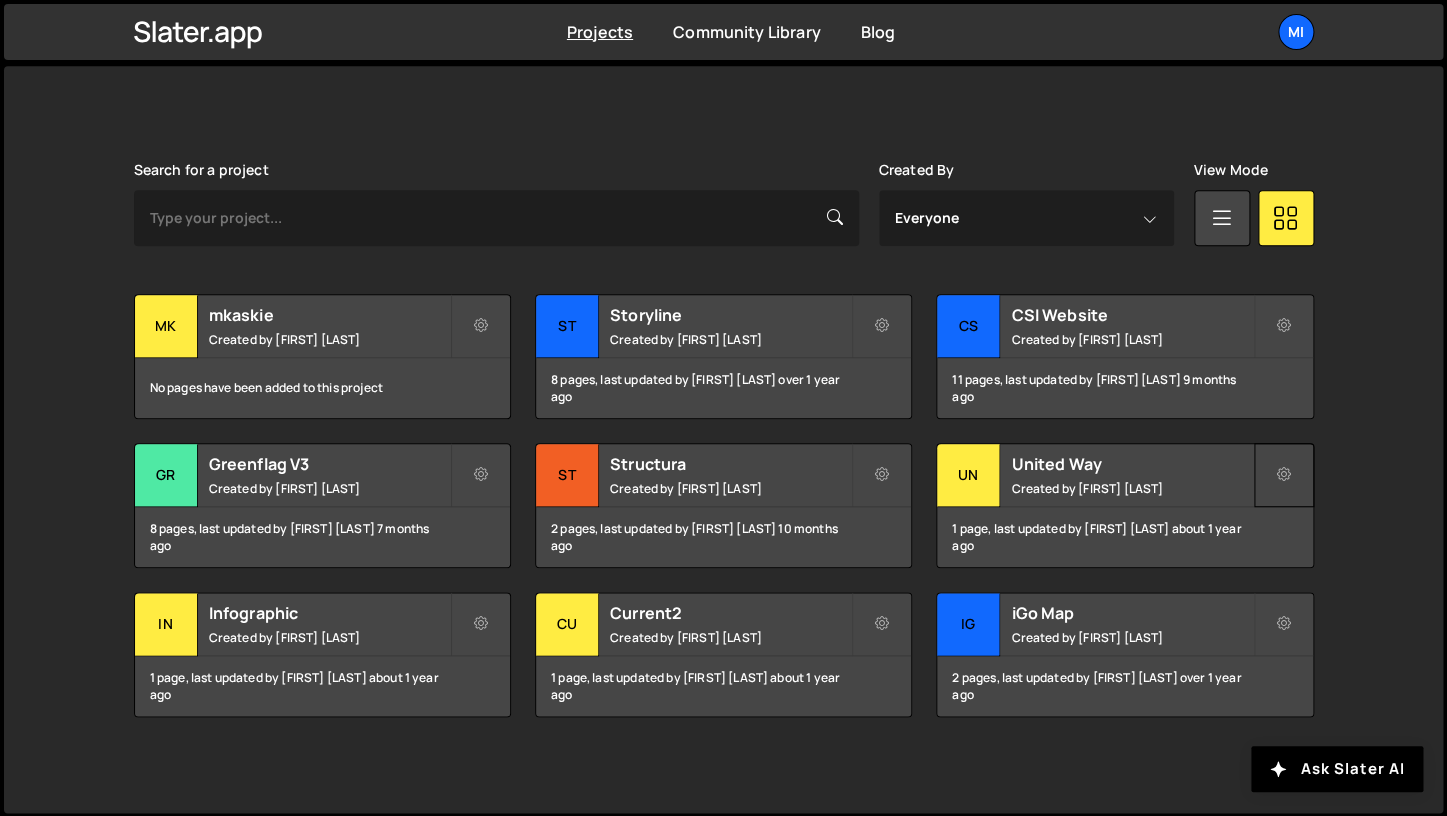 click at bounding box center (1284, 475) 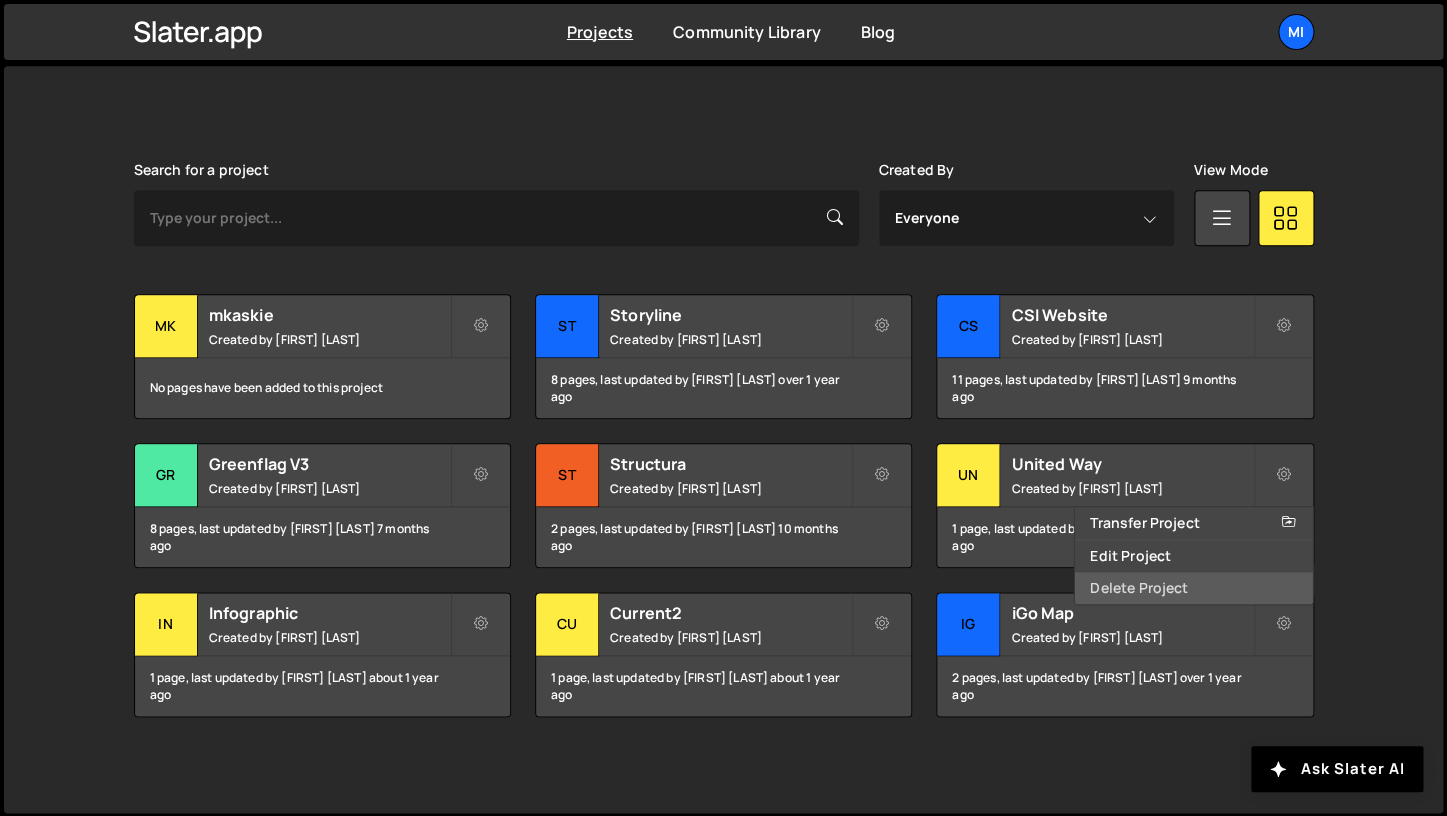 click on "Delete Project" at bounding box center [1193, 588] 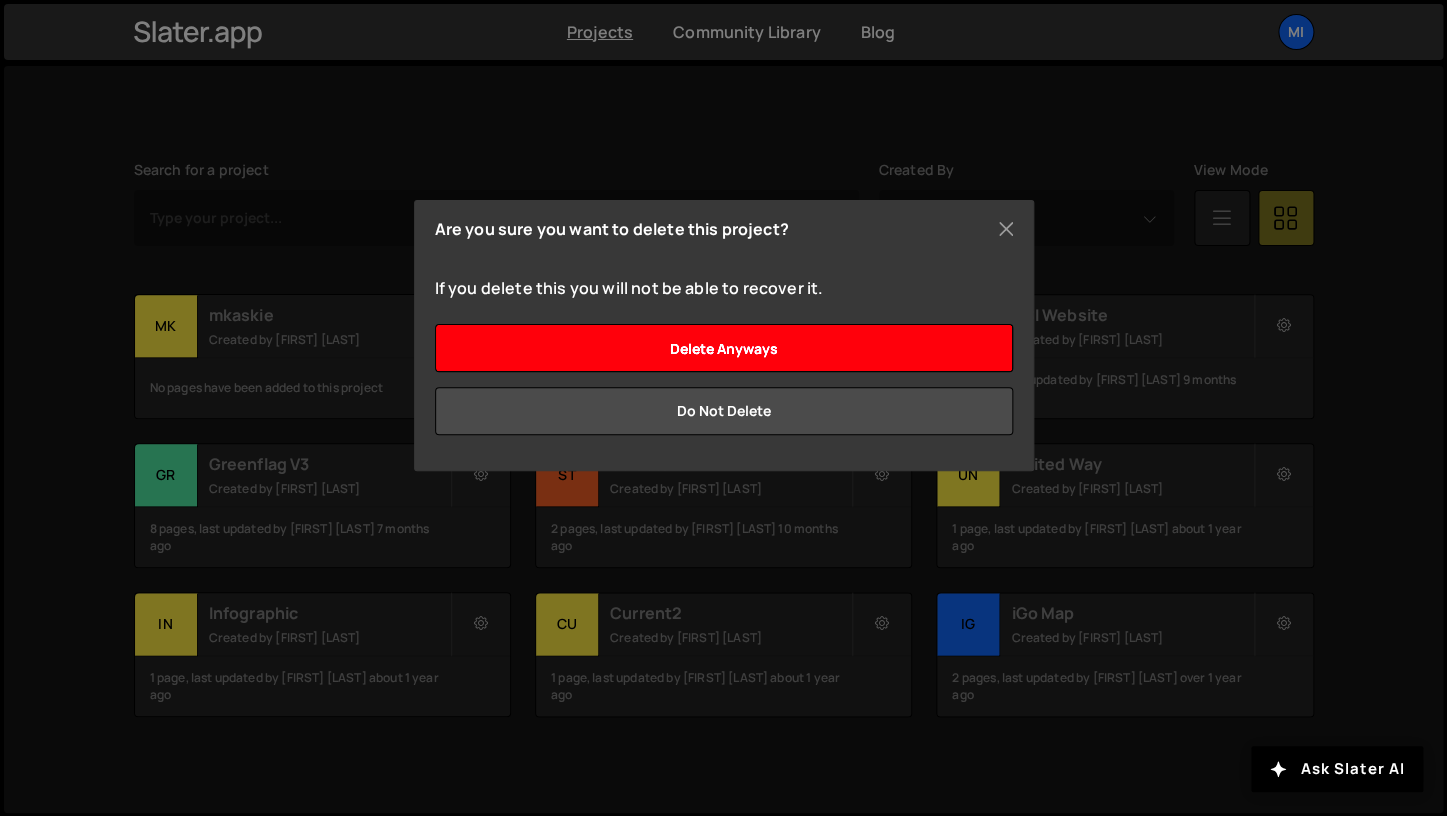 click on "Delete anyways" at bounding box center (724, 348) 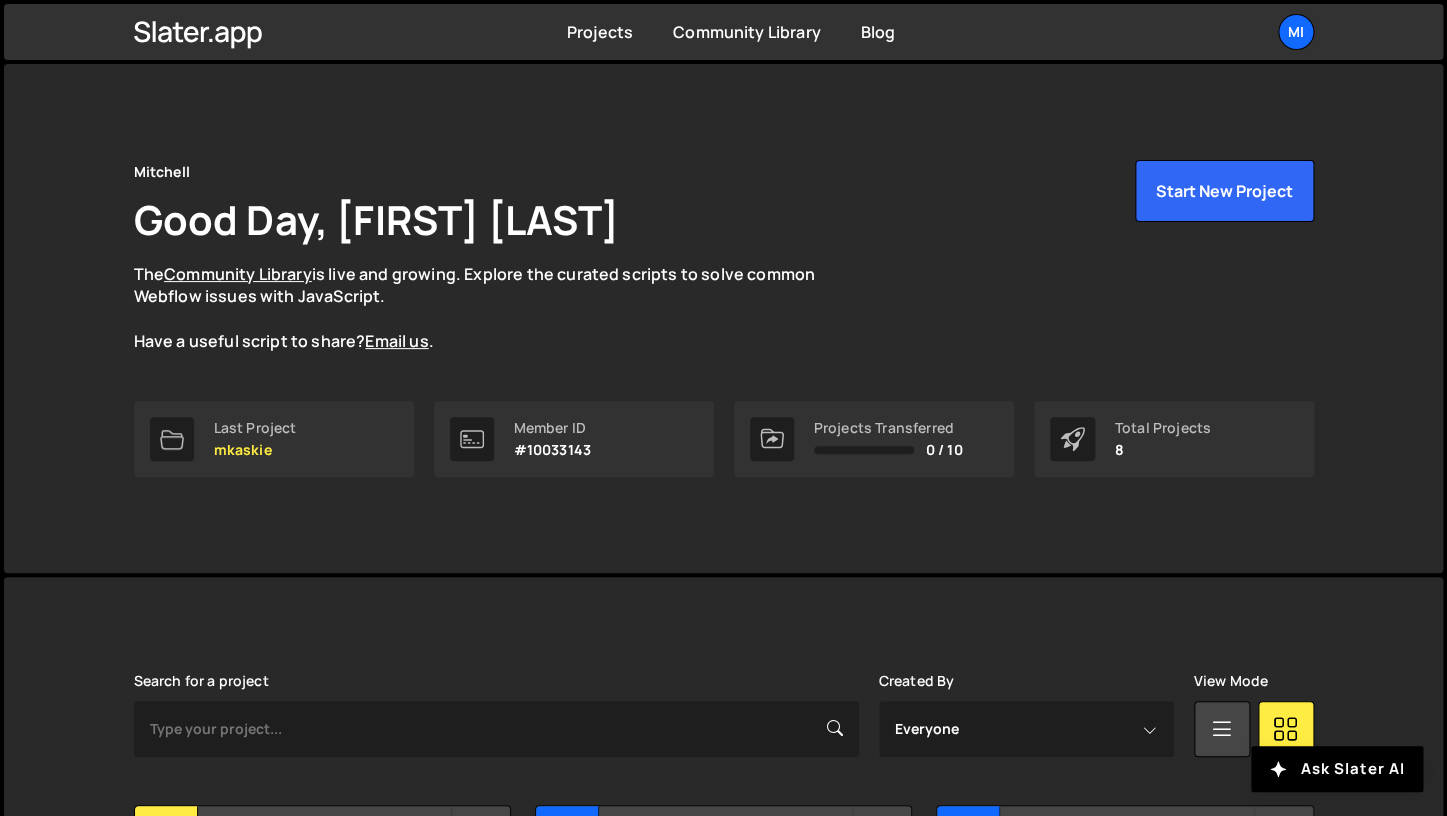 scroll, scrollTop: 511, scrollLeft: 0, axis: vertical 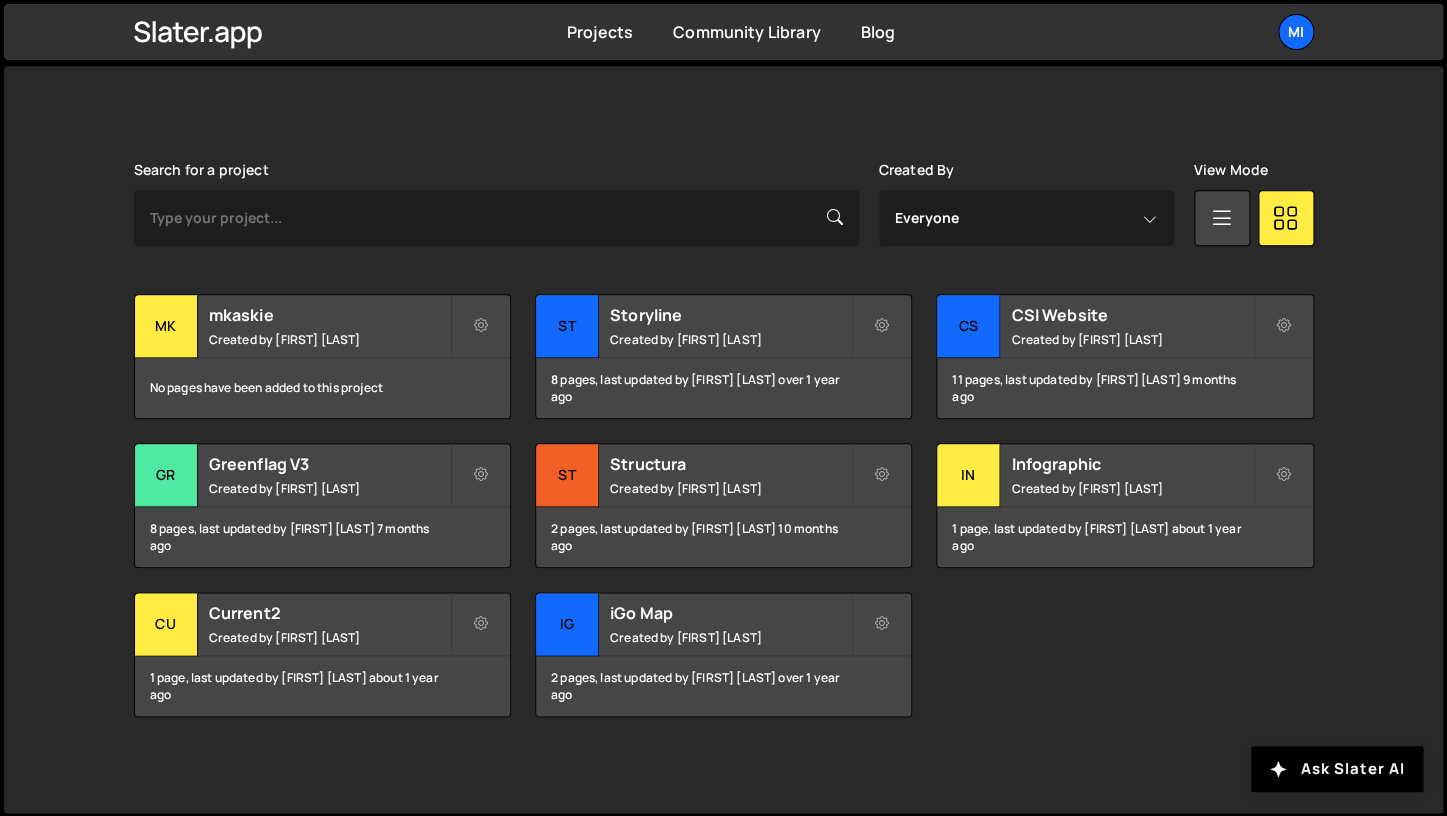 click on "Slater is designed for desktop use. Please use a larger screen to access the full functionality of Slater.
Search for a project
Created By
Everyone
Mitchell Kaskie
View Mode
Transfer Project
Edit Project
Delete Project
mk
mkaskie
Created by Mitchell Kaskie
No pages have been added to this project
St" at bounding box center (724, 439) 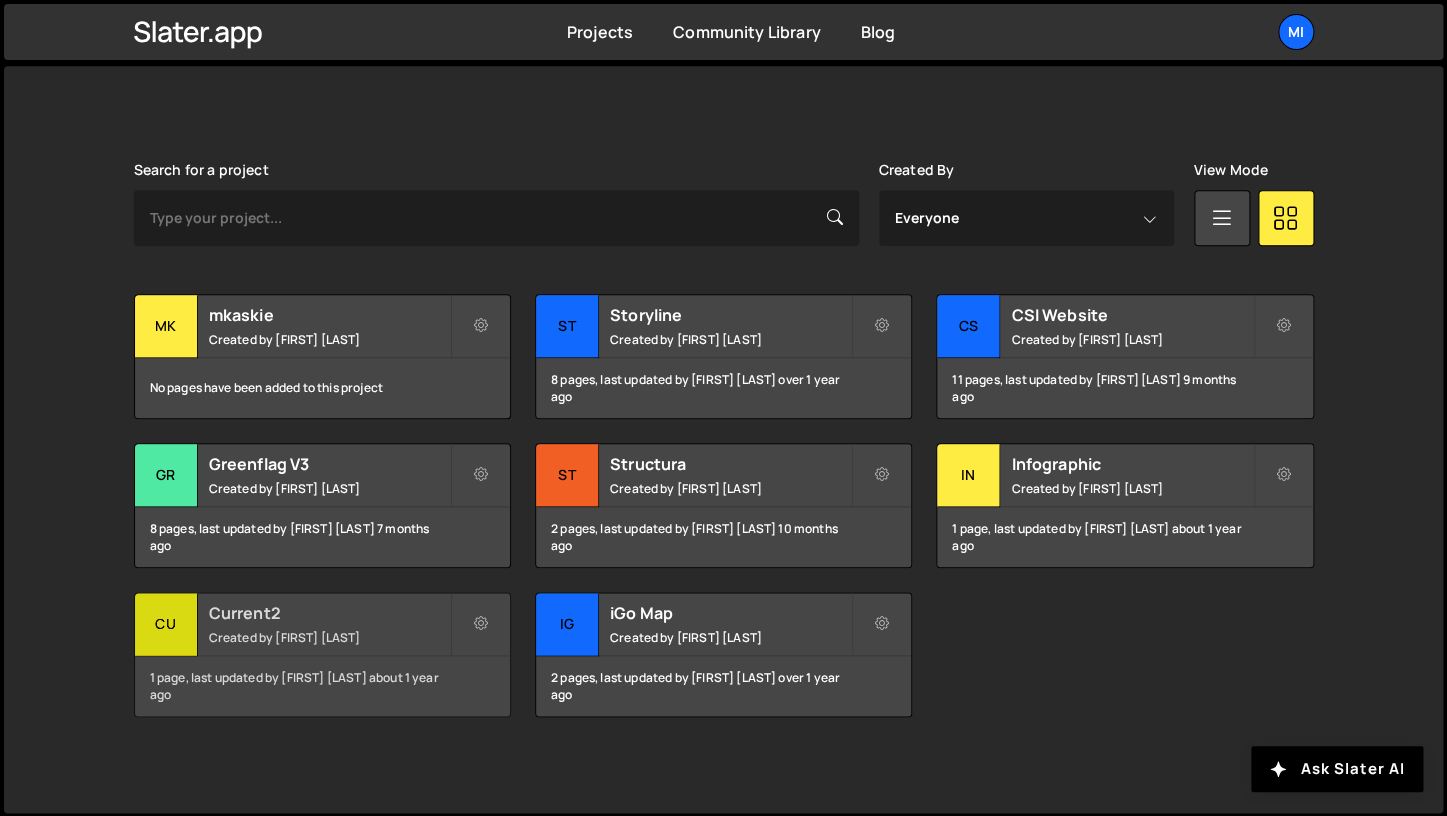 click on "Created by Mitchell Kaskie" at bounding box center (329, 637) 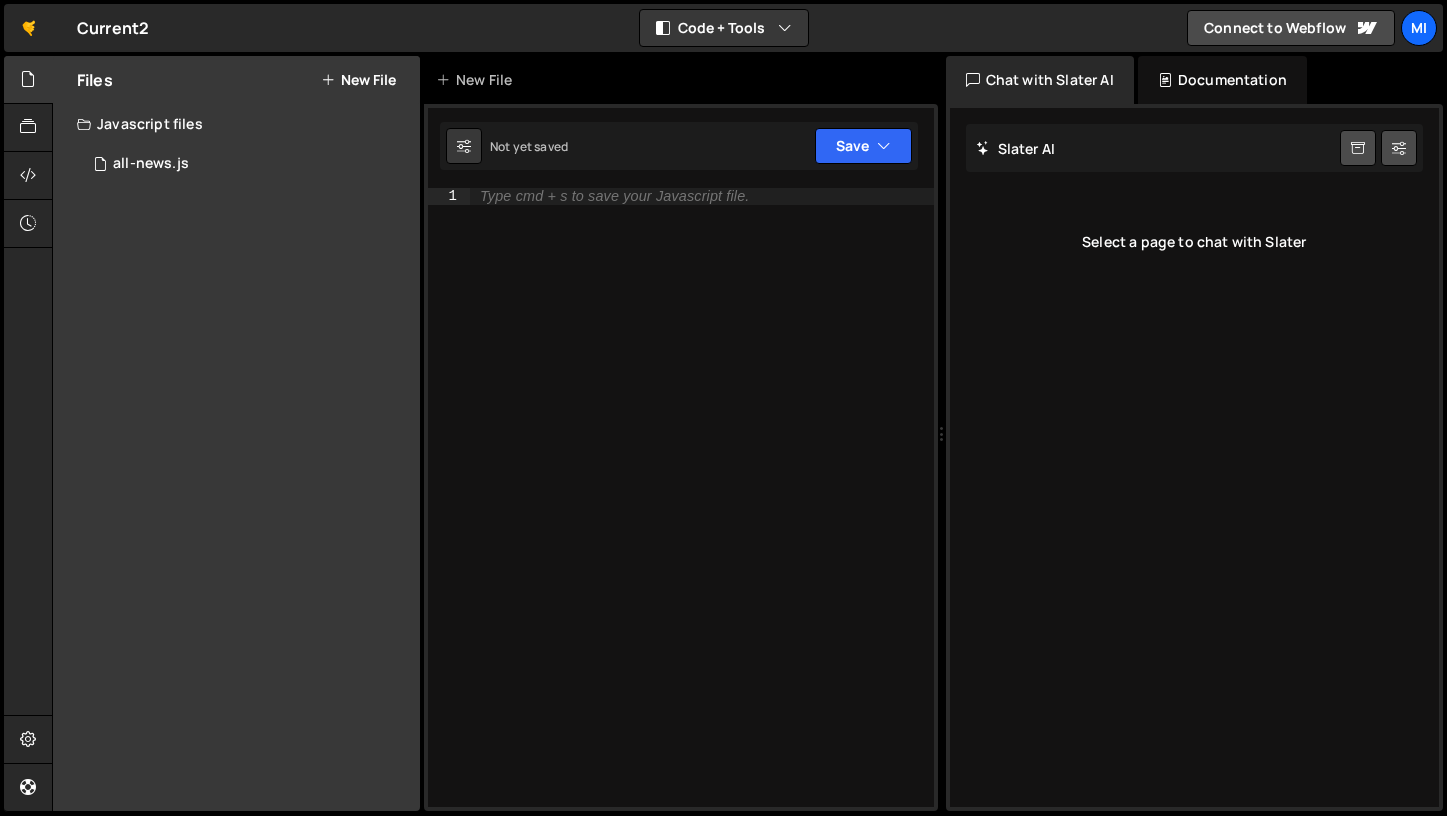scroll, scrollTop: 0, scrollLeft: 0, axis: both 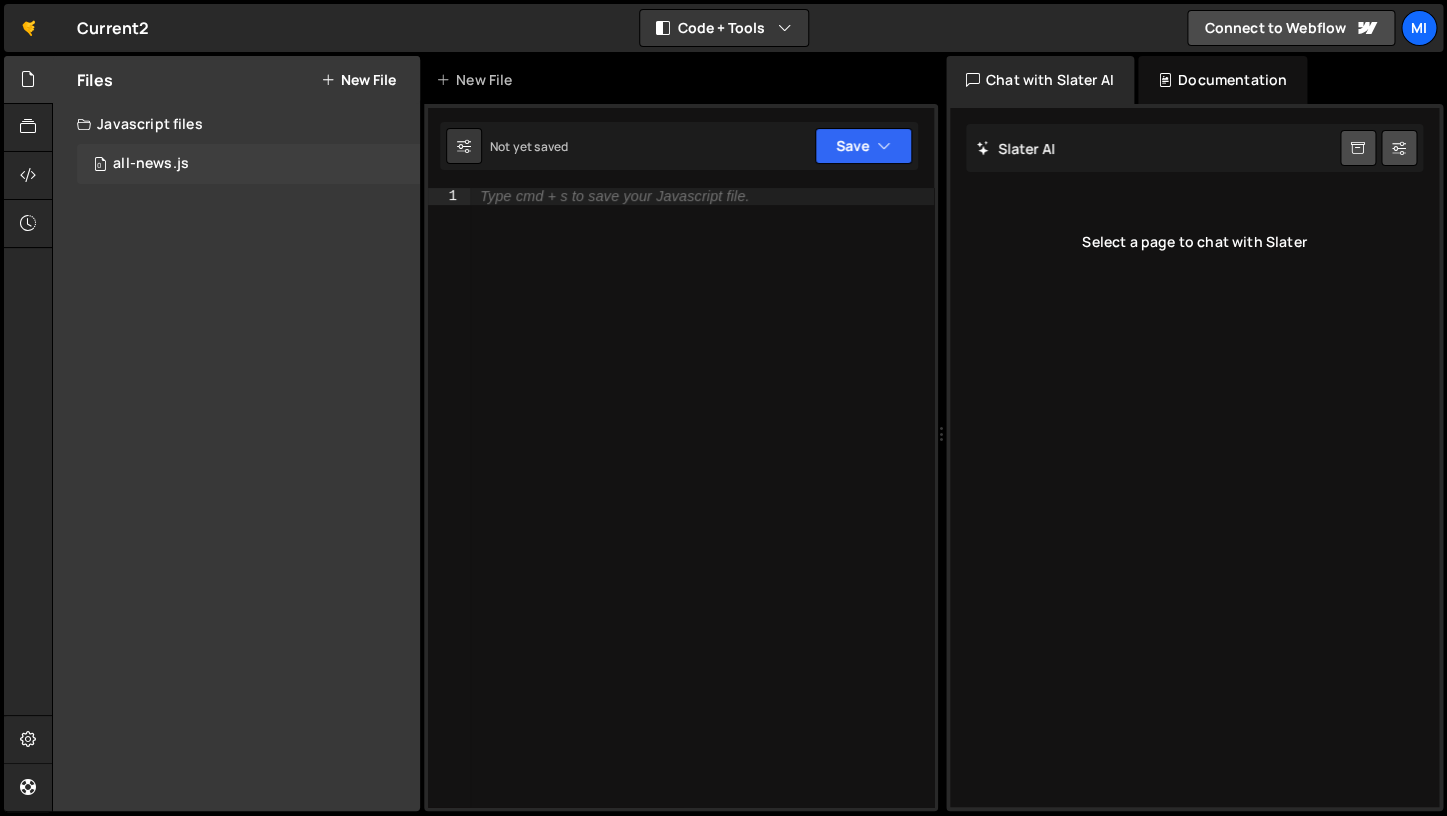 click on "0
all-news.js
0" at bounding box center [248, 164] 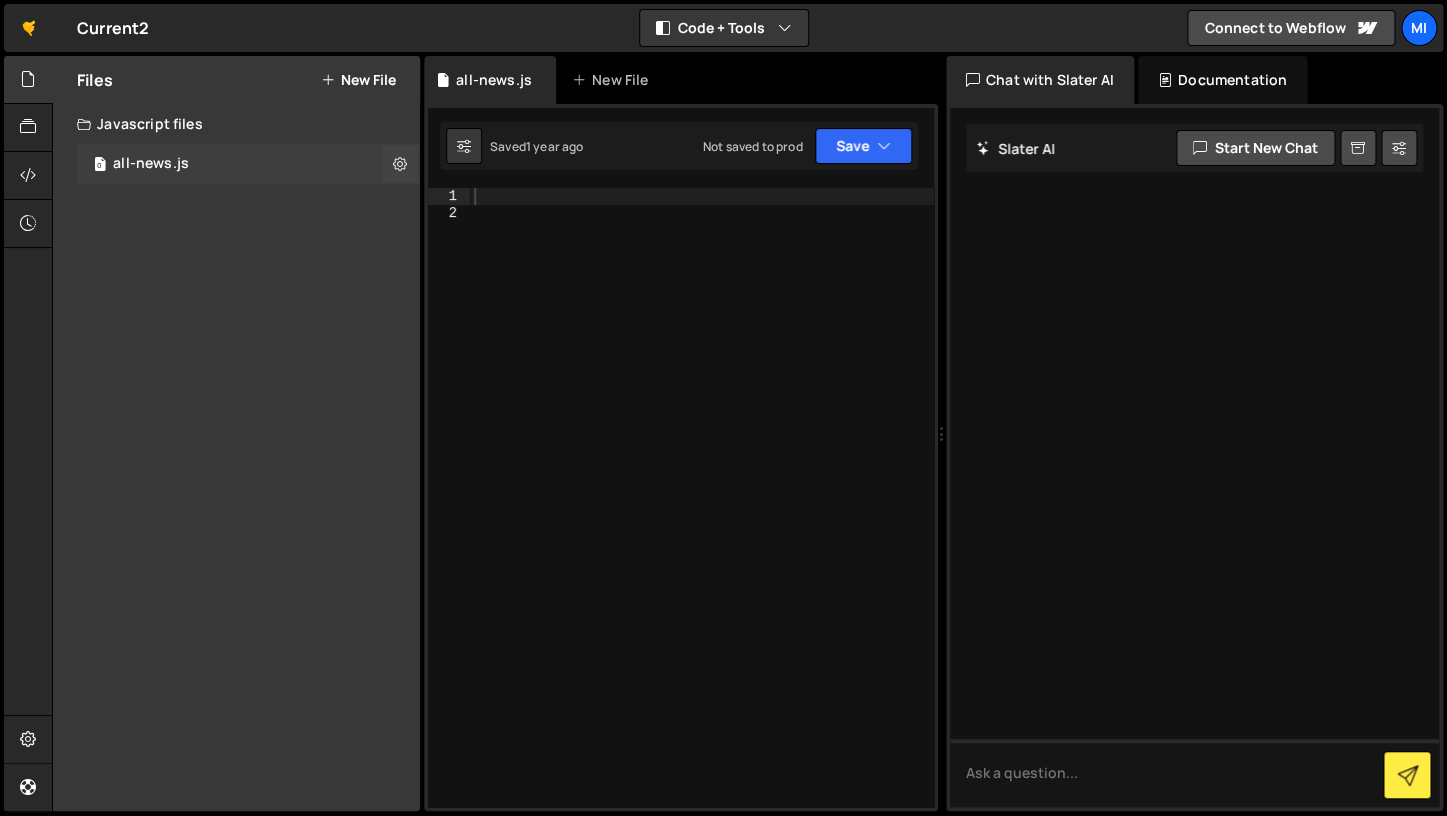 scroll, scrollTop: 19, scrollLeft: 0, axis: vertical 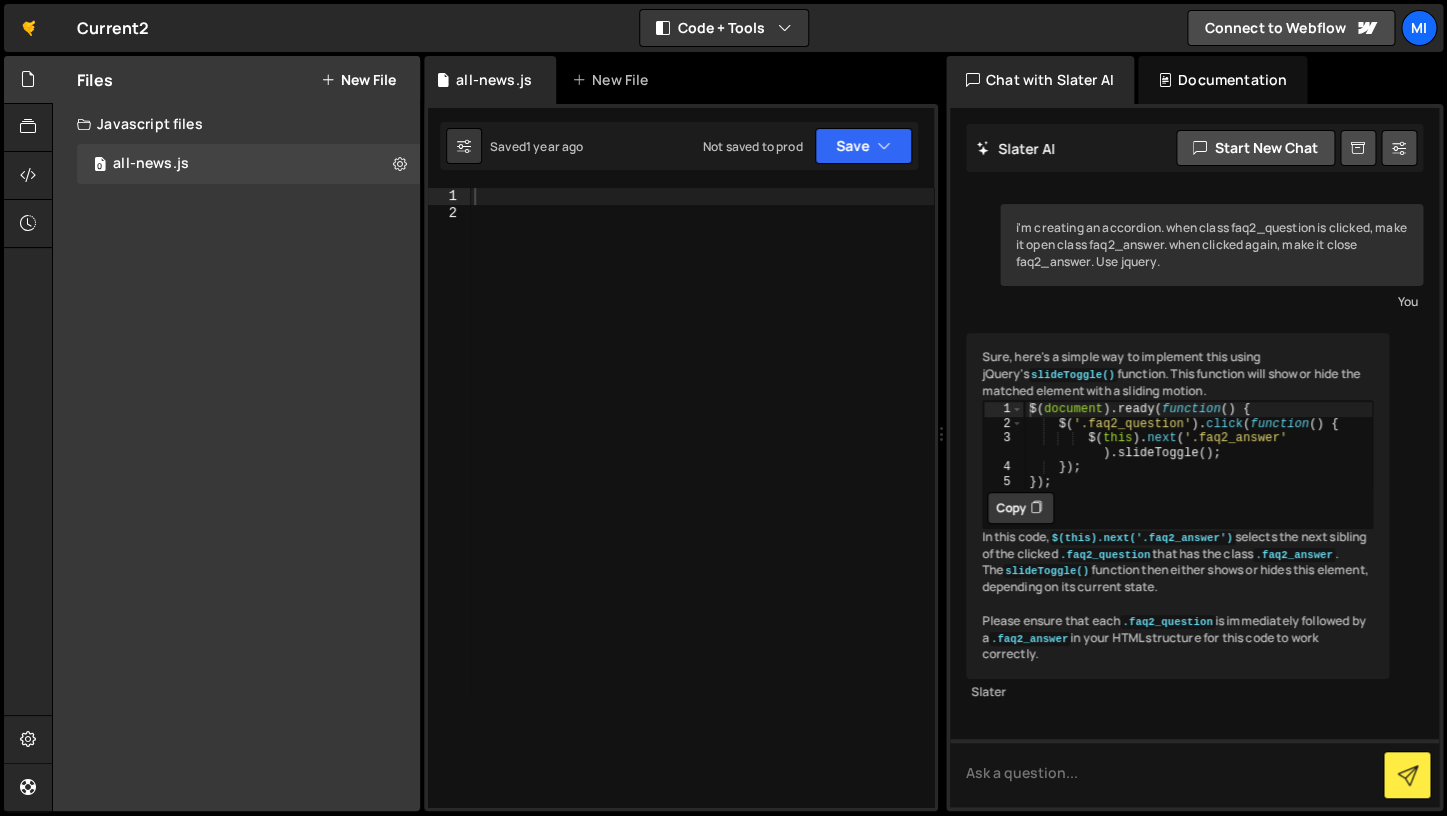 type 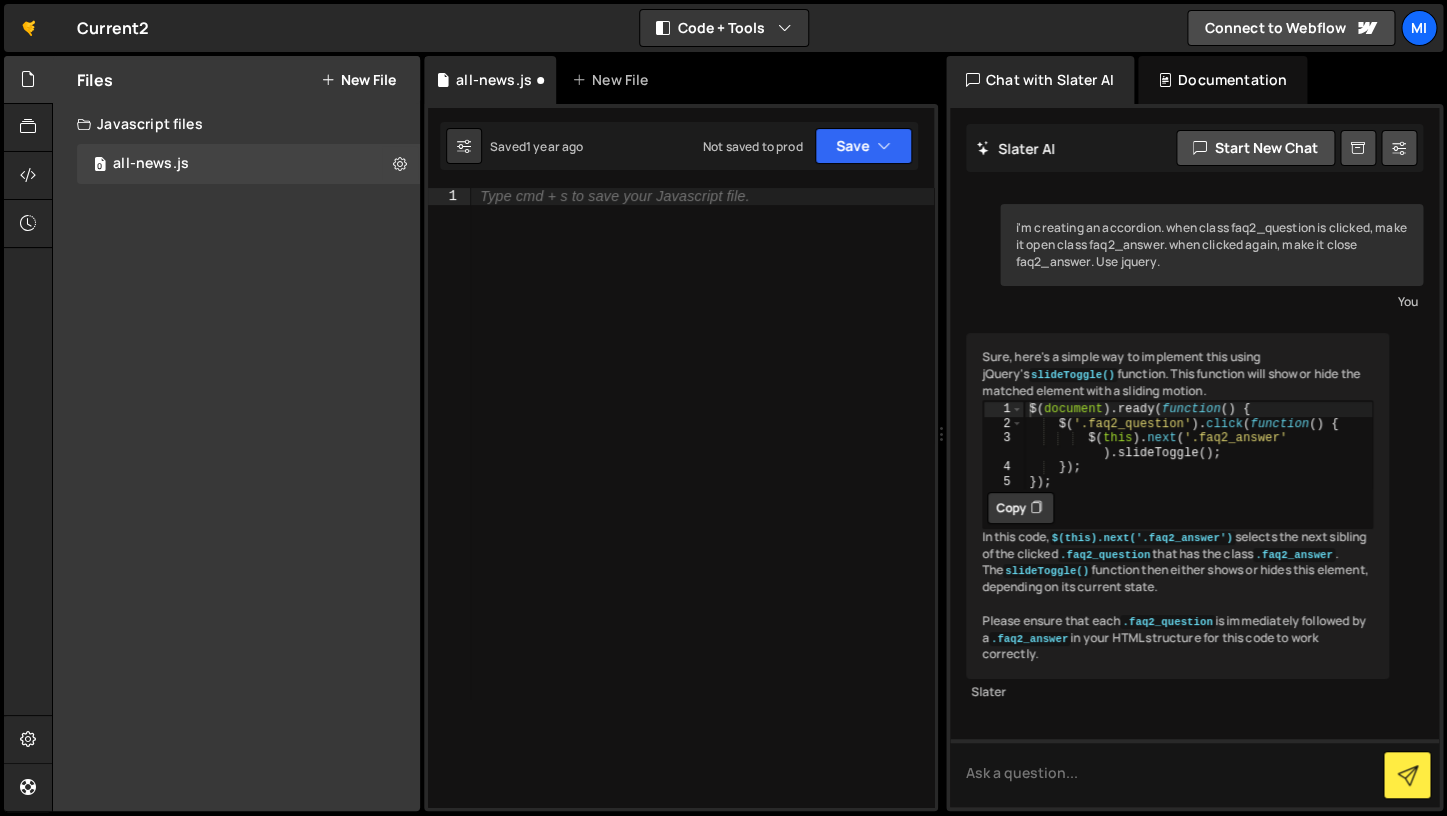 click on "Files
New File
Javascript files
0
all-news.js
0
CSS files
Copy share link
Edit File Settings
Edit External Scripts
Delete File
New File
File name
Javascript" at bounding box center (236, 433) 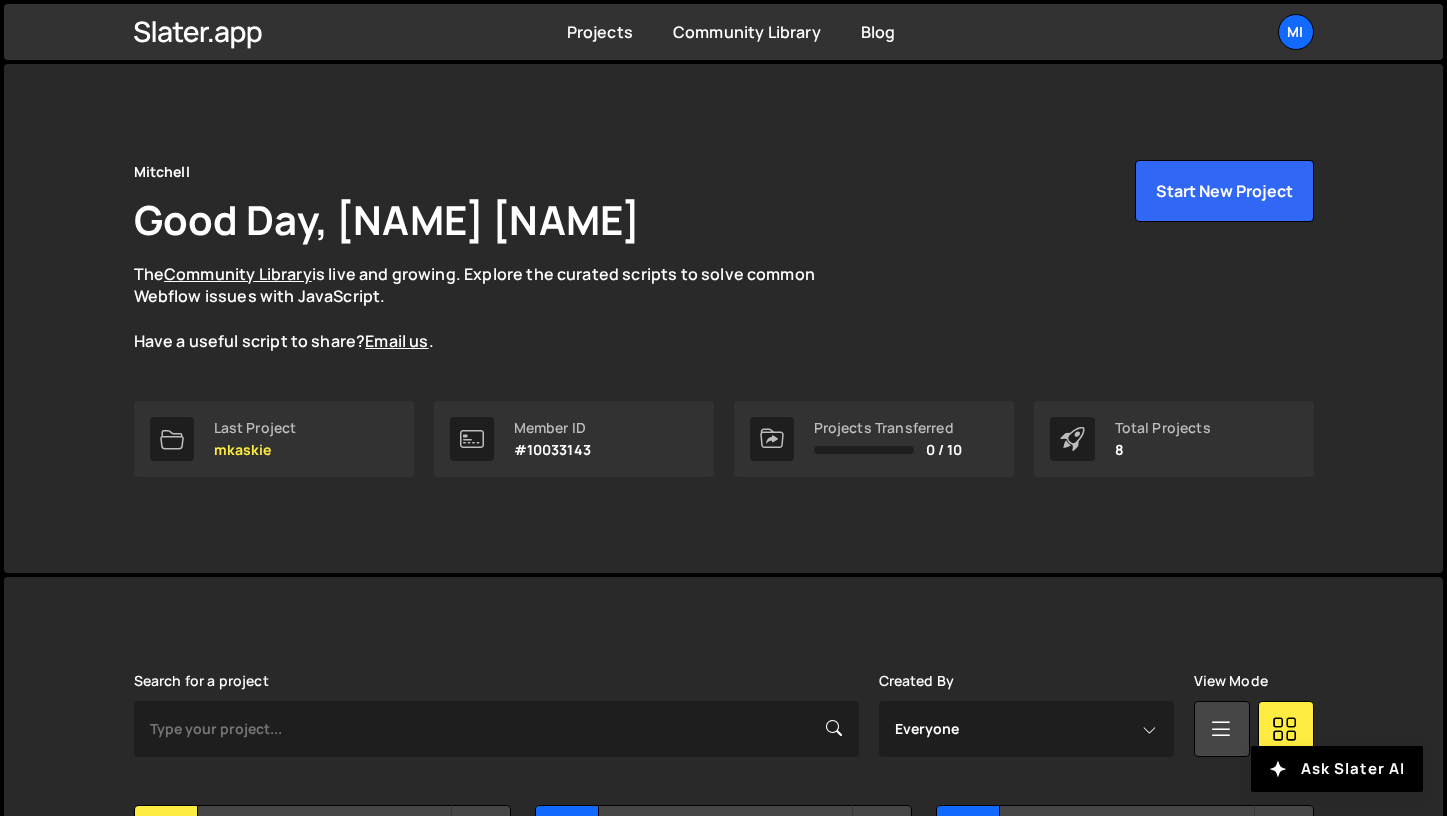 scroll, scrollTop: 511, scrollLeft: 0, axis: vertical 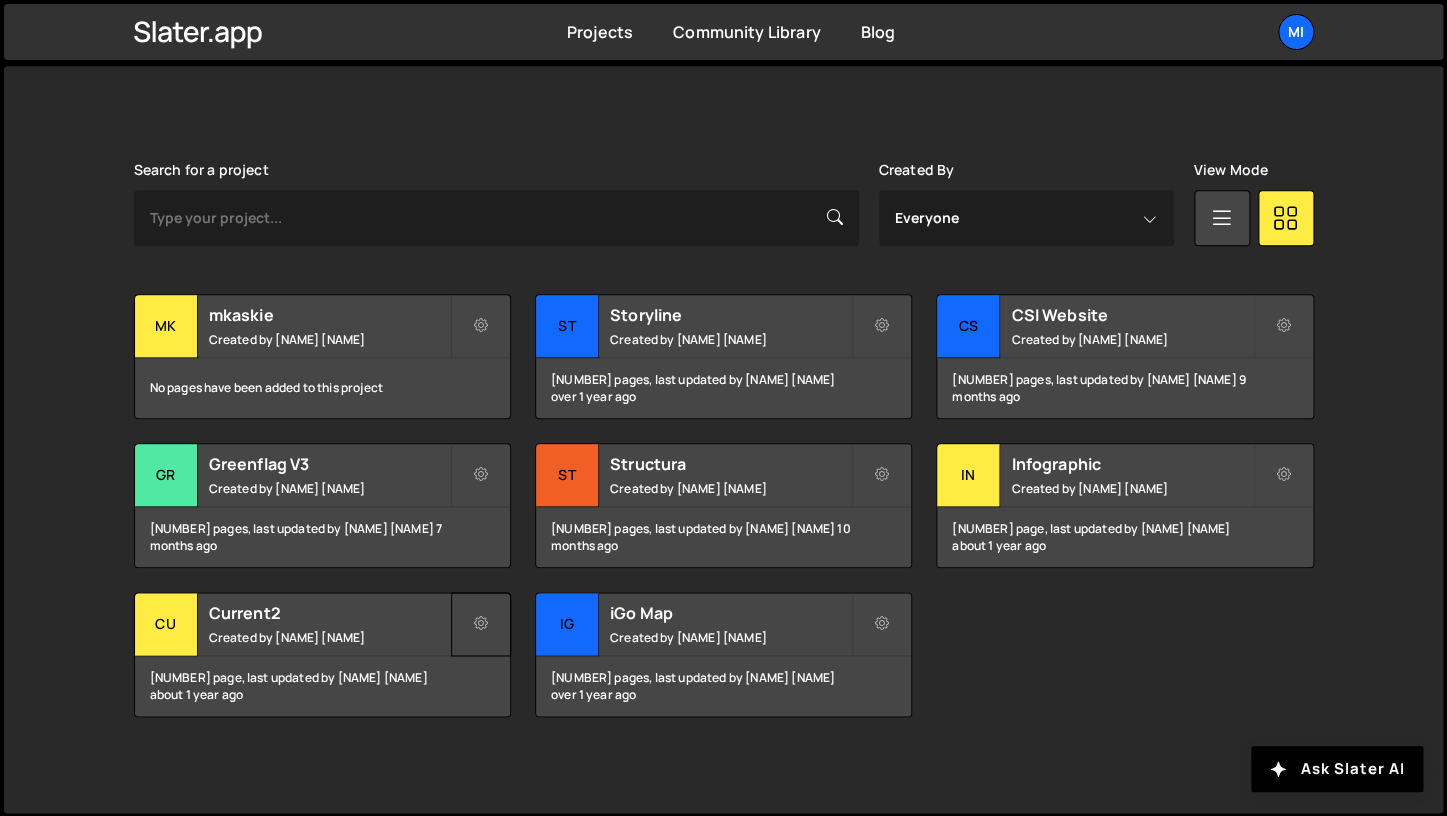 click at bounding box center [481, 624] 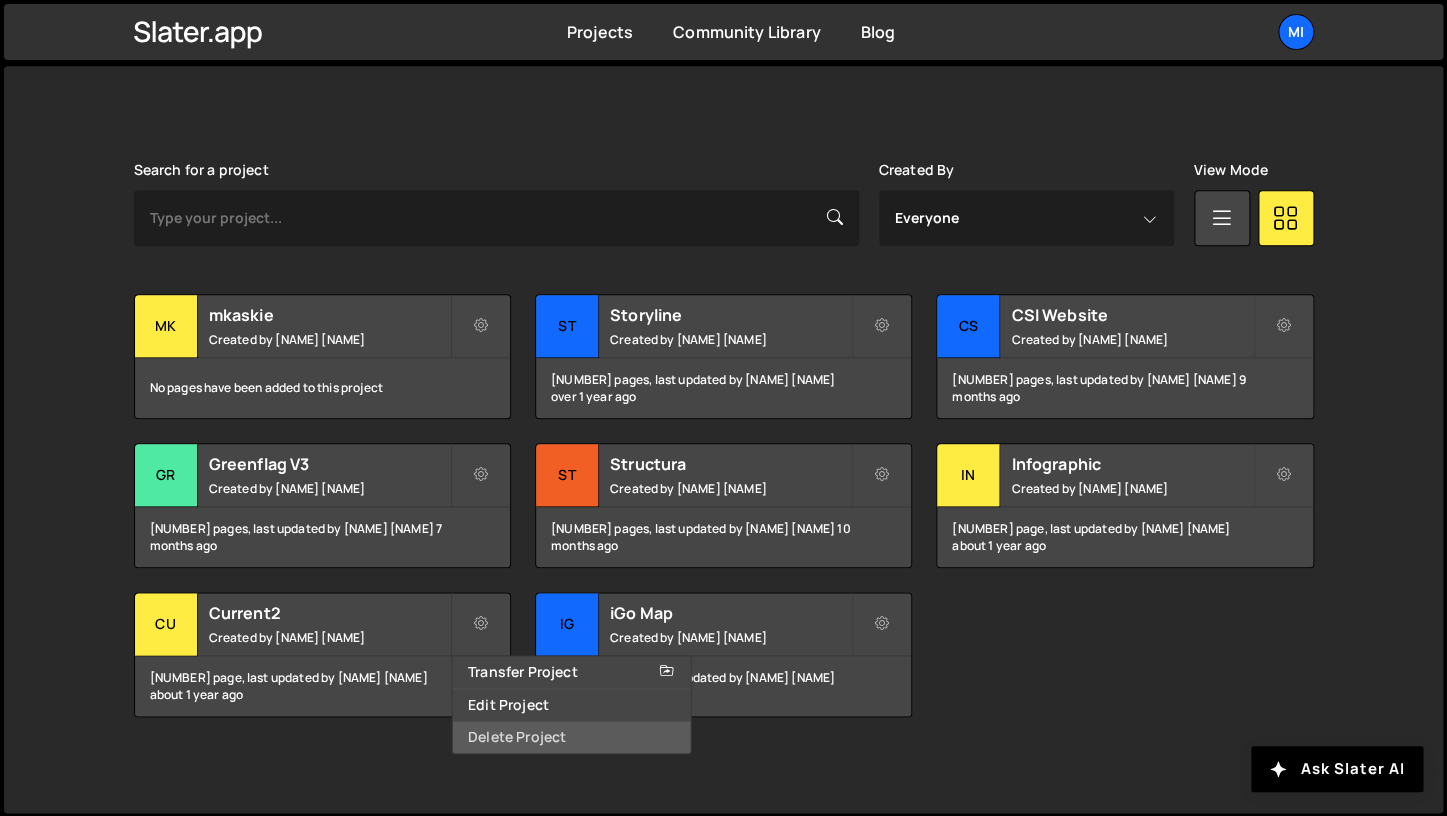 click on "Delete Project" at bounding box center [571, 737] 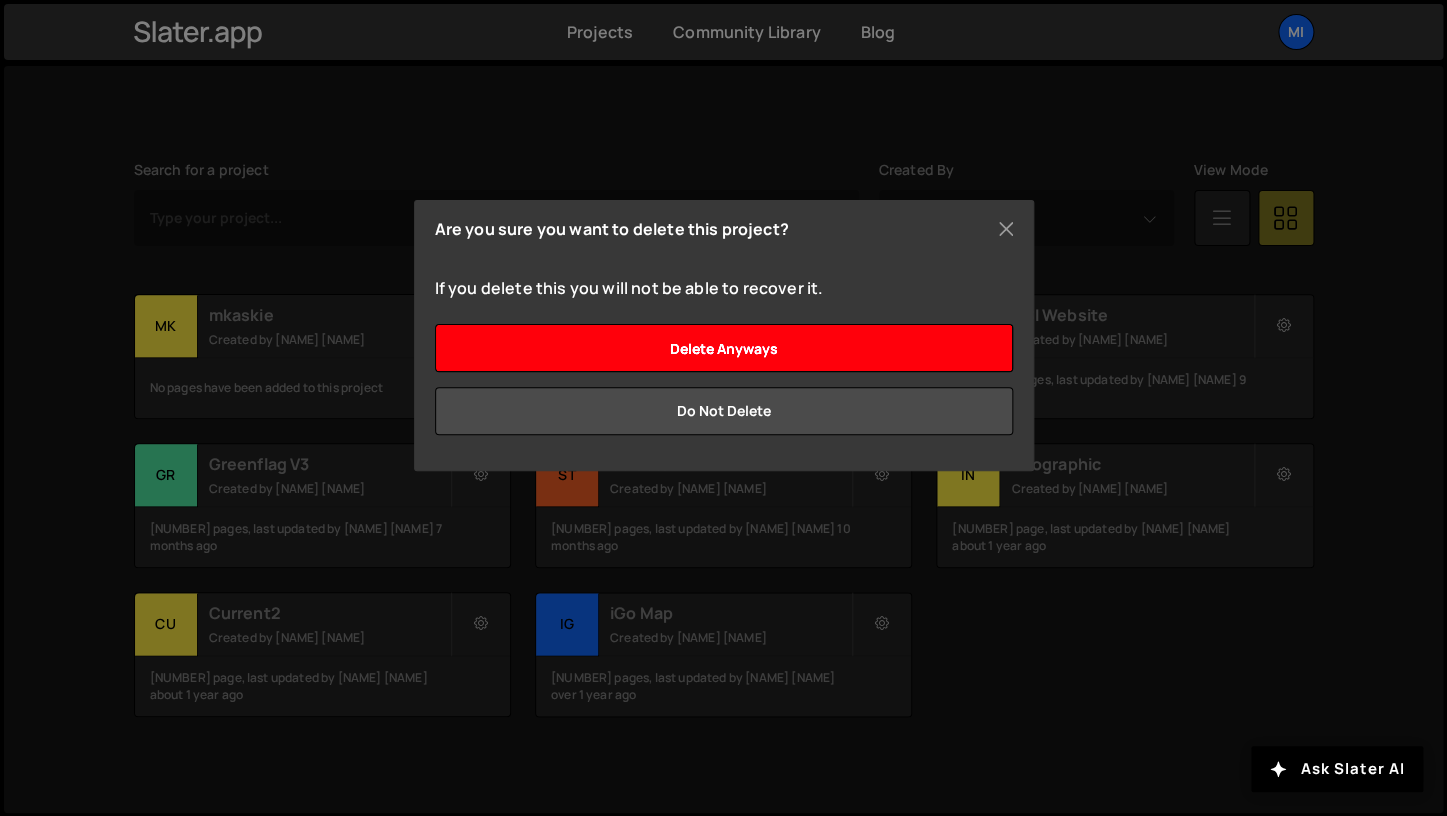 click on "Delete anyways" at bounding box center (724, 348) 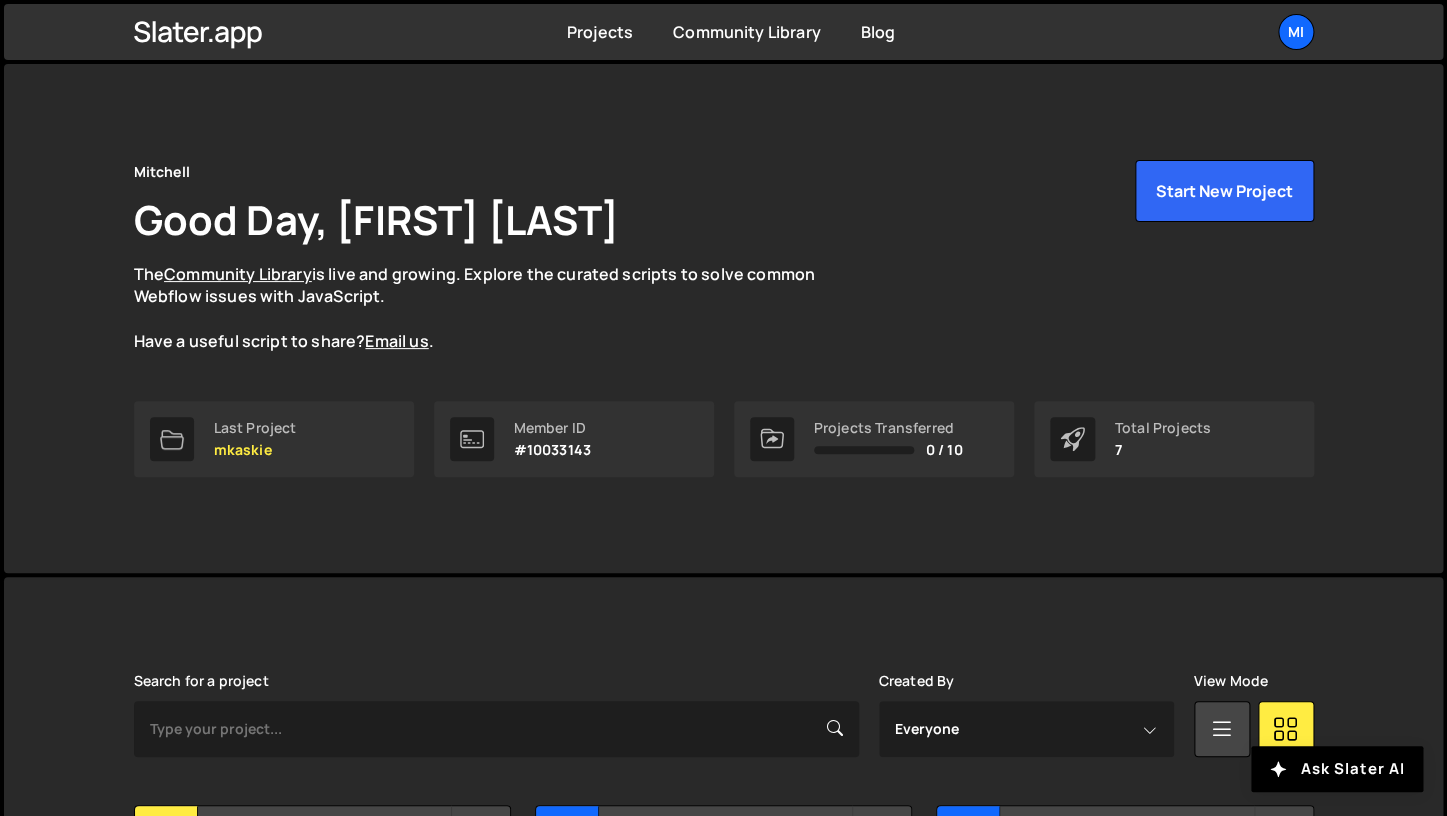 scroll, scrollTop: 511, scrollLeft: 0, axis: vertical 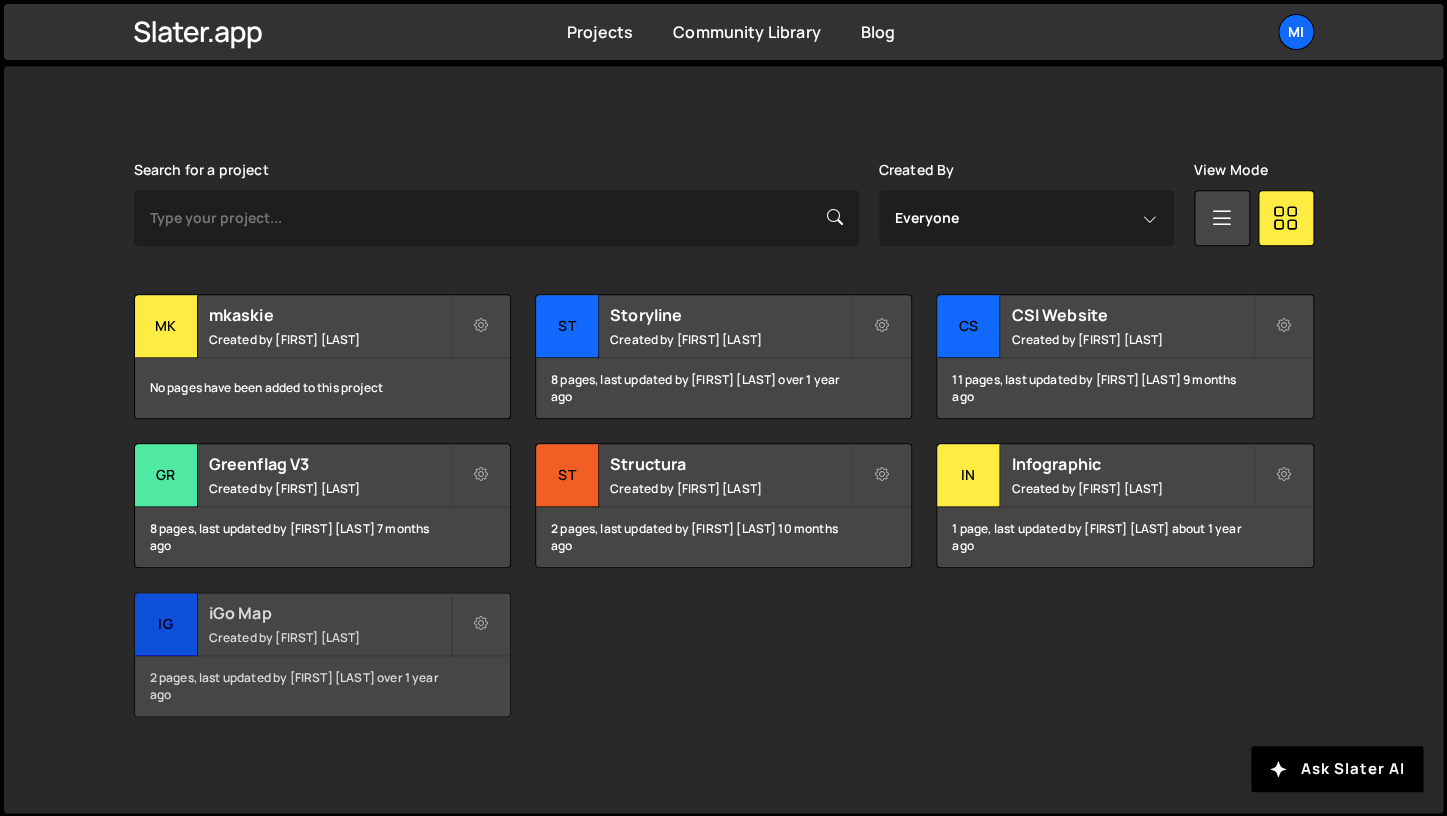 click on "Created by [FIRST] [LAST]" at bounding box center (329, 637) 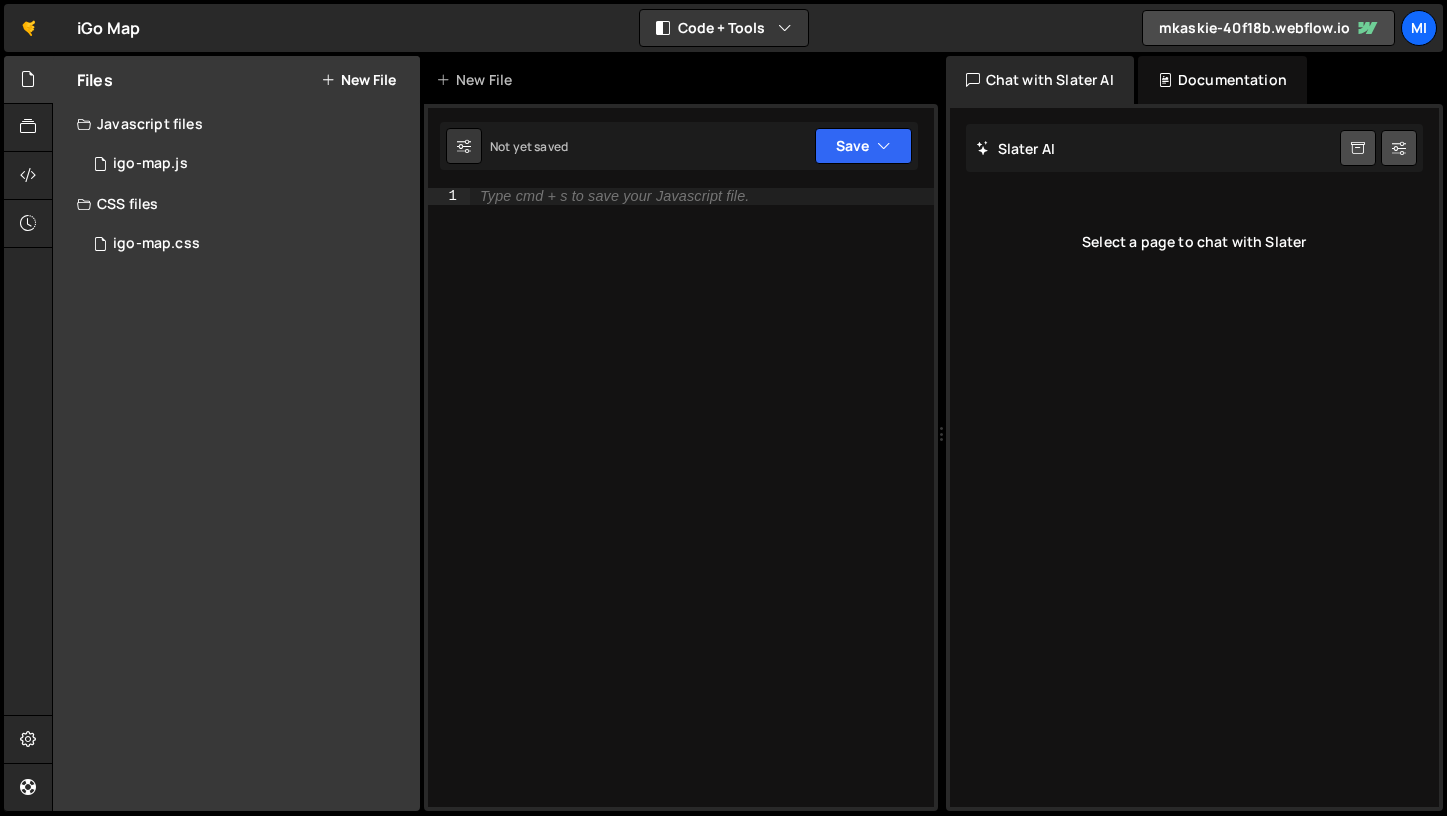 scroll, scrollTop: 0, scrollLeft: 0, axis: both 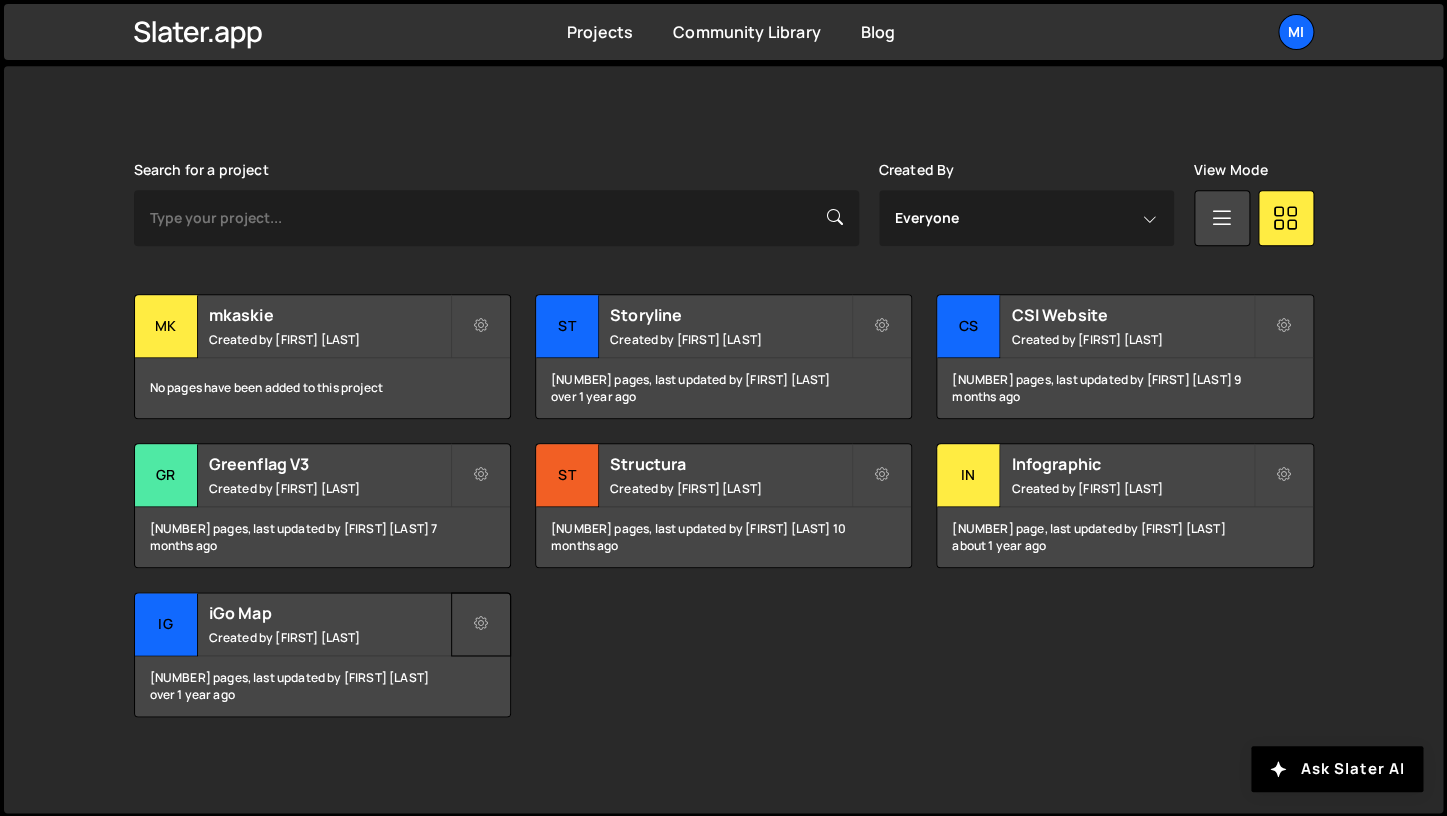 click at bounding box center (481, 624) 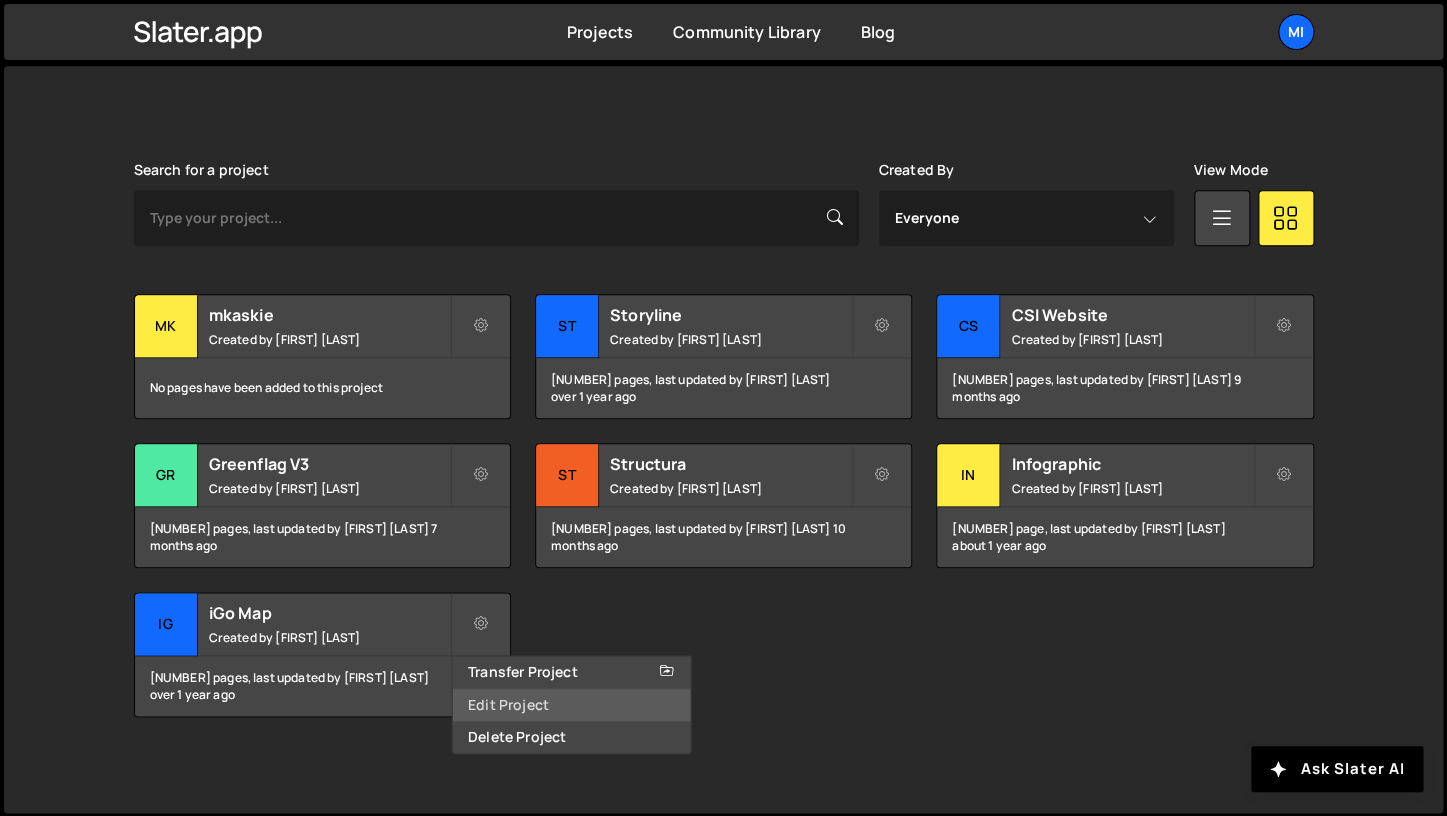 click on "Edit Project" at bounding box center [571, 705] 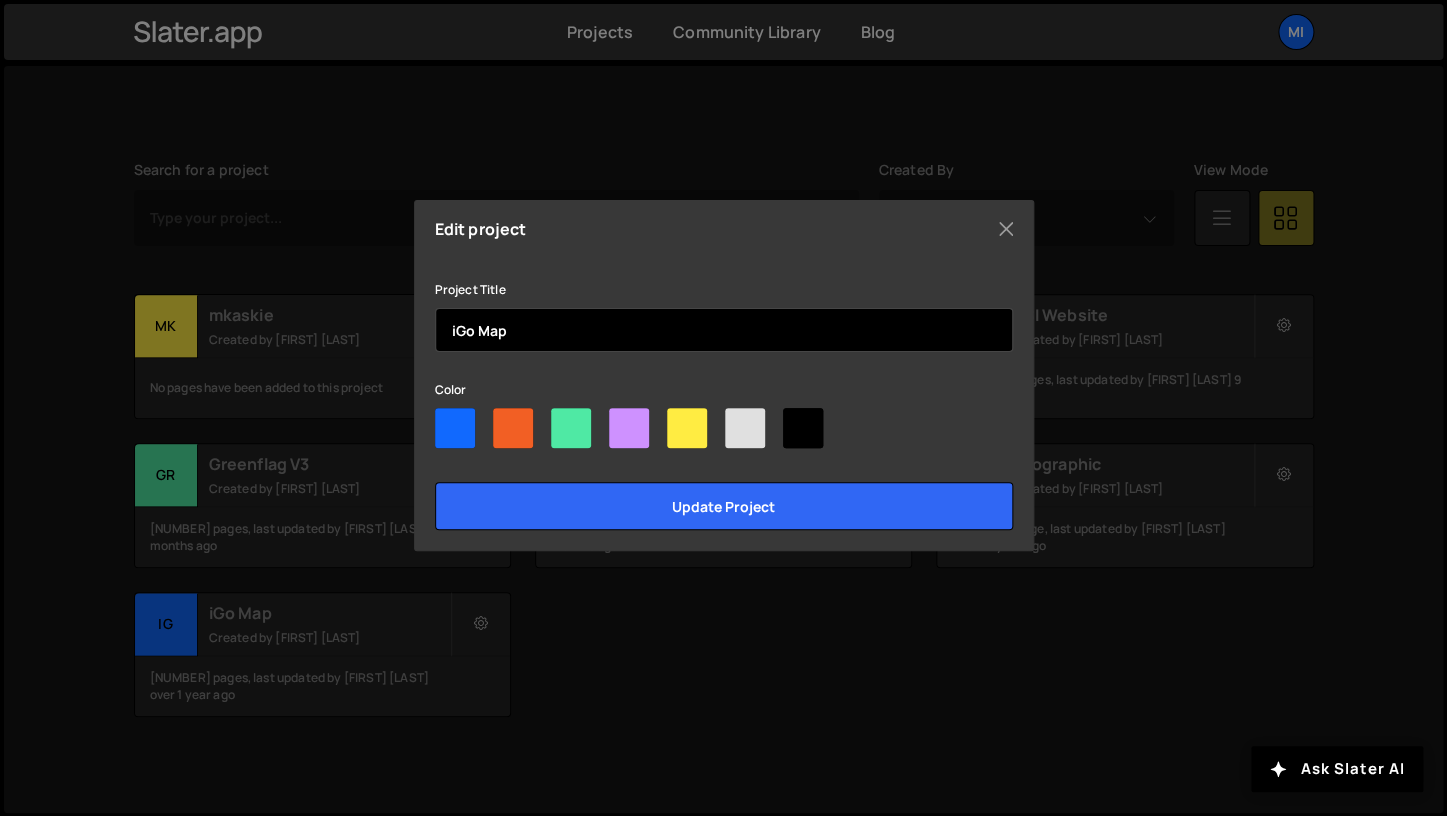 click on "iGo Map" at bounding box center (724, 330) 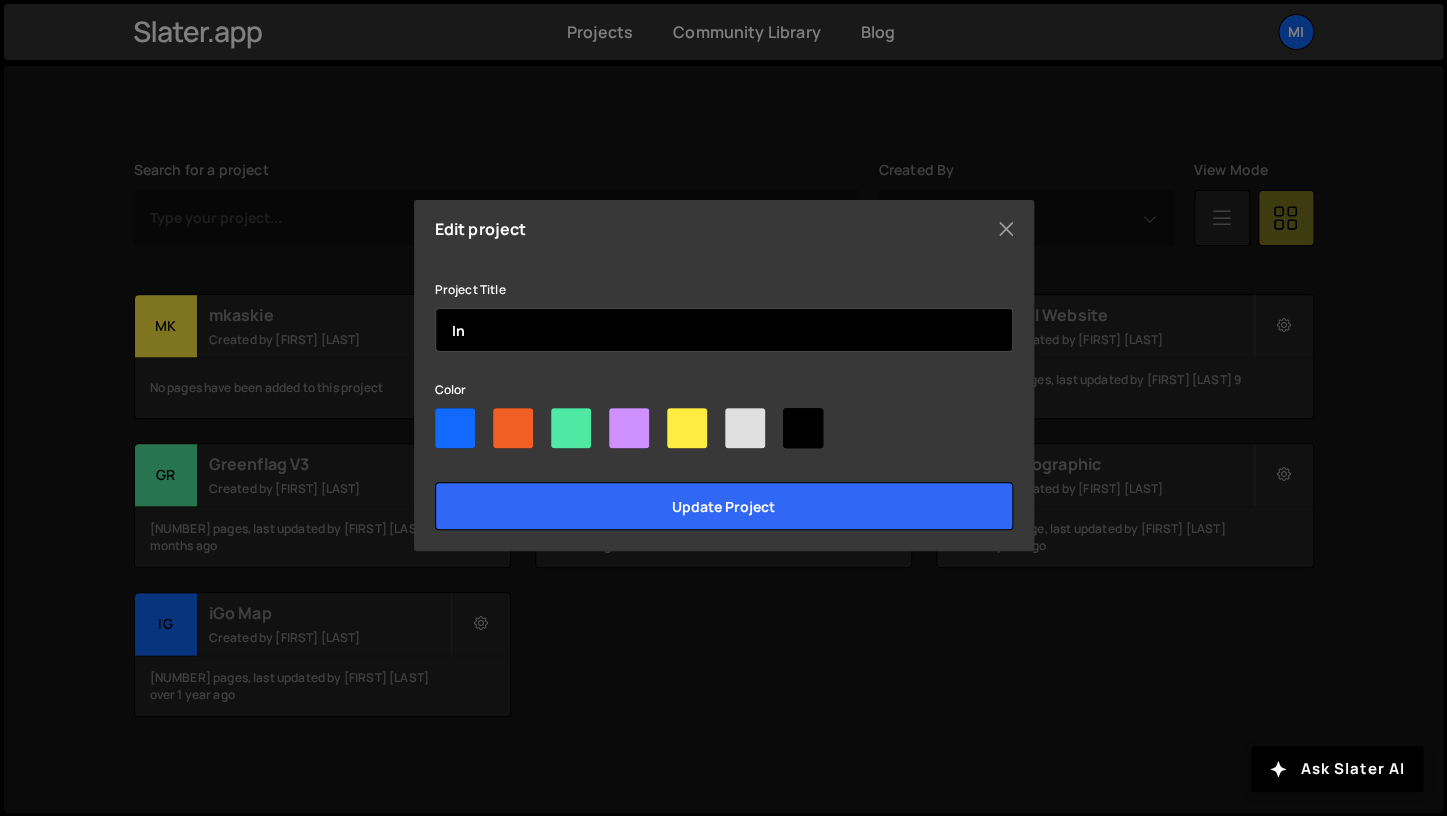 type on "I" 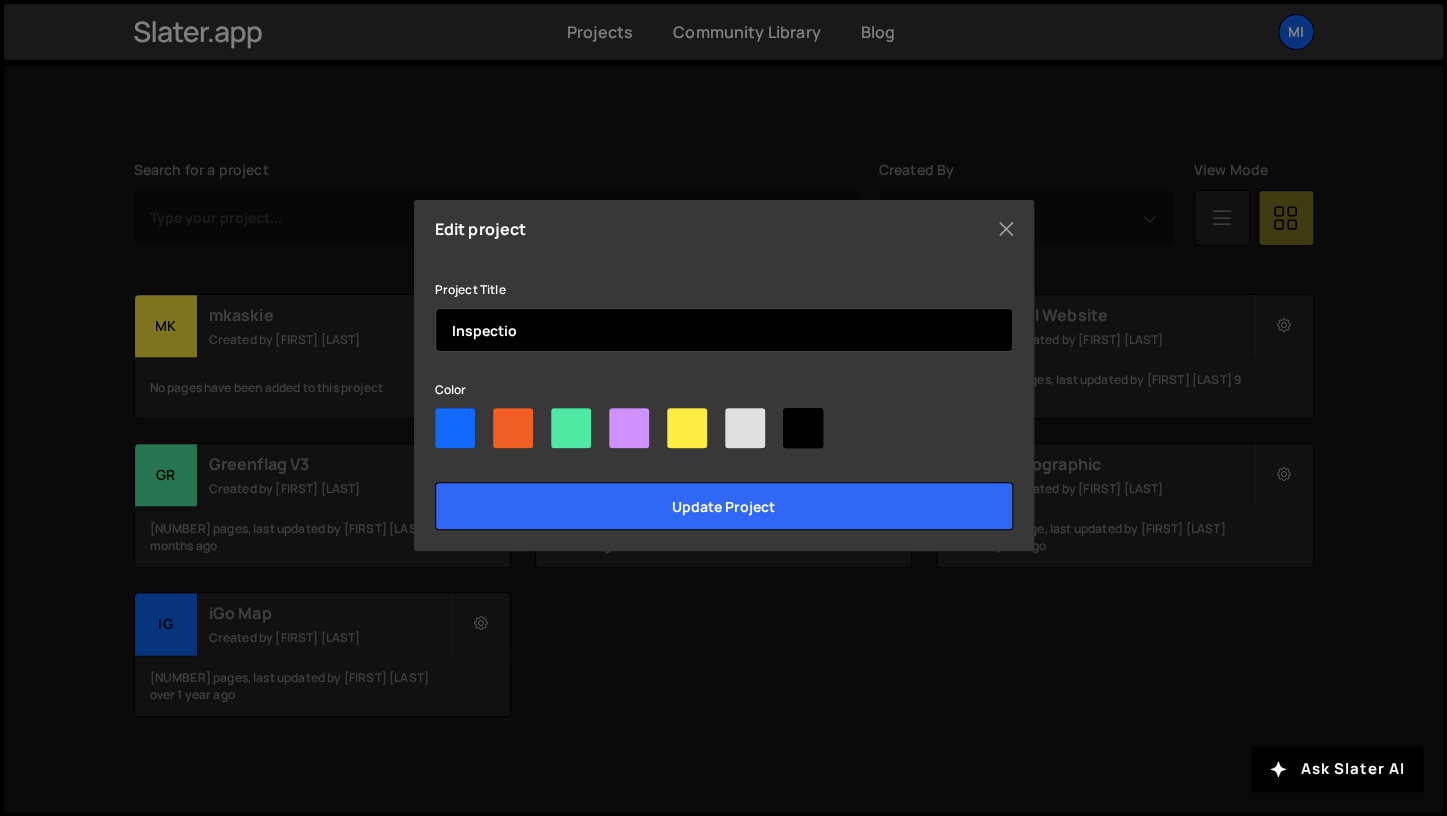 type on "Inspection" 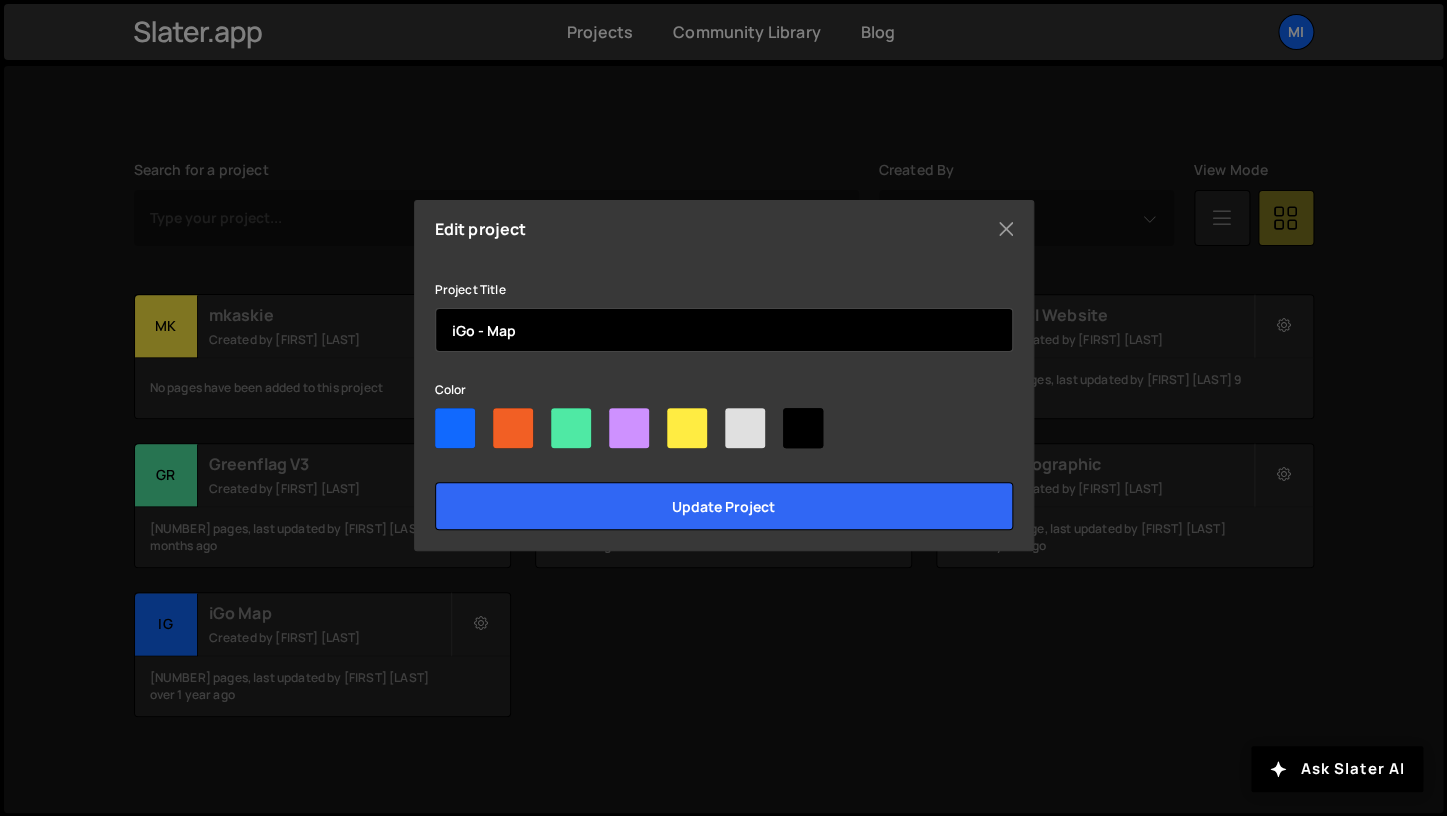type on "iGo - Map" 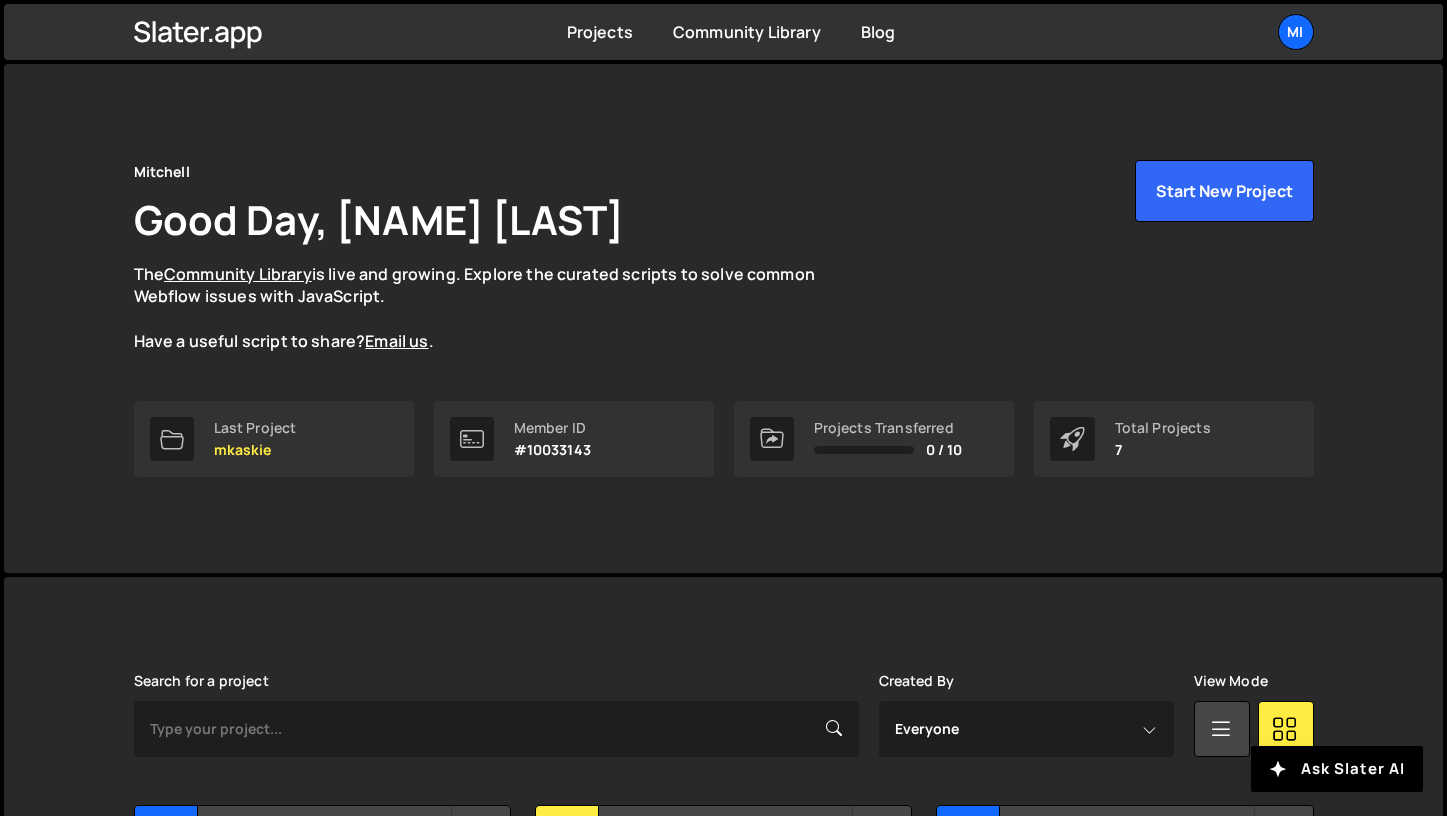 scroll, scrollTop: 0, scrollLeft: 0, axis: both 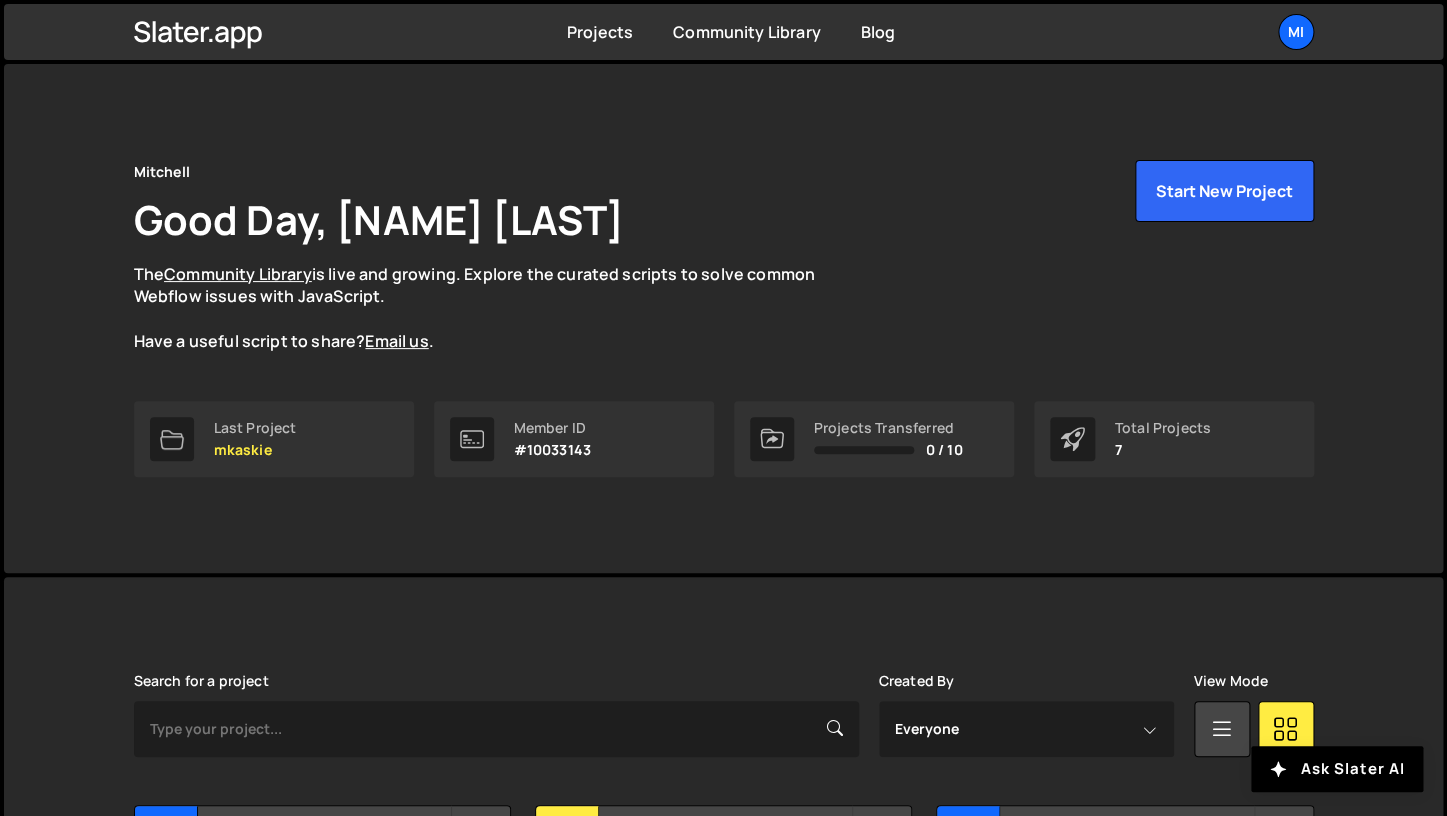 click on "[NAME]
Good Day, [NAME] [LAST]
The  Community Library  is live and growing. Explore the curated scripts to solve common Webflow issues with JavaScript.
Have a useful script to share?
Email us .
Start New Project
Last Project
mkaskie
7" at bounding box center [724, 318] 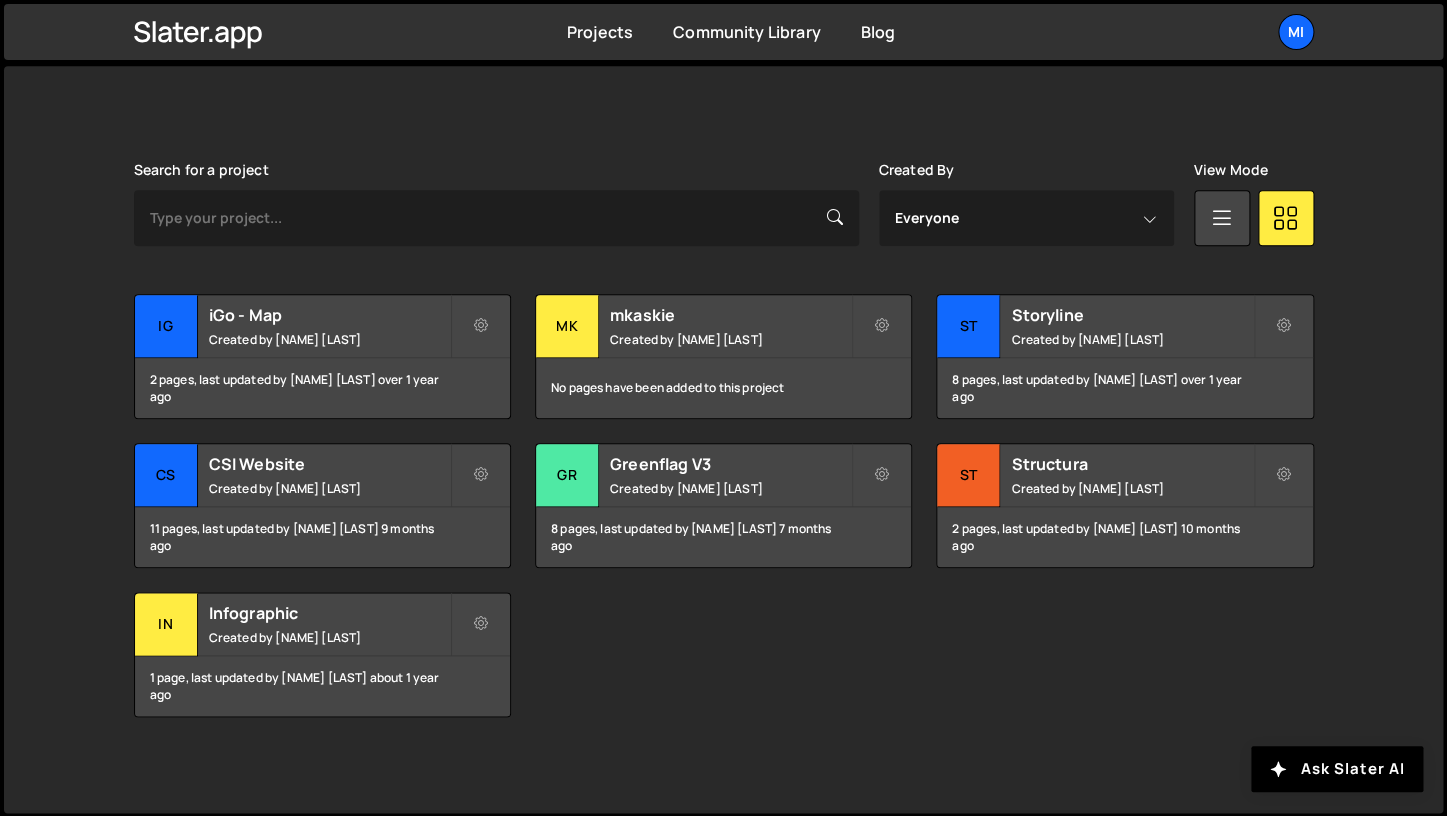click on "Transfer Project
Edit Project
Delete Project
iG
iGo - Map
Created by [NAME] [LAST]
2 pages, last updated by
[NAME] [LAST] over 1 year ago
Transfer Project
Edit Project
Delete Project
mk
mkaskie
Created by [NAME] [LAST]
No pages have been added to this project
Transfer Project" at bounding box center [724, 505] 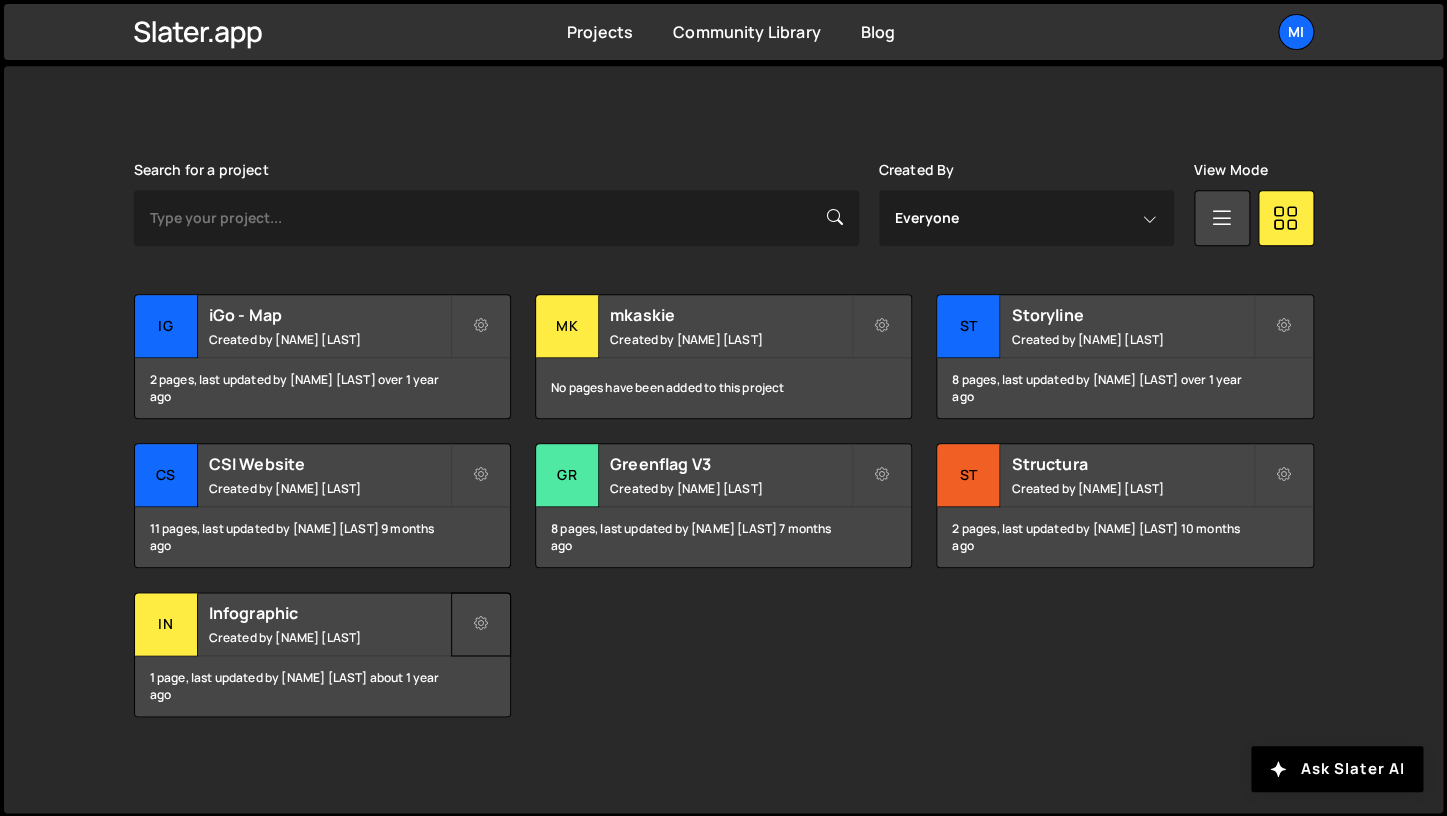click at bounding box center (481, 624) 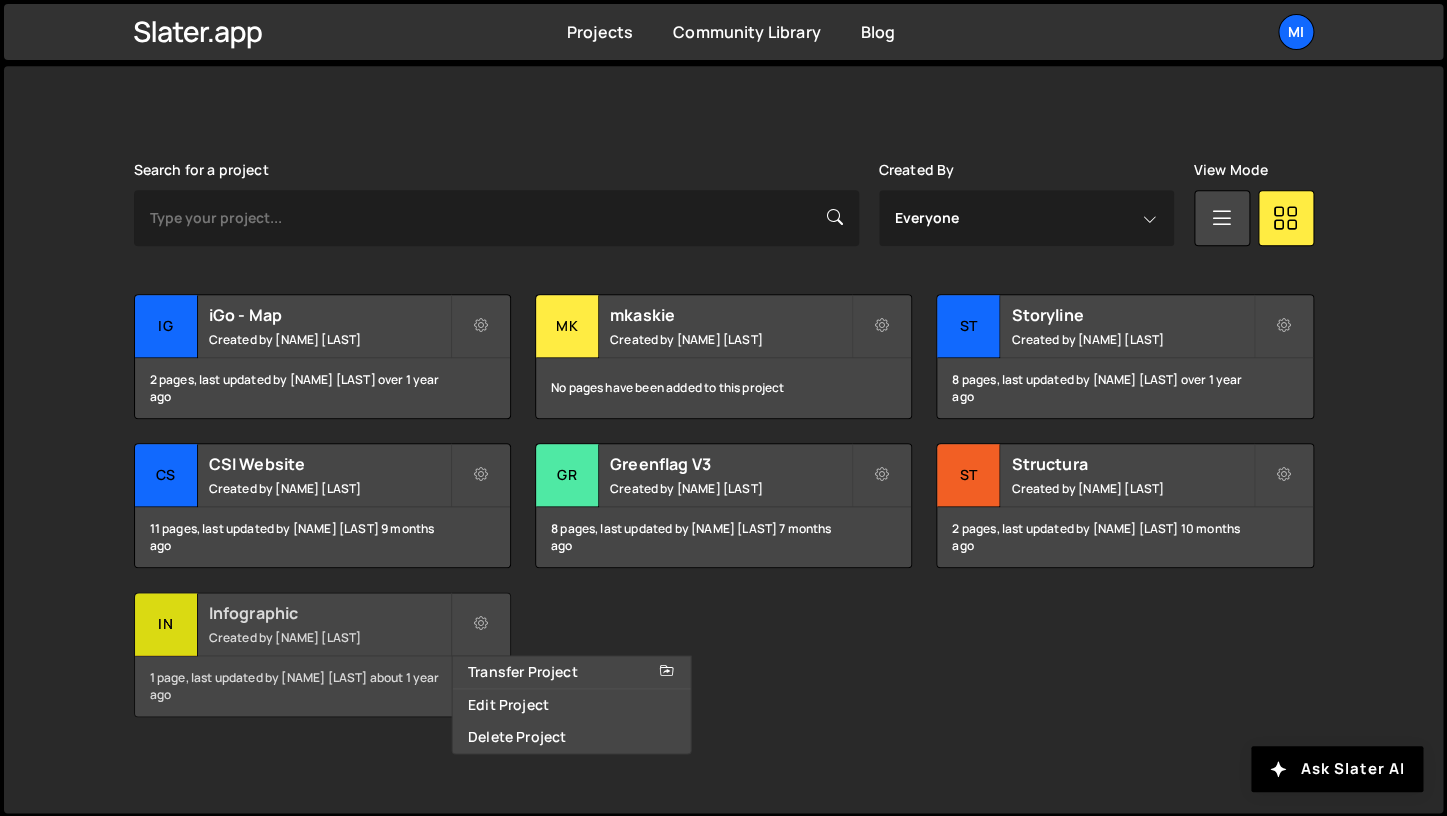 click on "Created by [NAME] [LAST]" at bounding box center [329, 637] 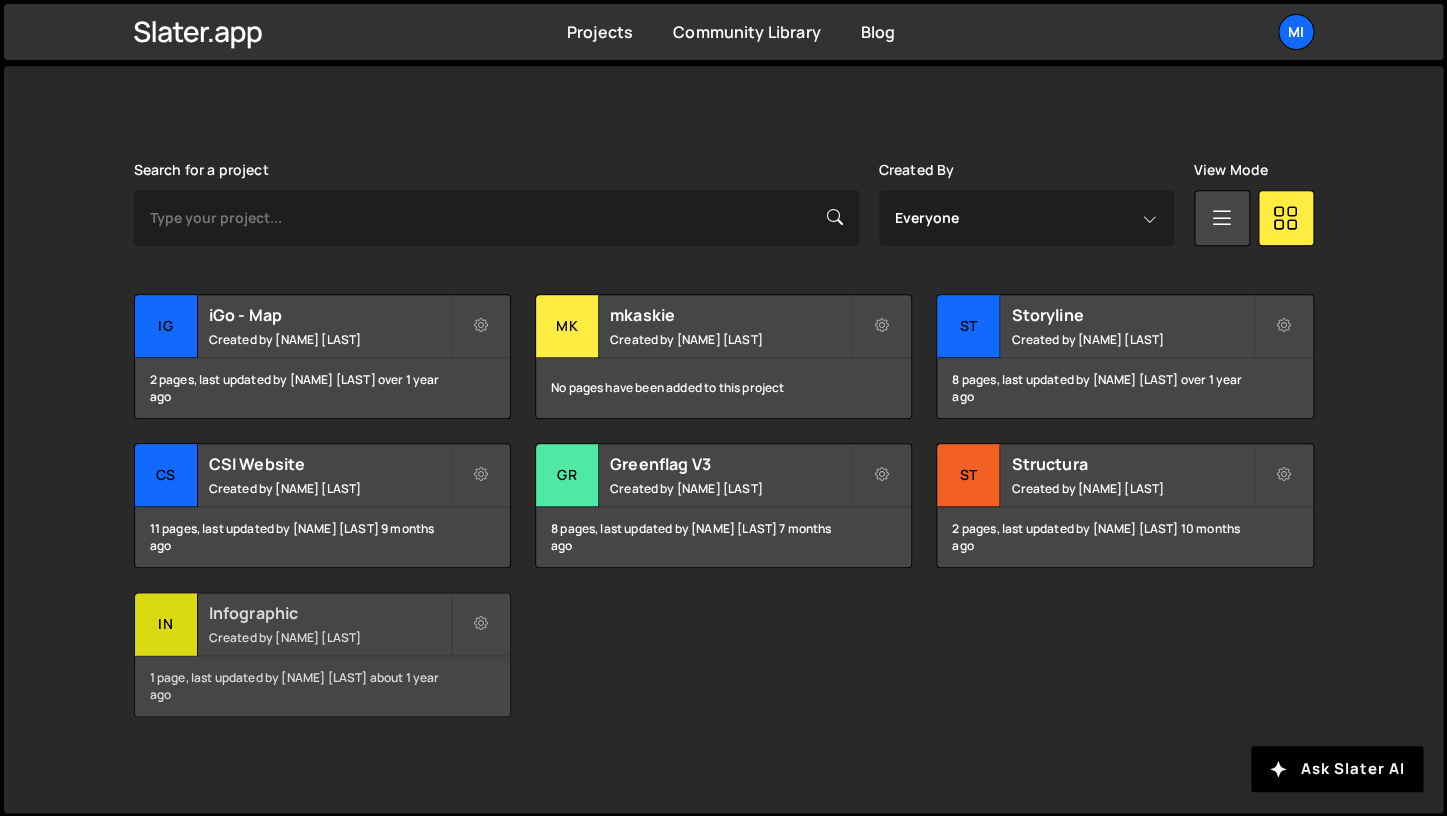 click on "Created by [NAME] [LAST]" at bounding box center (329, 637) 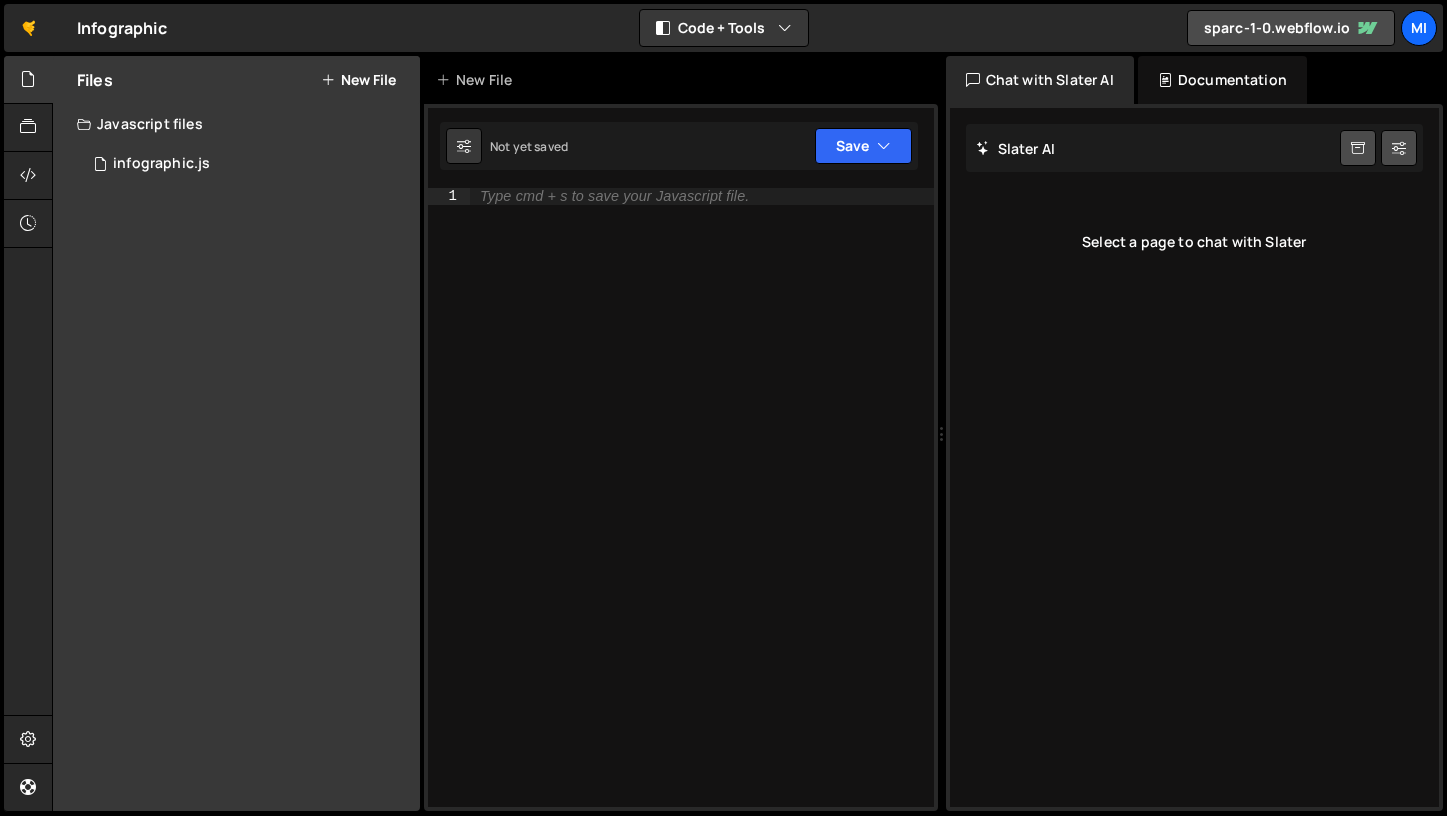 scroll, scrollTop: 0, scrollLeft: 0, axis: both 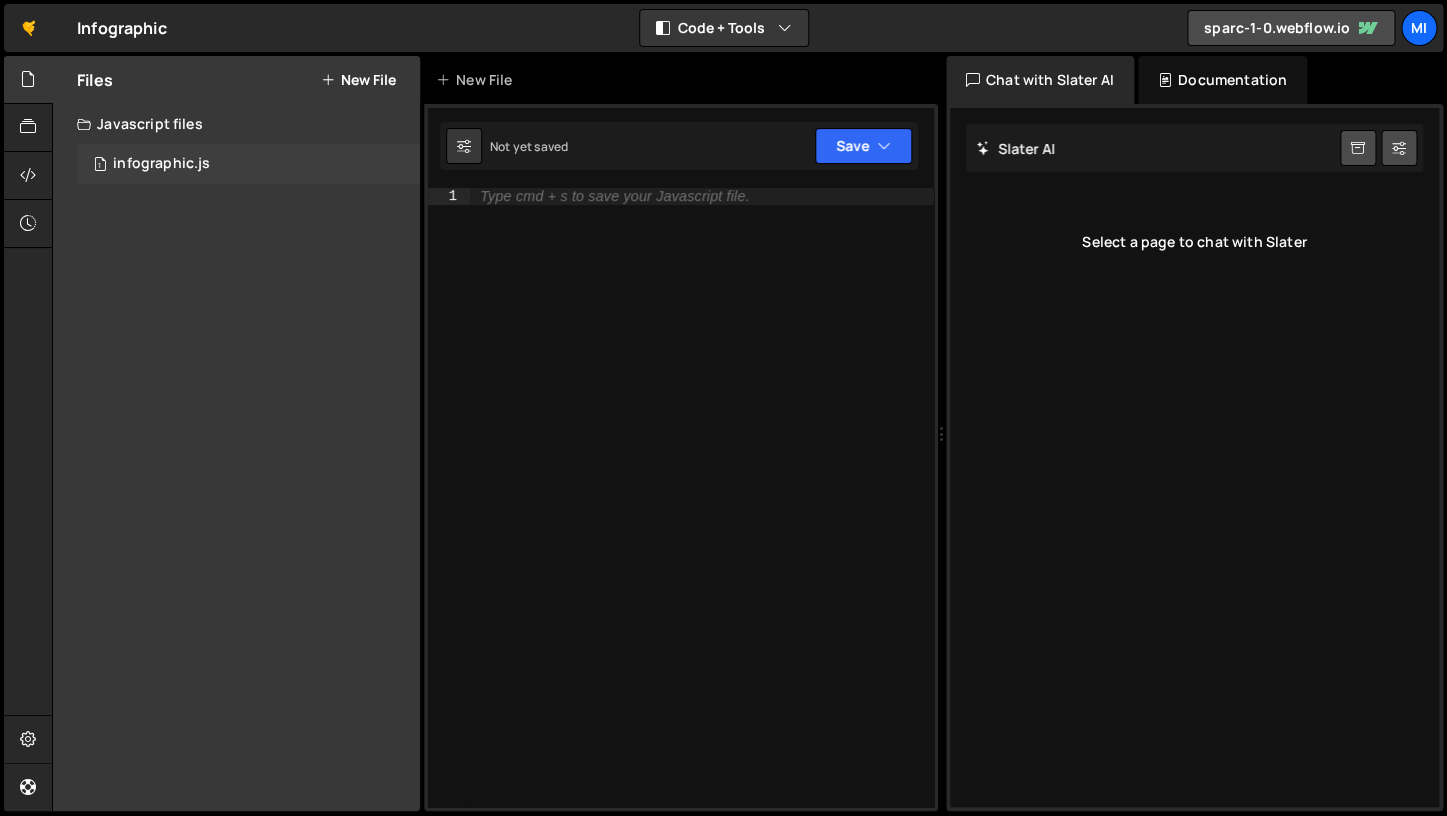 click on "1
infographic.js
0" at bounding box center [248, 164] 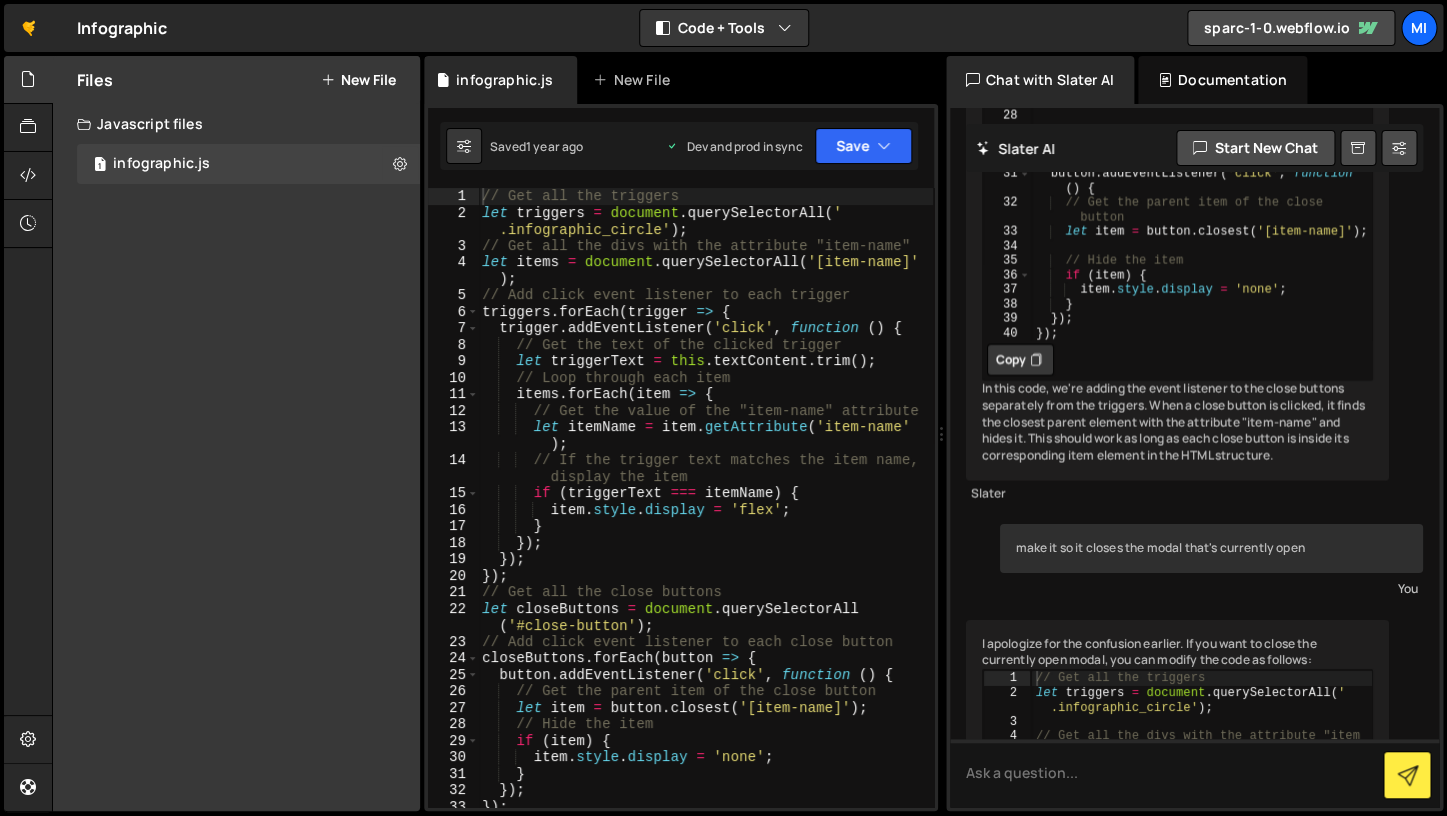 scroll, scrollTop: 2186, scrollLeft: 0, axis: vertical 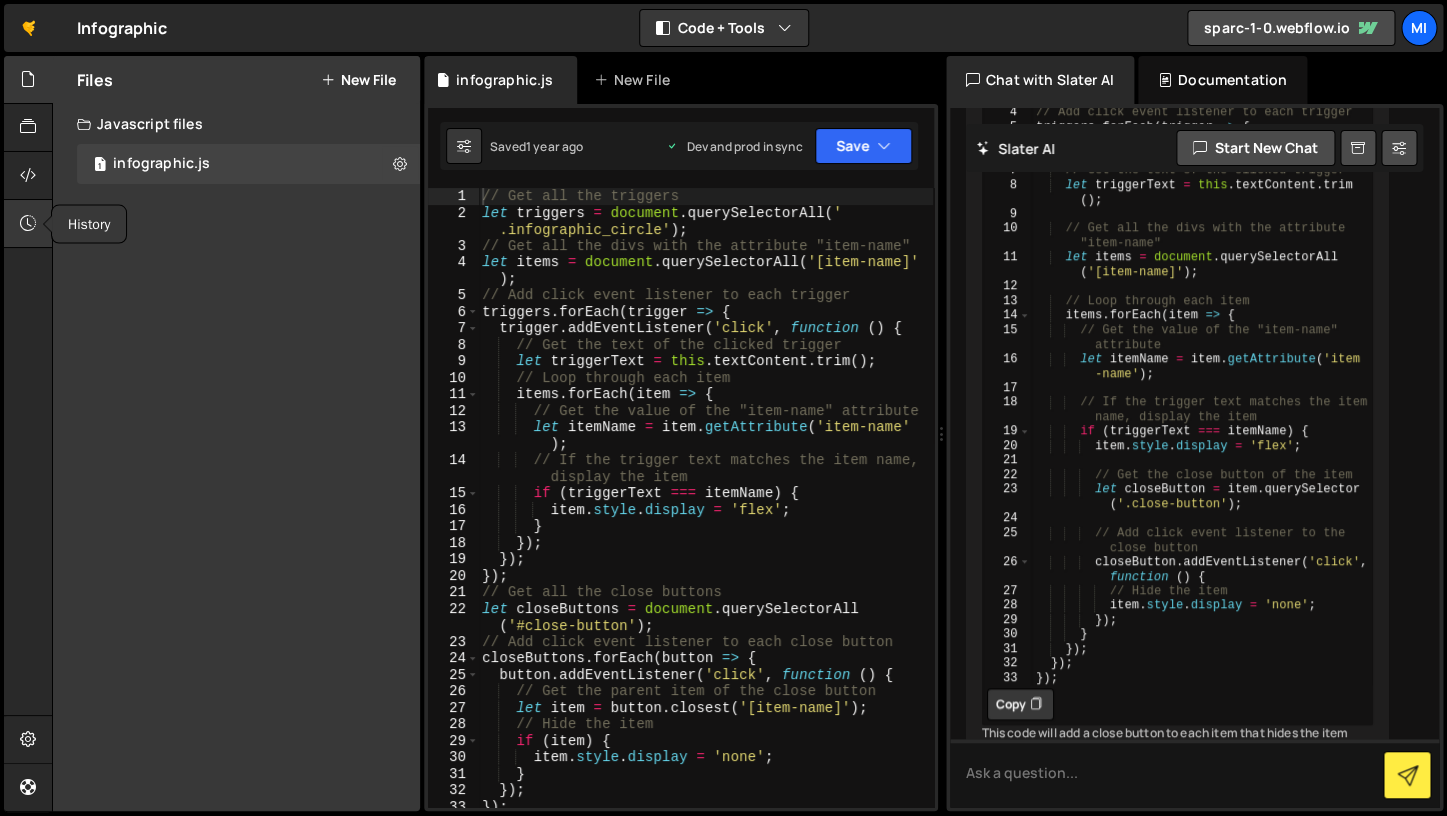click at bounding box center [28, 224] 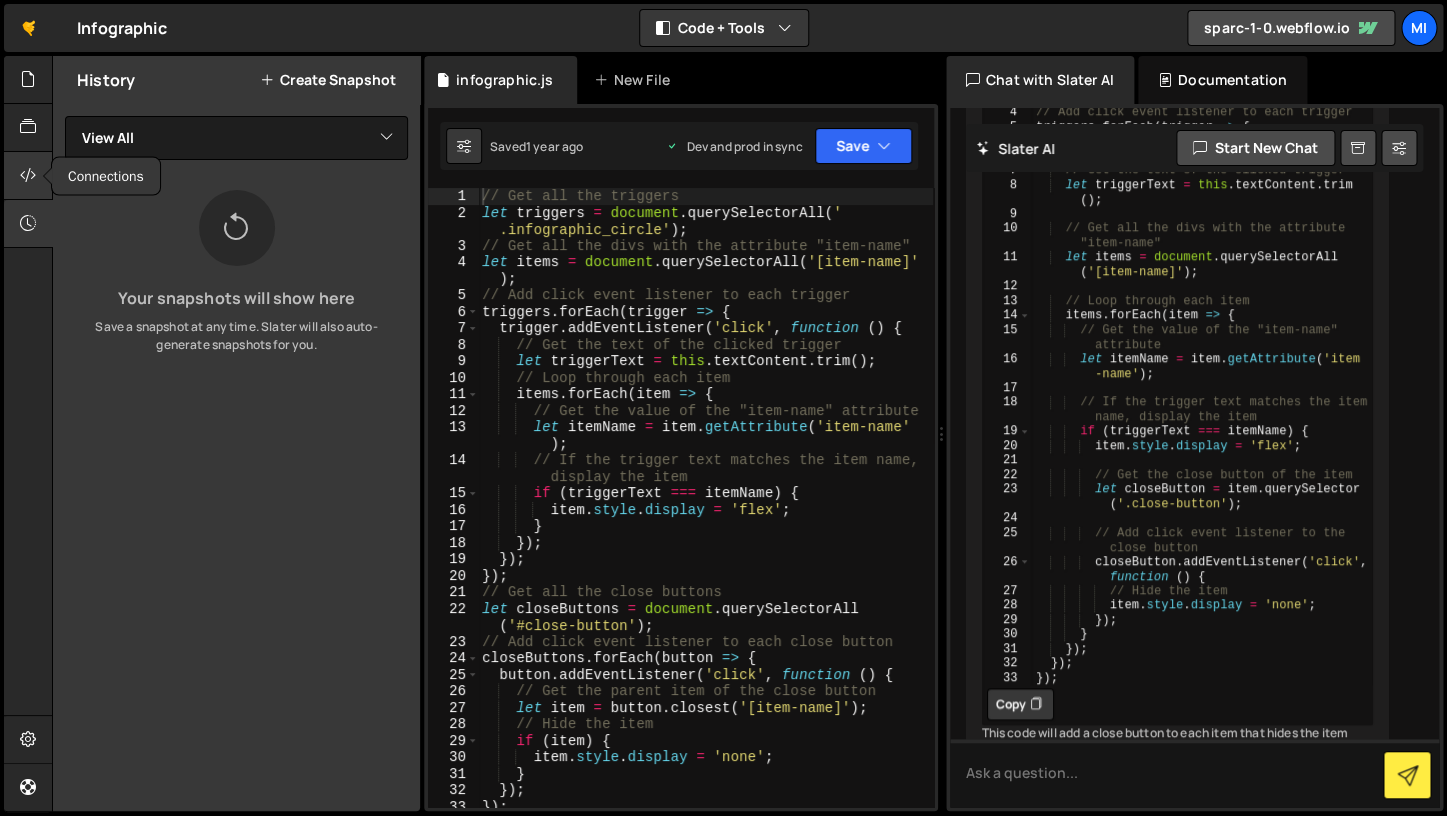 click at bounding box center (28, 176) 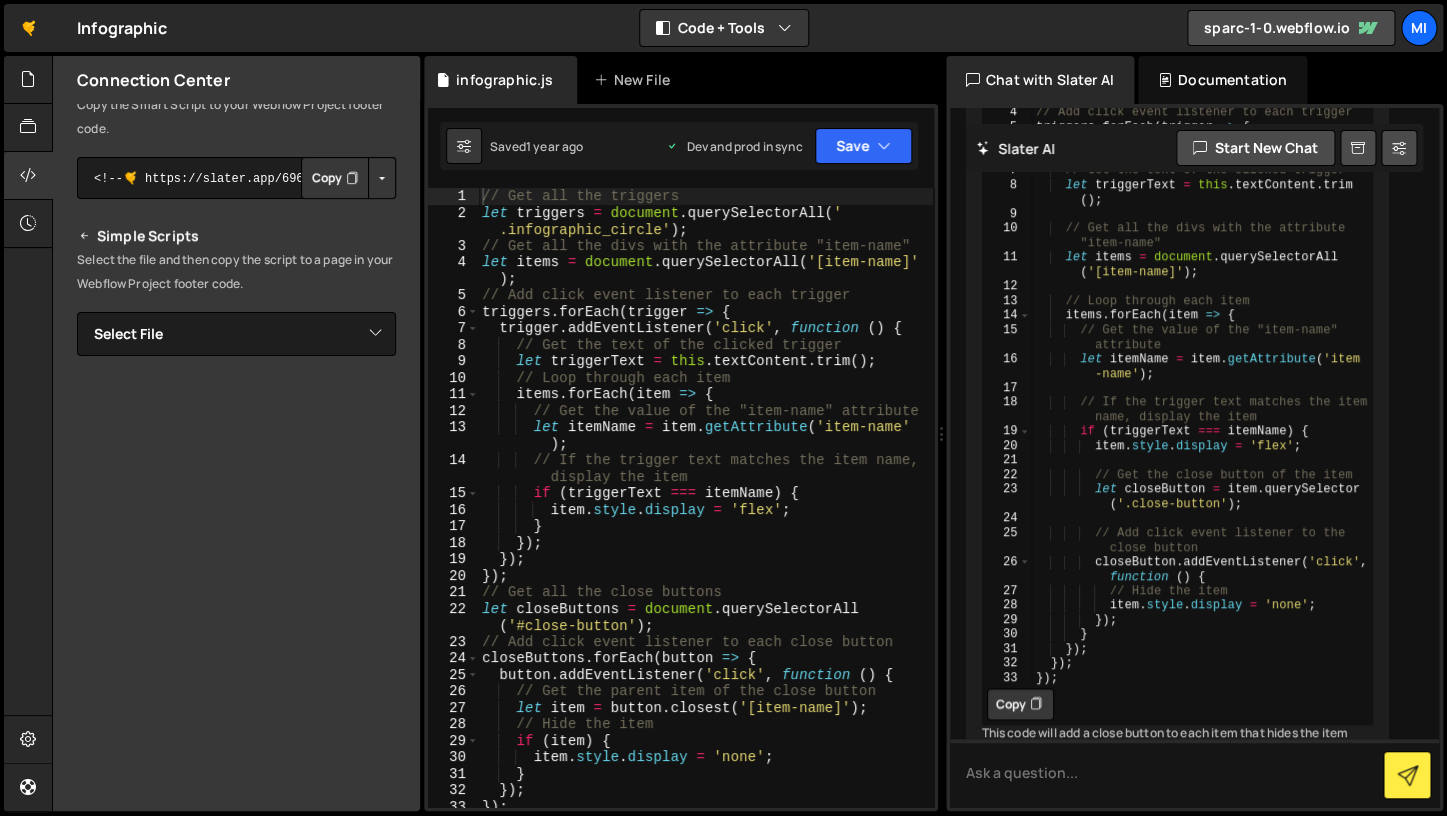 scroll, scrollTop: 0, scrollLeft: 0, axis: both 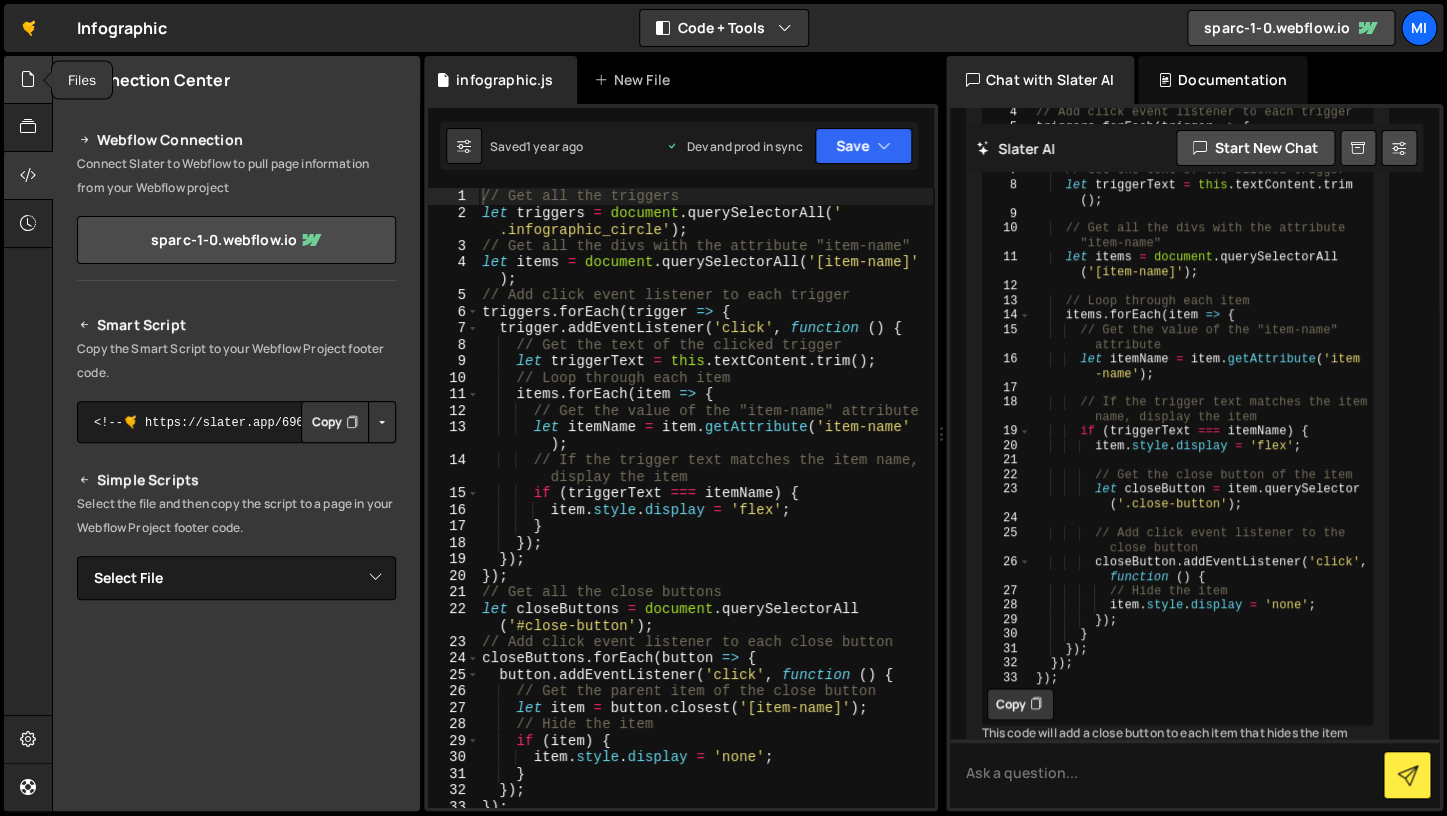click at bounding box center (28, 79) 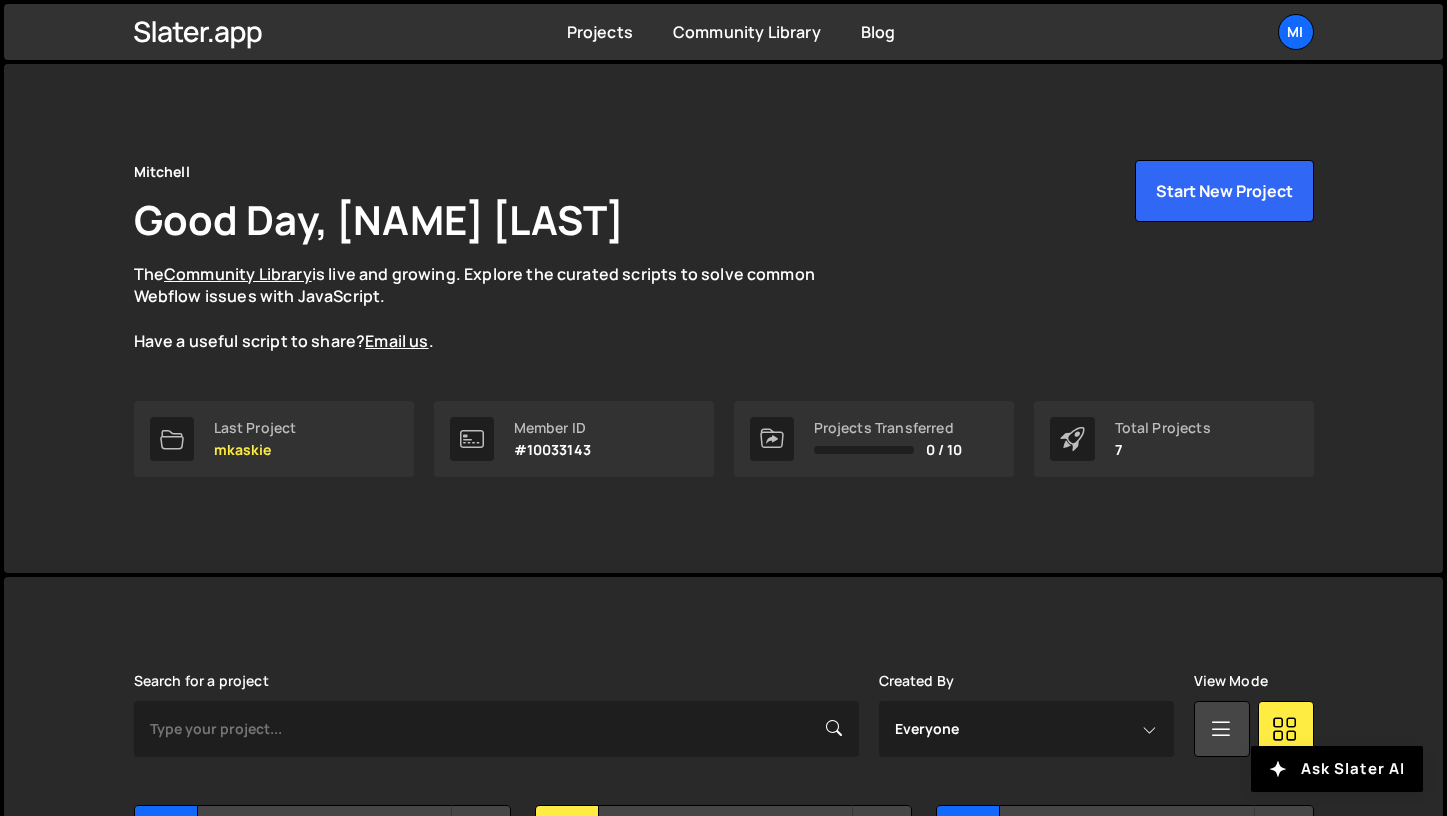 scroll, scrollTop: 511, scrollLeft: 0, axis: vertical 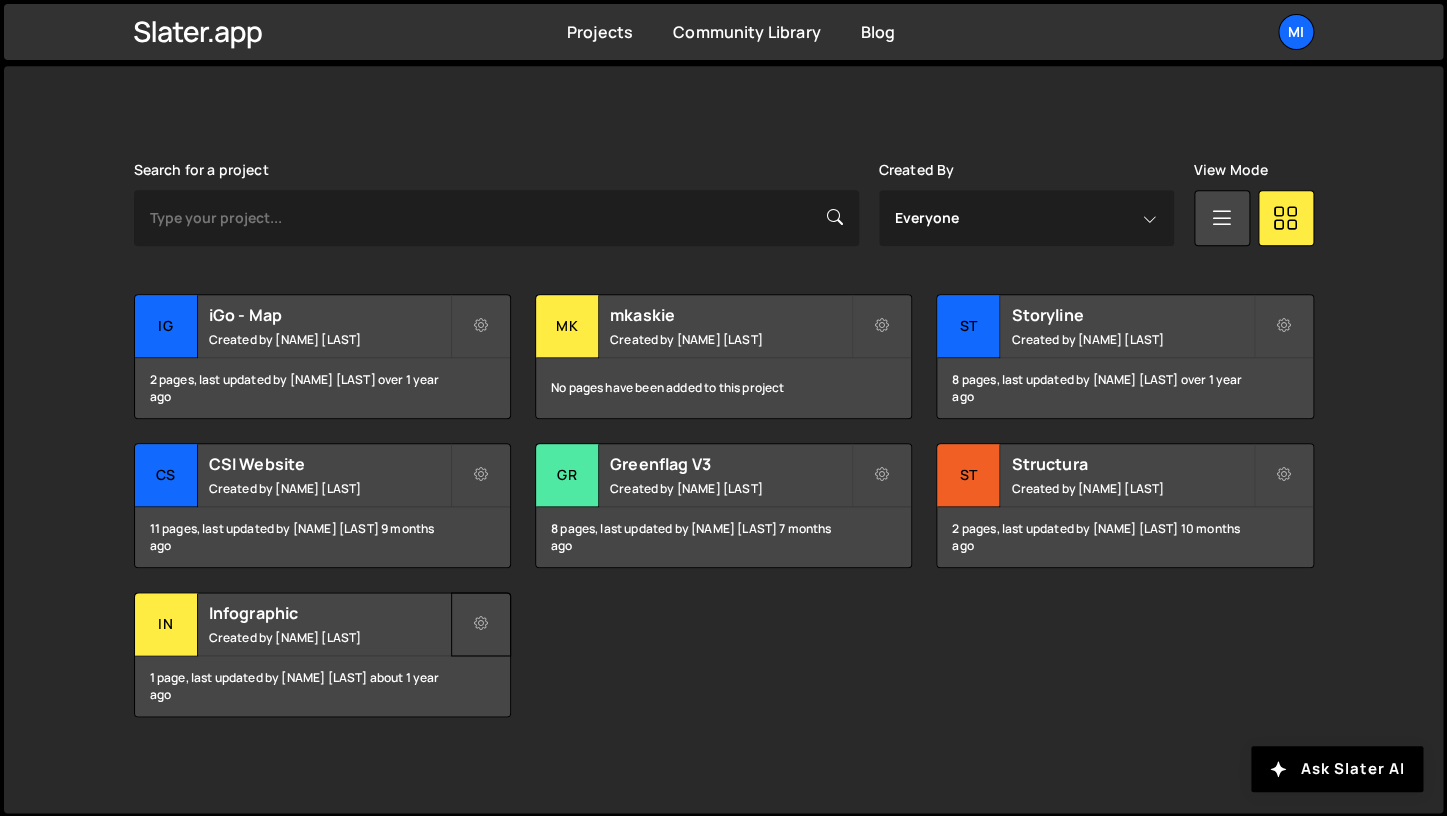 click at bounding box center [481, 624] 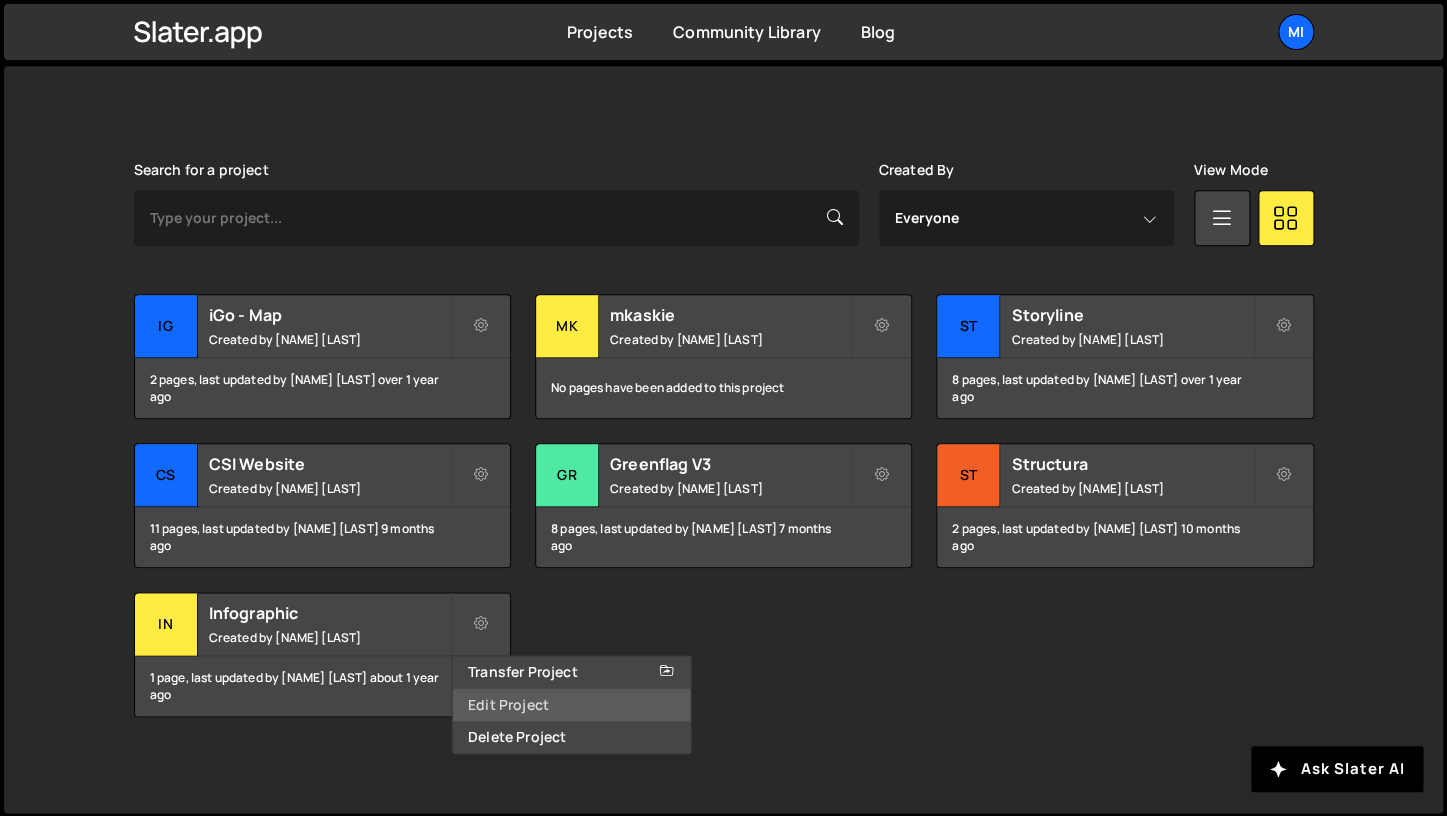 click on "Edit Project" at bounding box center (571, 705) 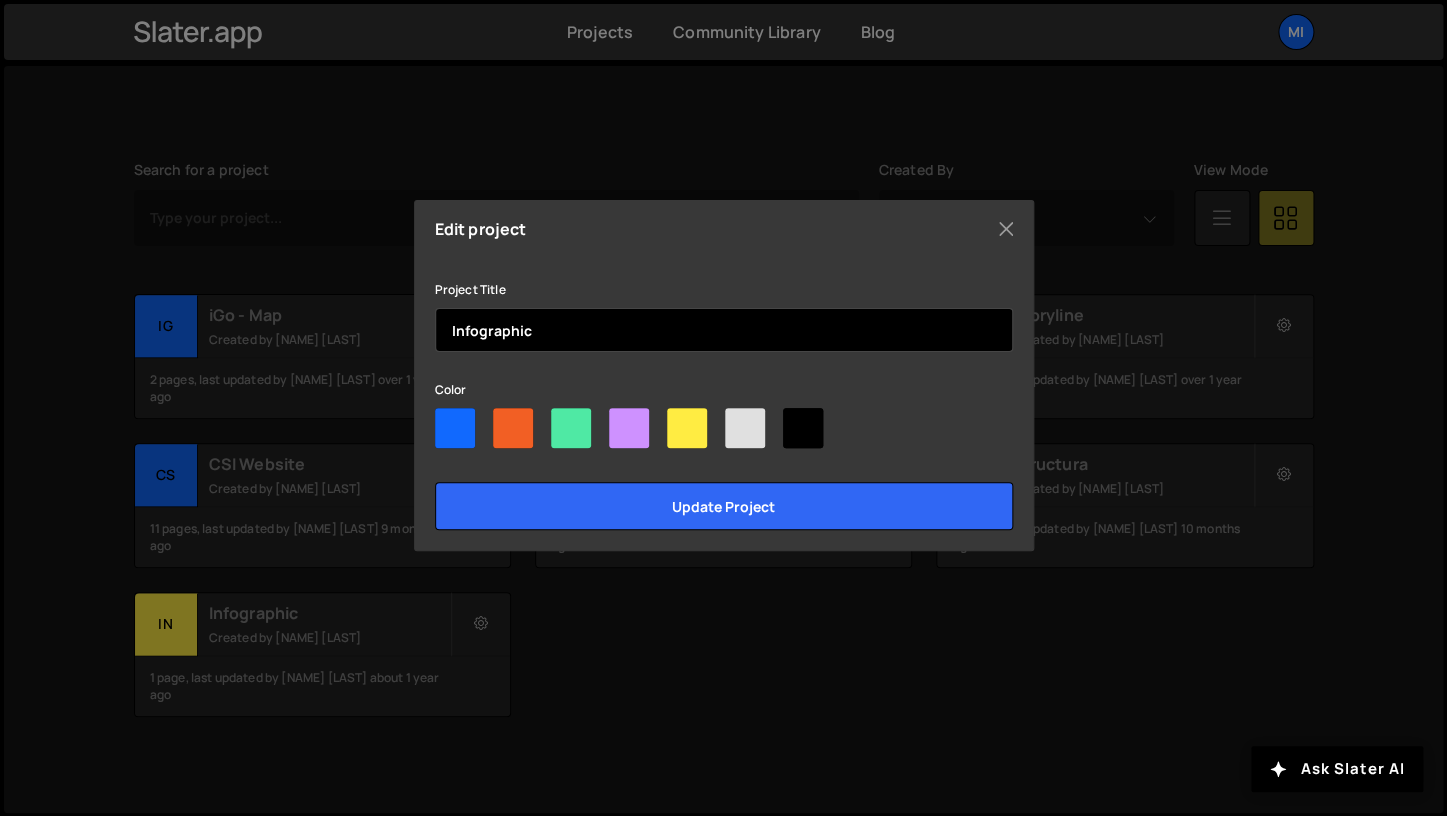 click on "Infographic" at bounding box center [724, 330] 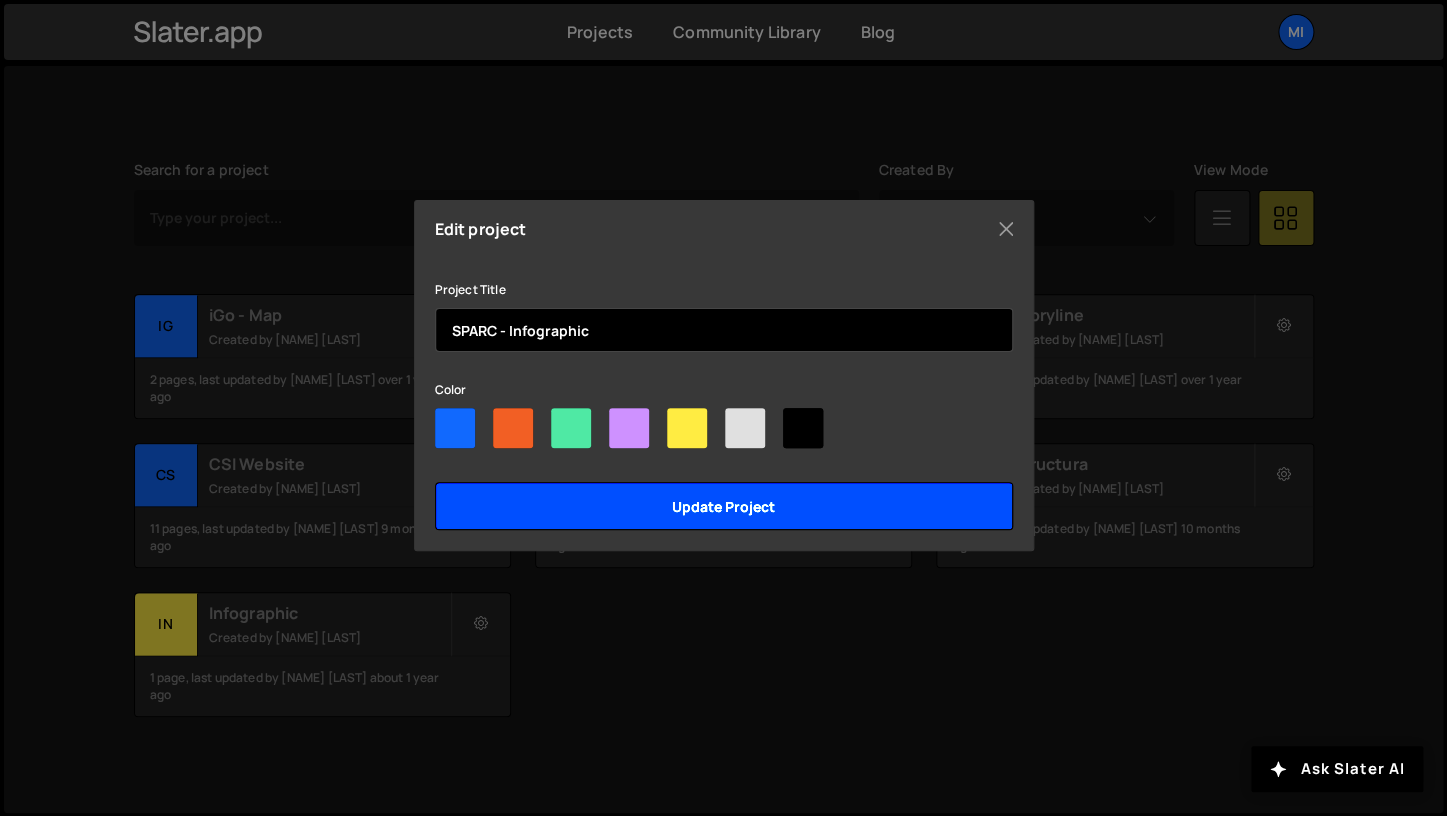 type on "SPARC - Infographic" 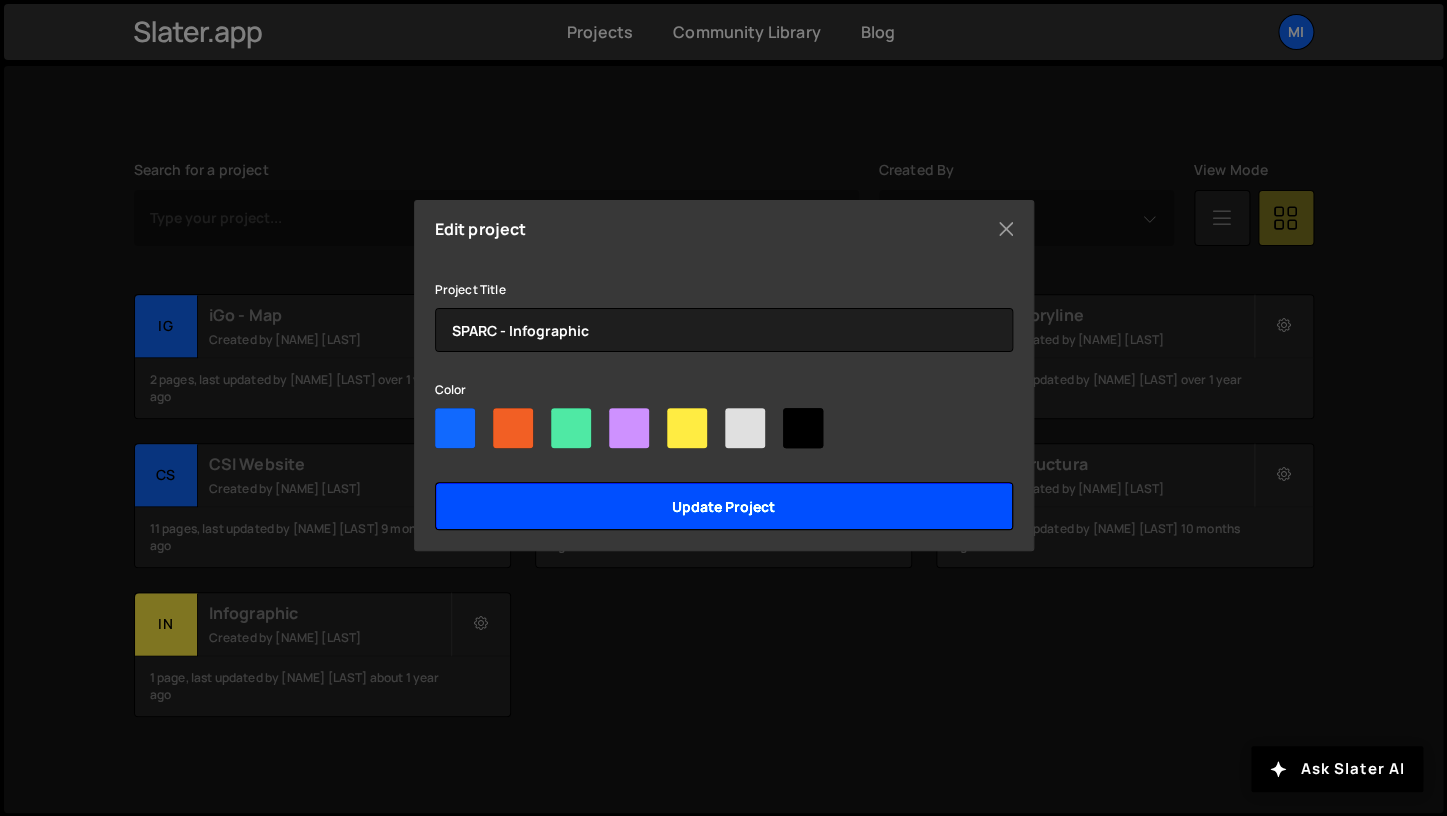 click on "Update project" at bounding box center (724, 506) 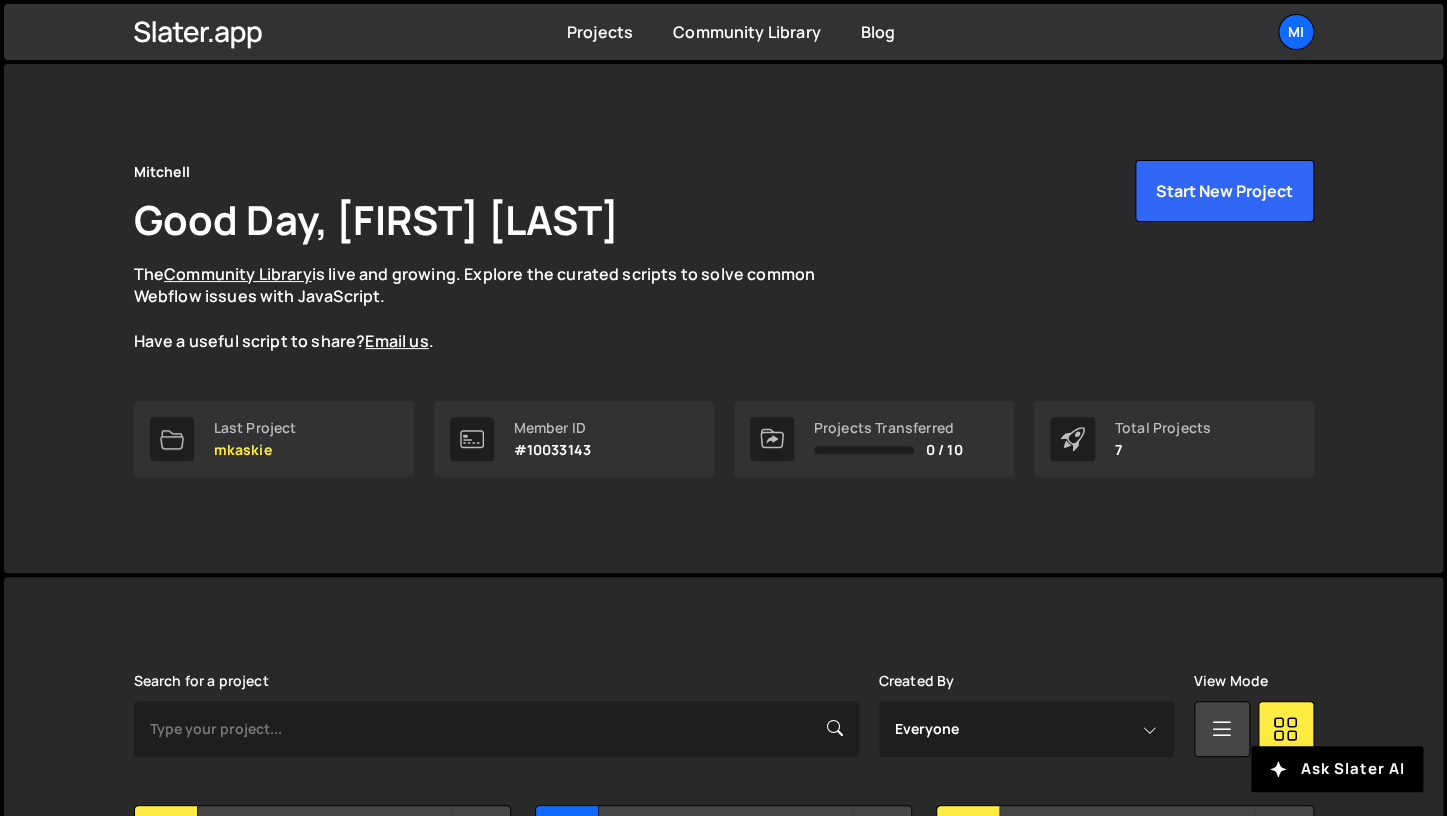 scroll, scrollTop: 511, scrollLeft: 0, axis: vertical 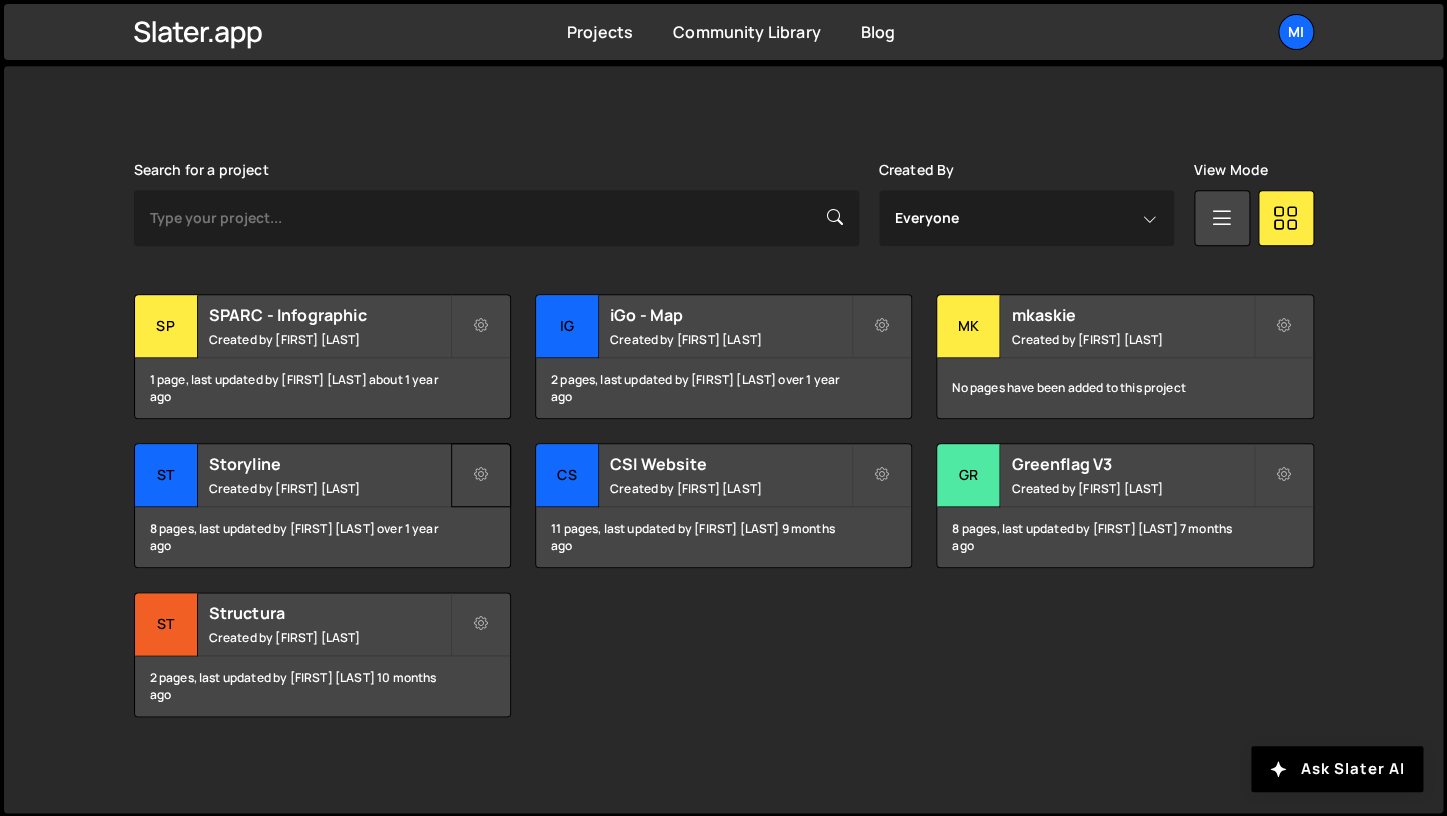 click at bounding box center [481, 475] 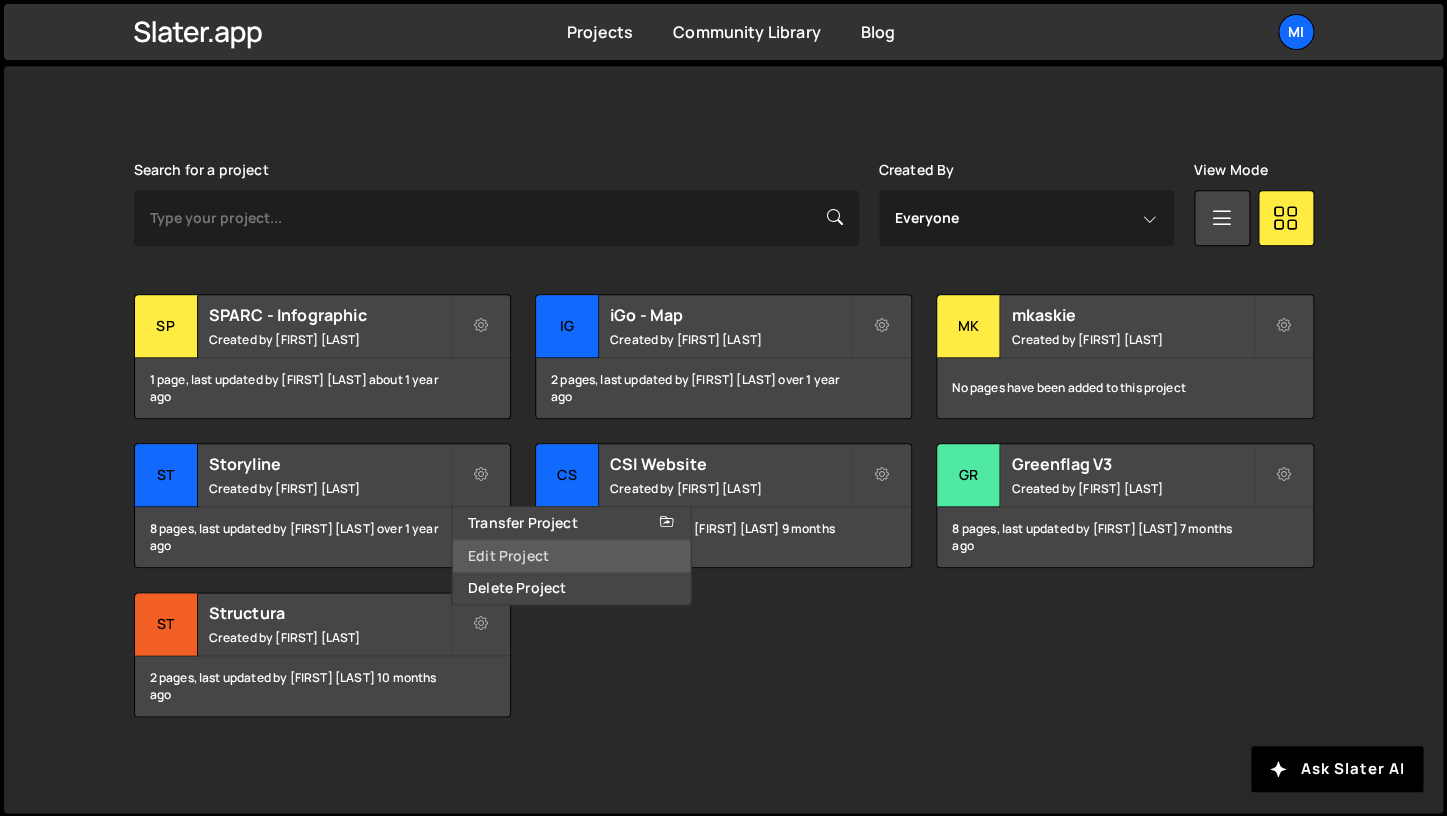 click on "Edit Project" at bounding box center (571, 556) 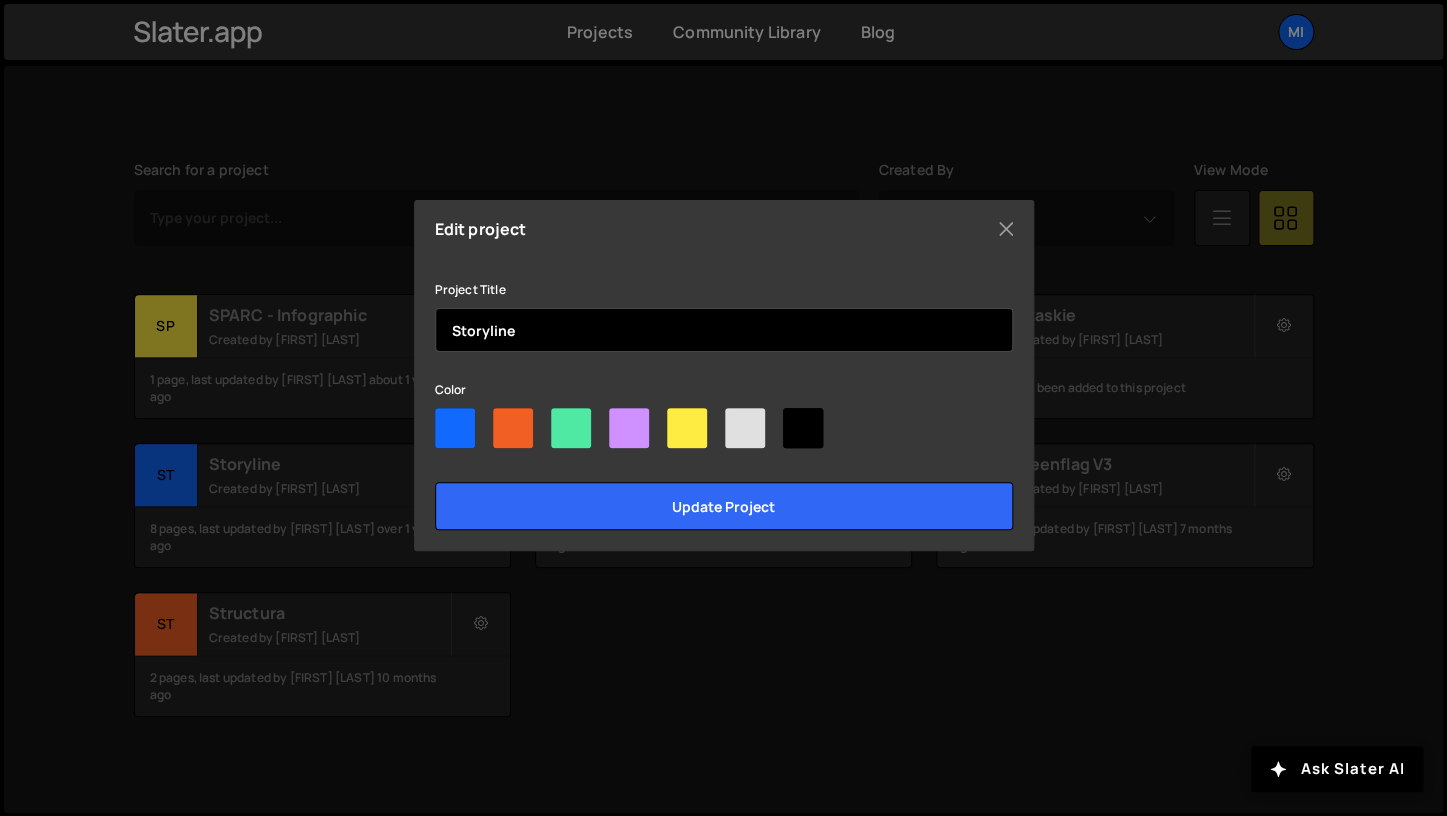 click on "Storyline" at bounding box center [724, 330] 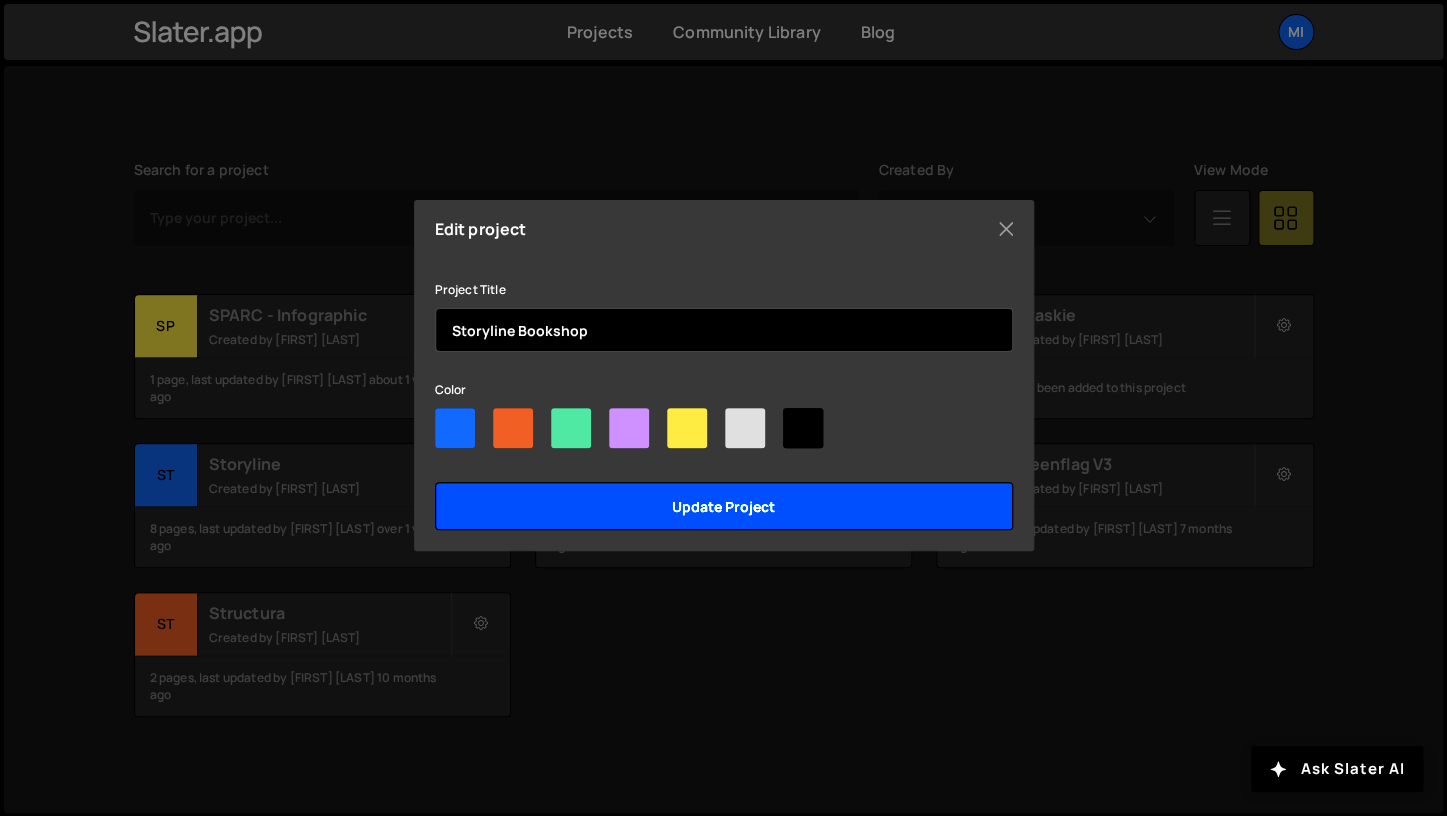 type on "Storyline Bookshop" 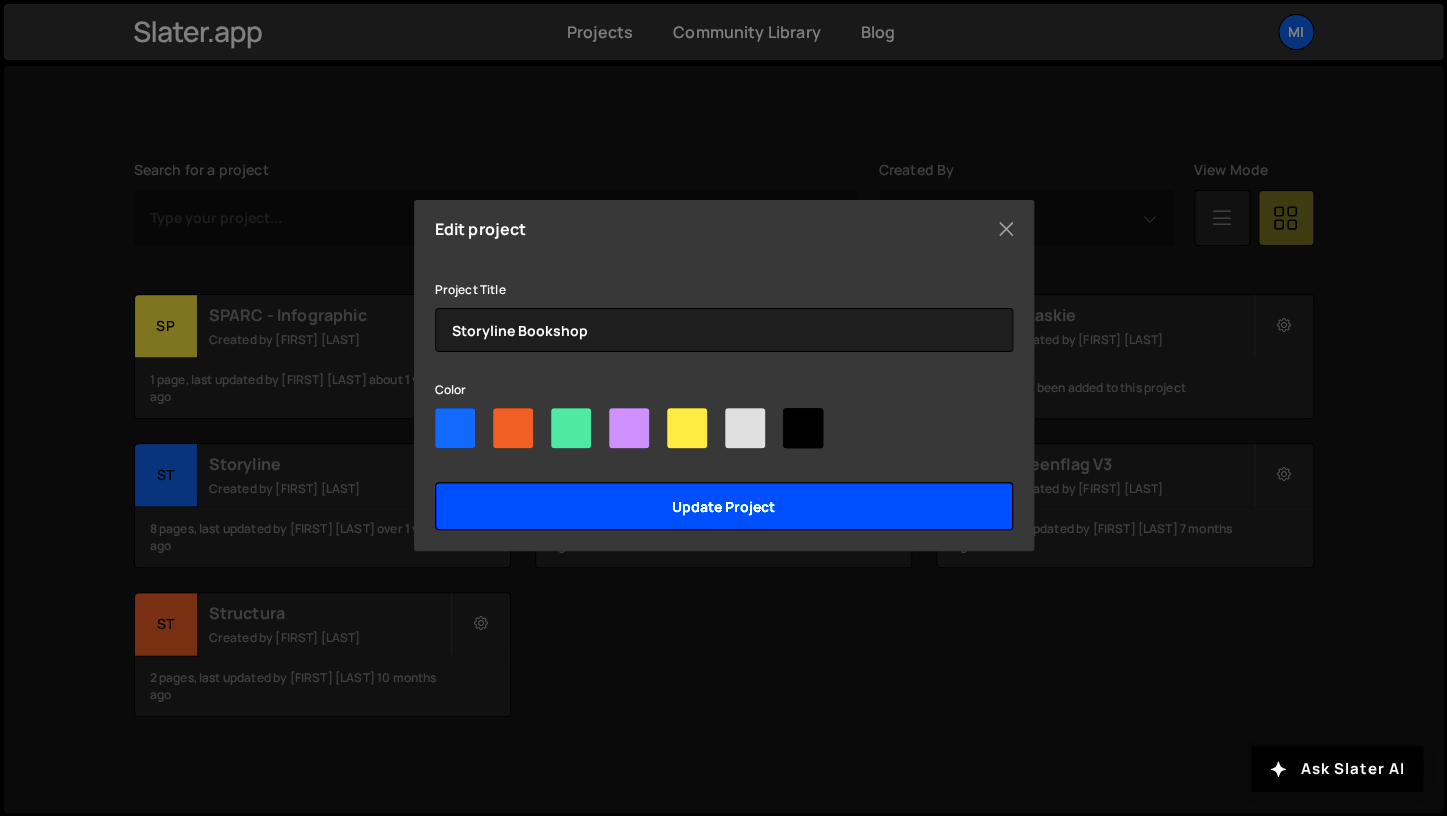click on "Update project" at bounding box center [724, 506] 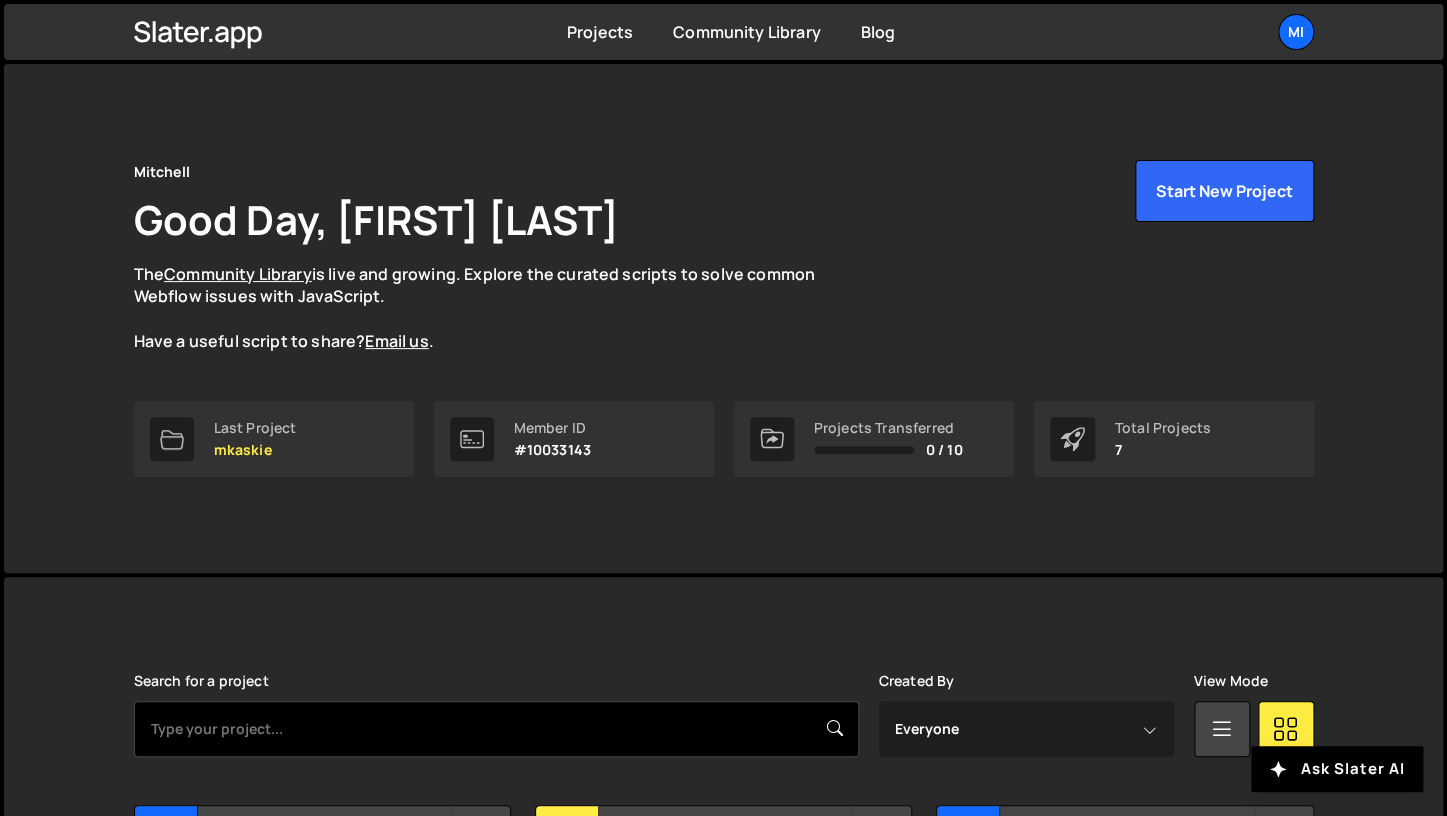 scroll, scrollTop: 511, scrollLeft: 0, axis: vertical 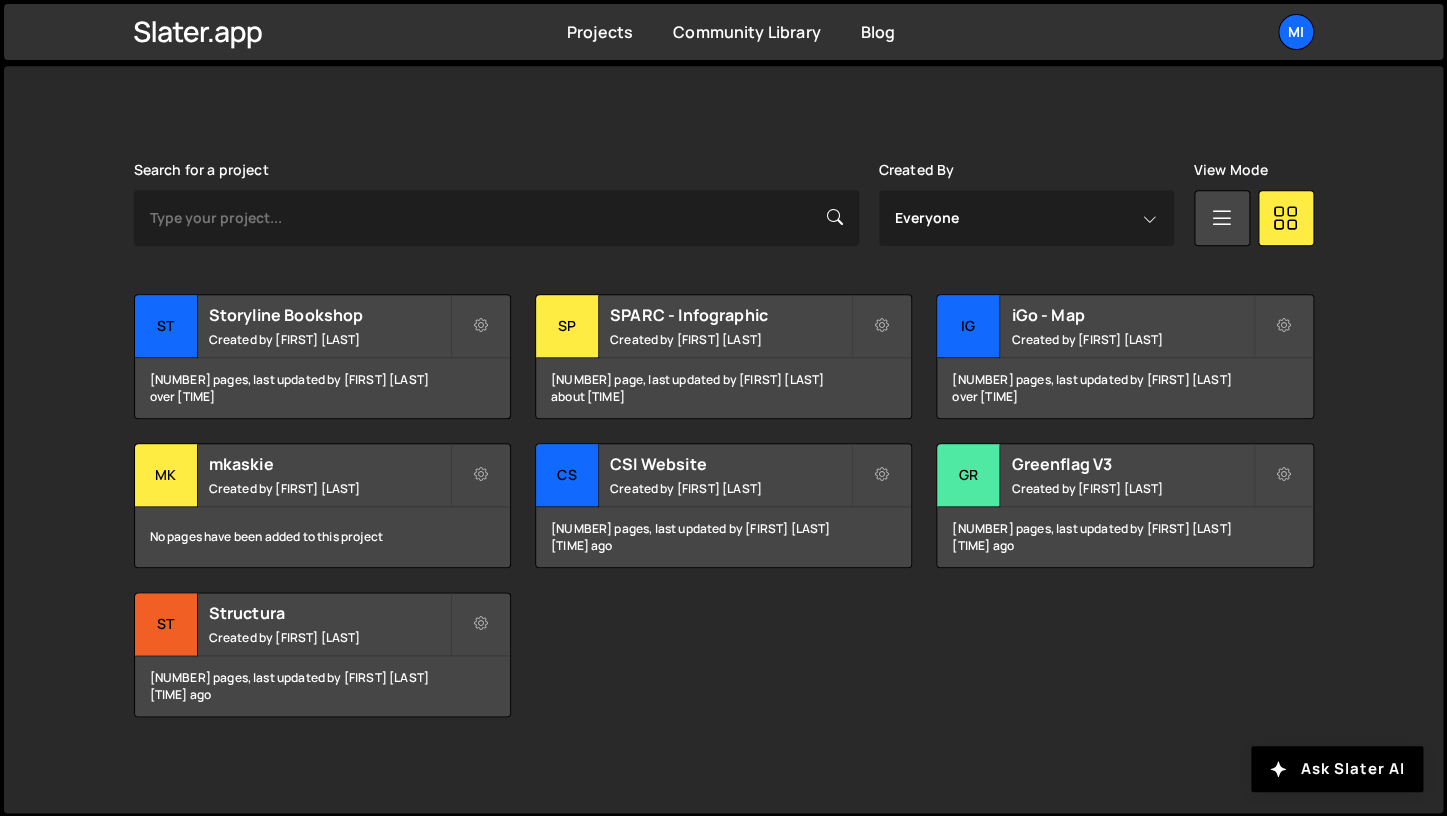 click on "Slater is designed for desktop use. Please use a larger screen to access the full functionality of Slater.
Search for a project
Created By
Everyone
Mitchell Kaskie
View Mode
Transfer Project
Edit Project
Delete Project
St
Storyline Bookshop
Created by Mitchell Kaskie
8 pages, last updated by
Mitchell Kaskie over 1 year ago" at bounding box center (724, 439) 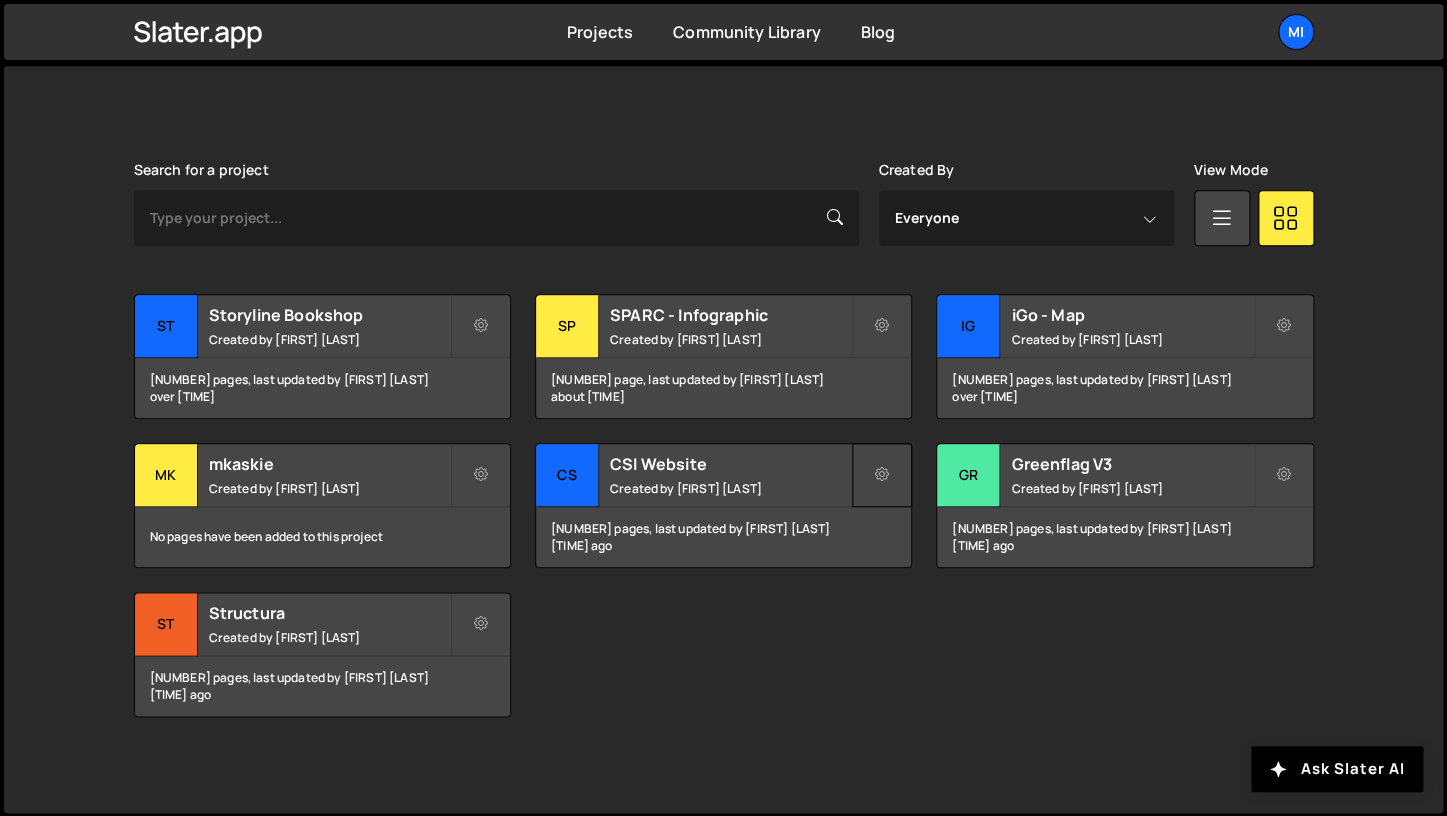 click at bounding box center (882, 475) 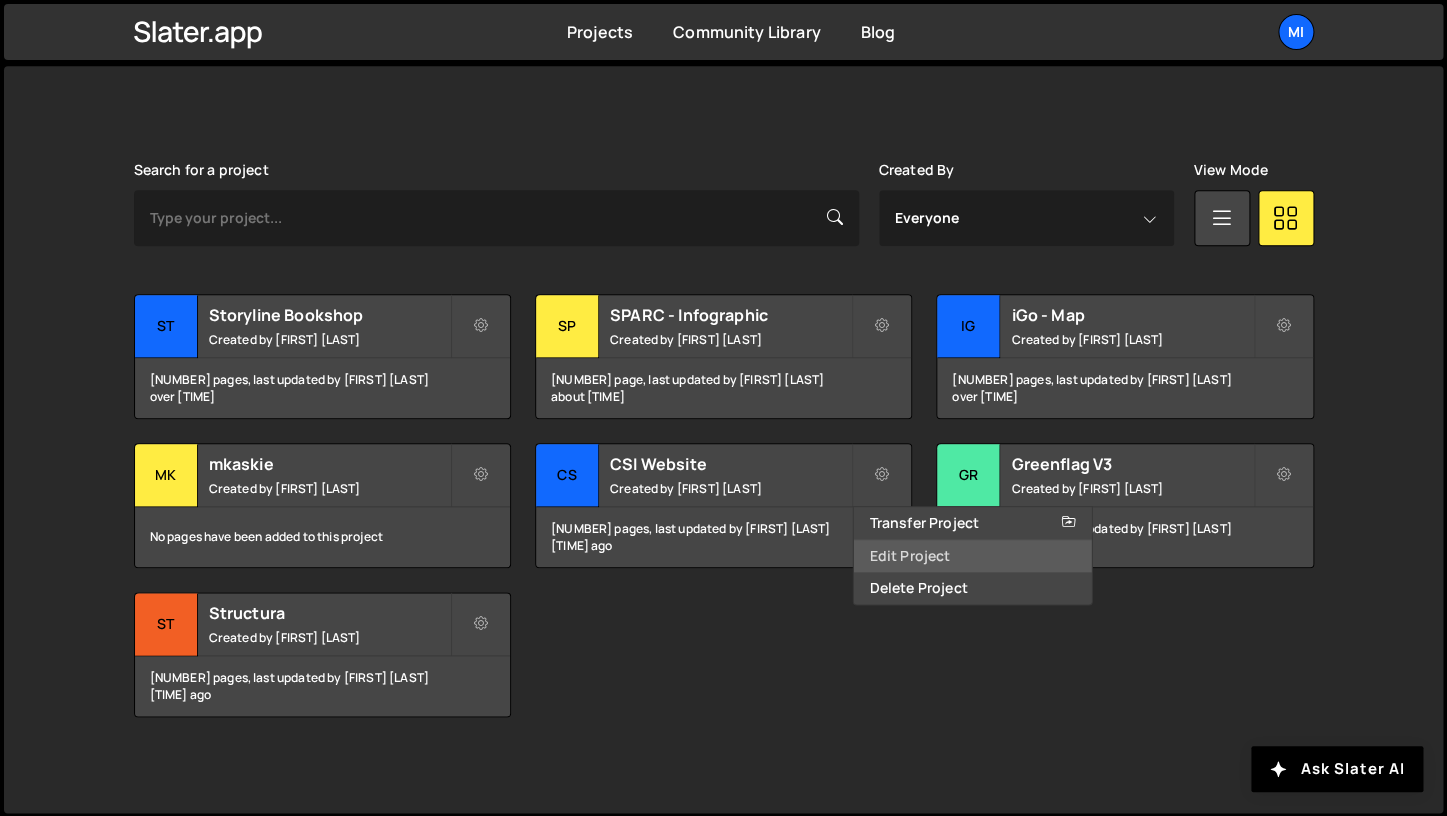 click on "Edit Project" at bounding box center [972, 556] 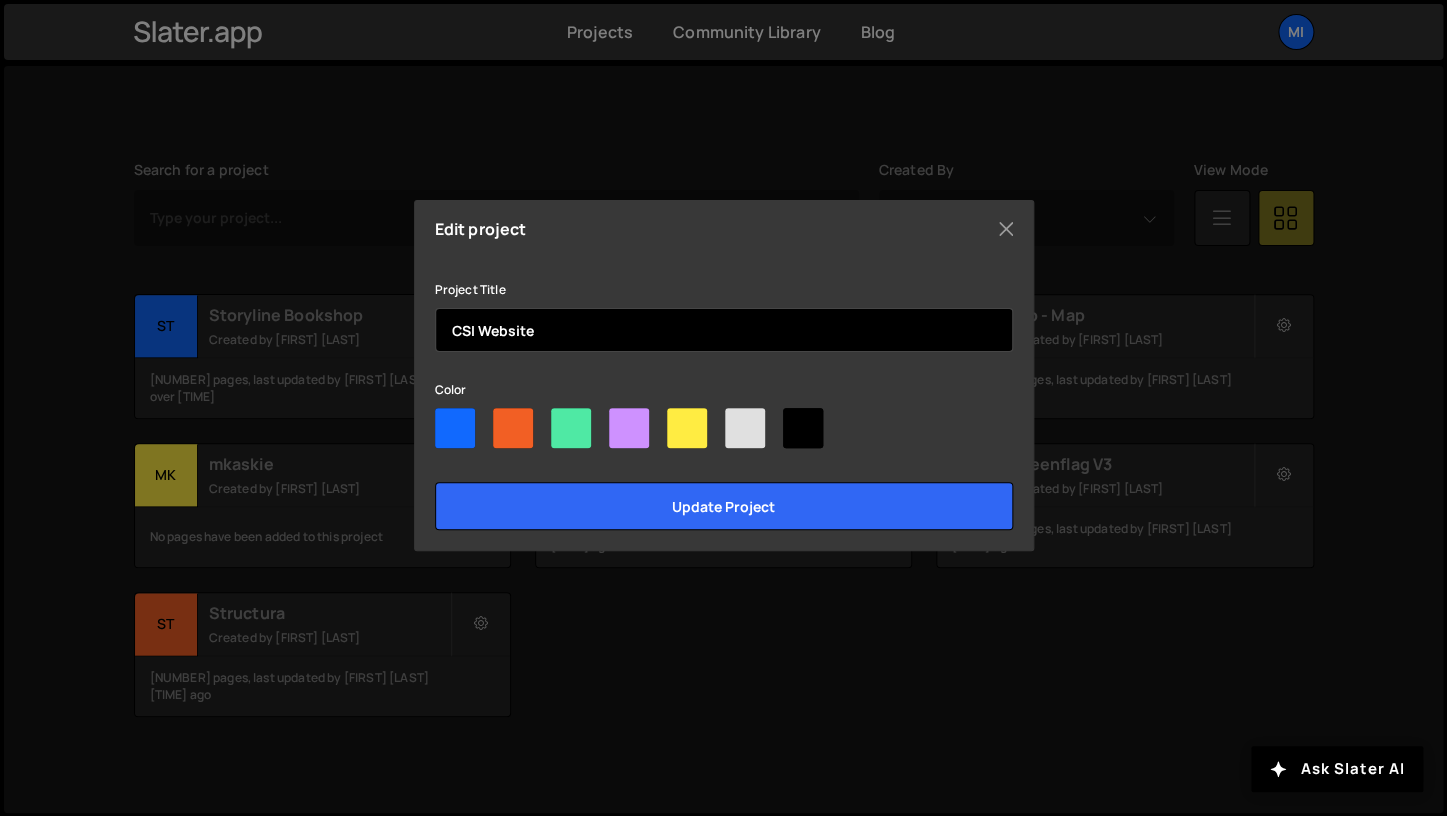 click on "CSI Website" at bounding box center (724, 330) 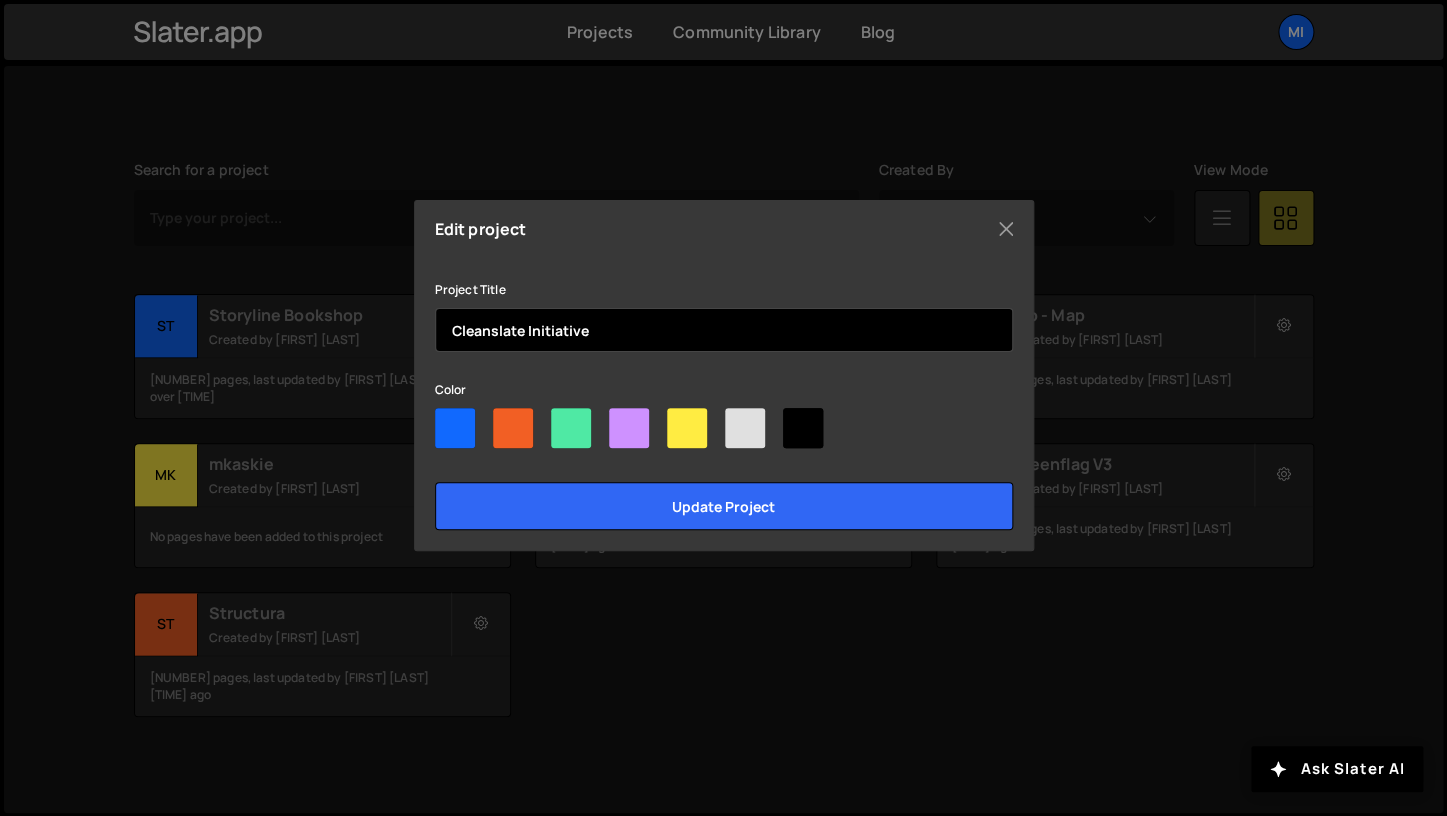 type on "Cleanslate Initiative" 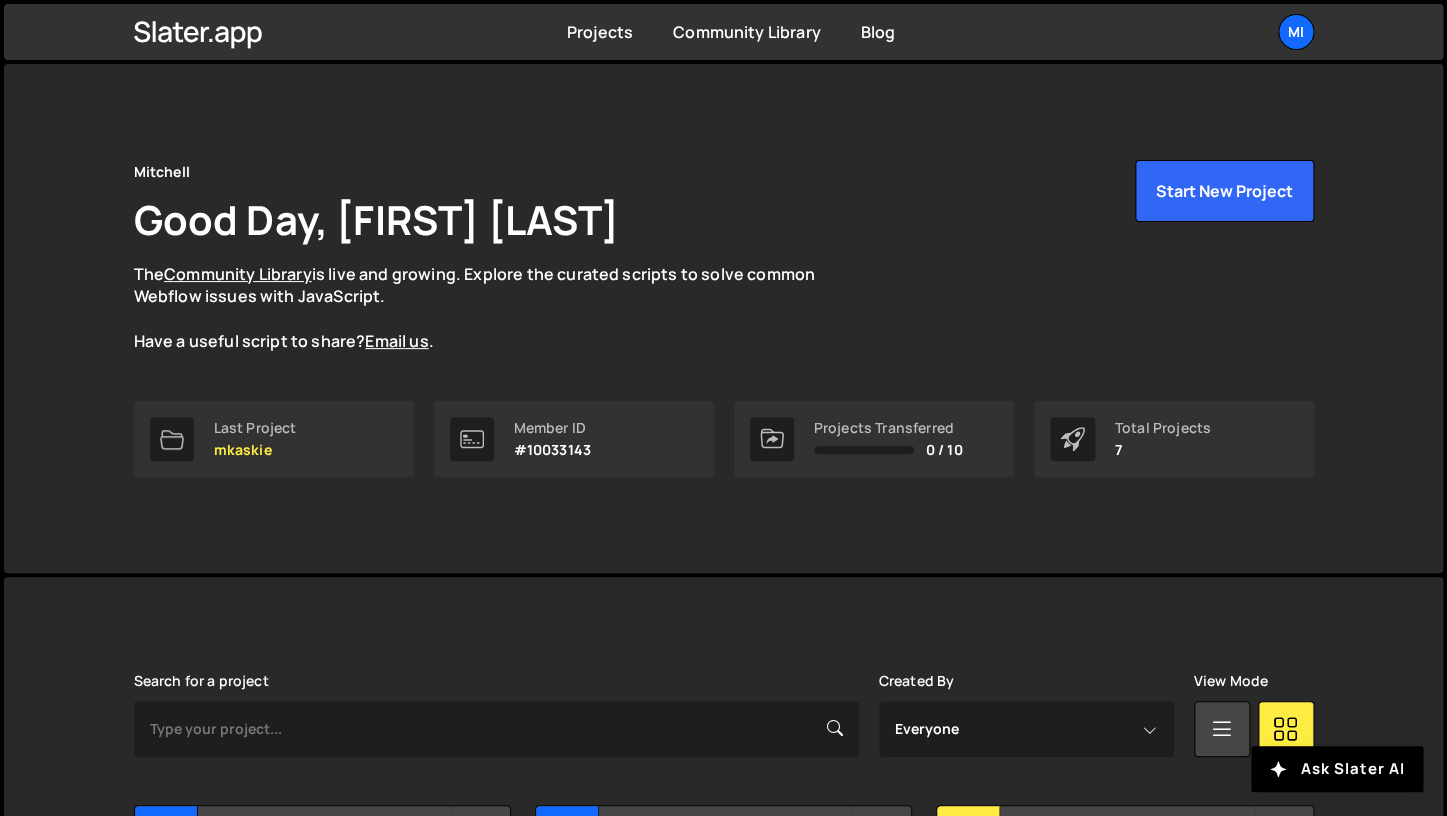 scroll, scrollTop: 511, scrollLeft: 0, axis: vertical 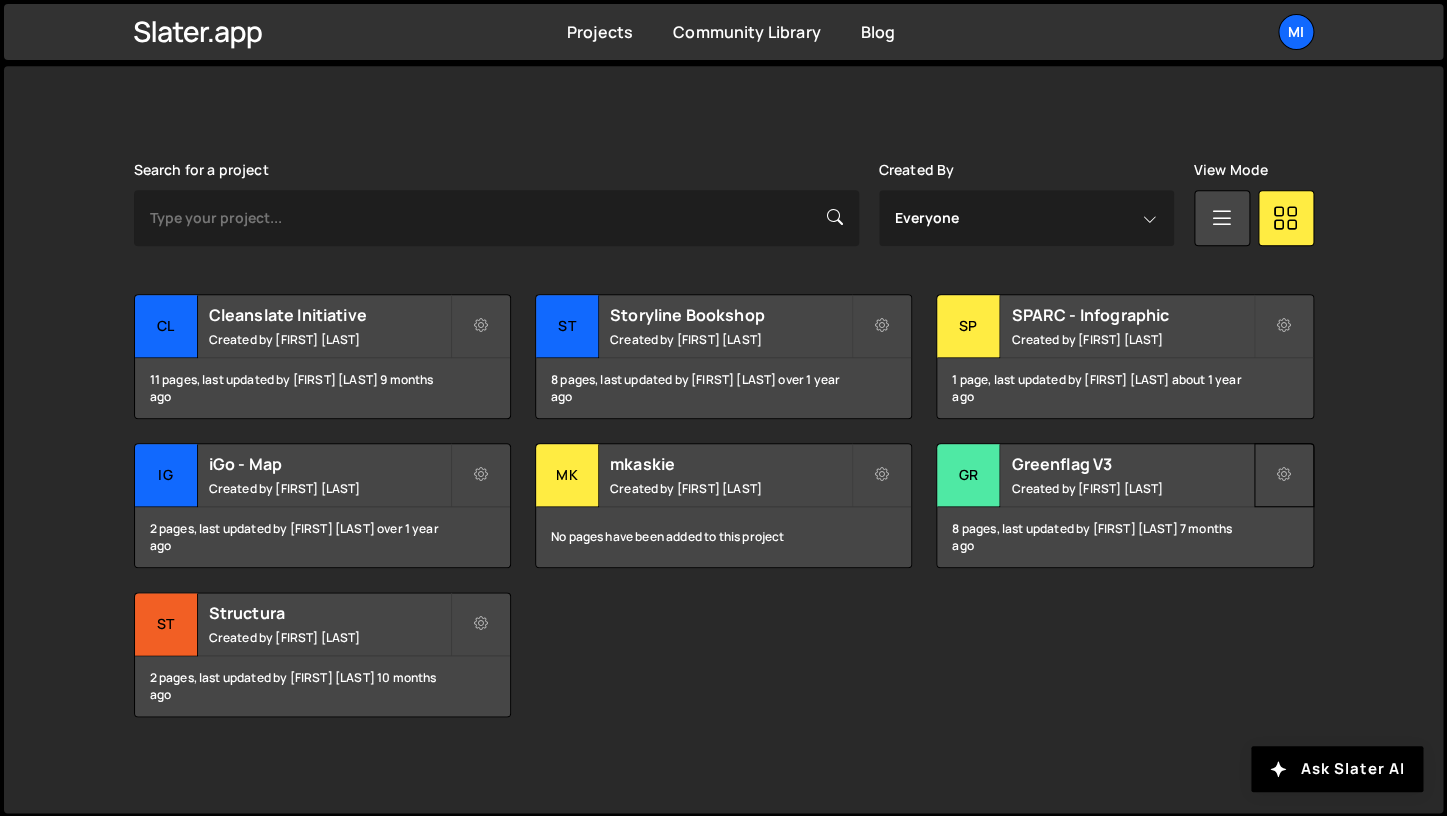 click at bounding box center (1284, 475) 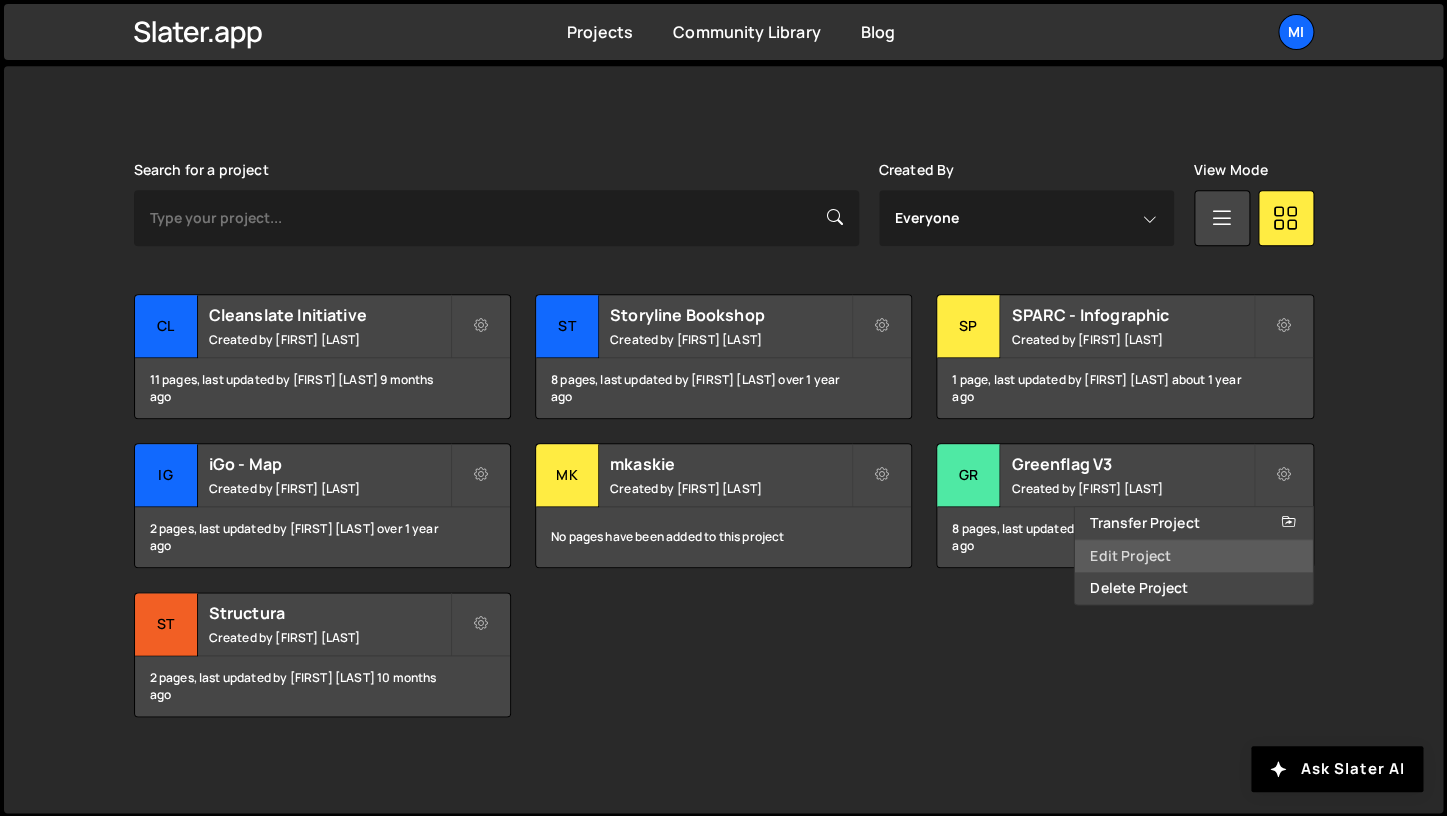 click on "Edit Project" at bounding box center (1193, 556) 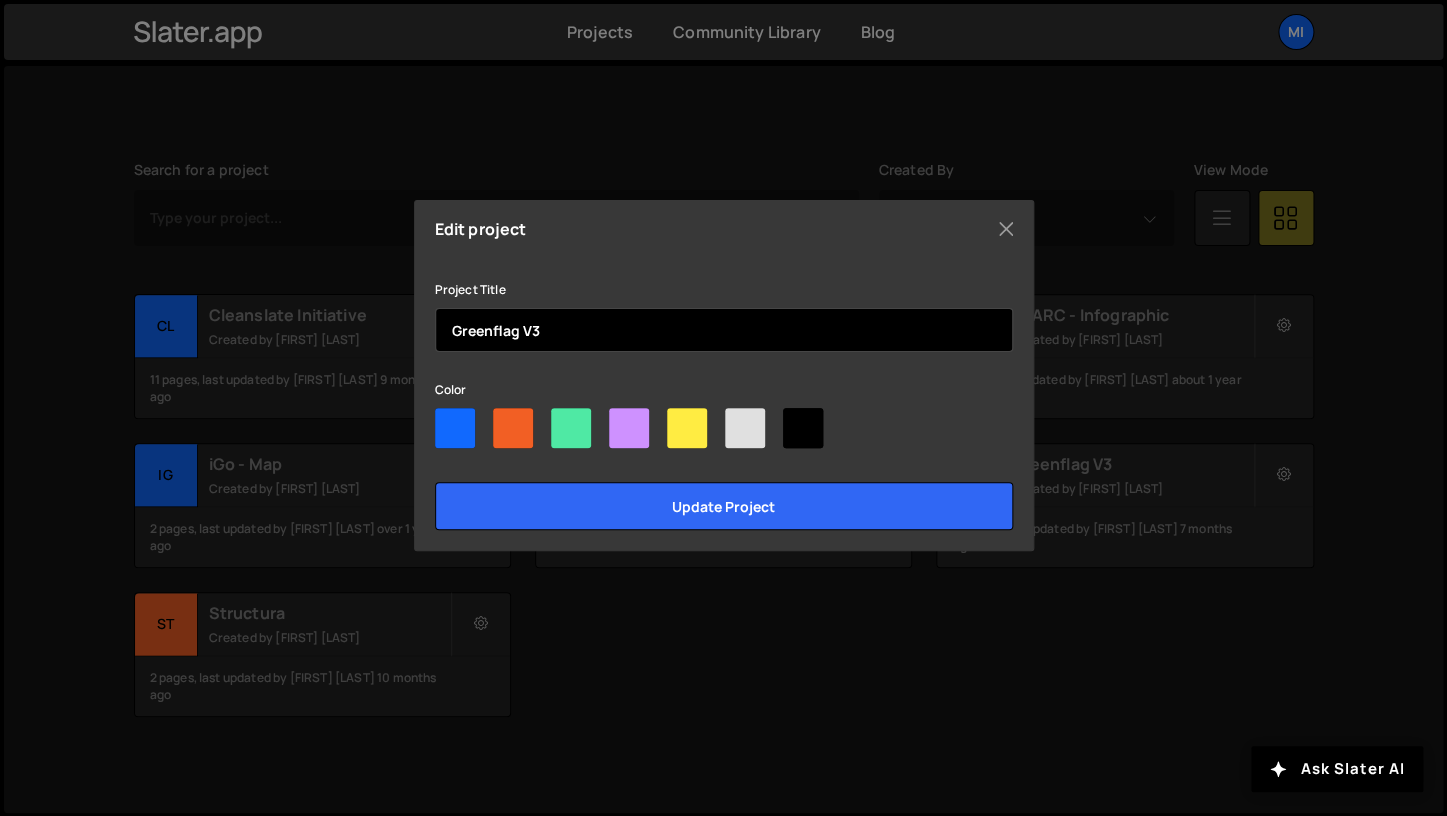 click on "Greenflag V3" at bounding box center [724, 330] 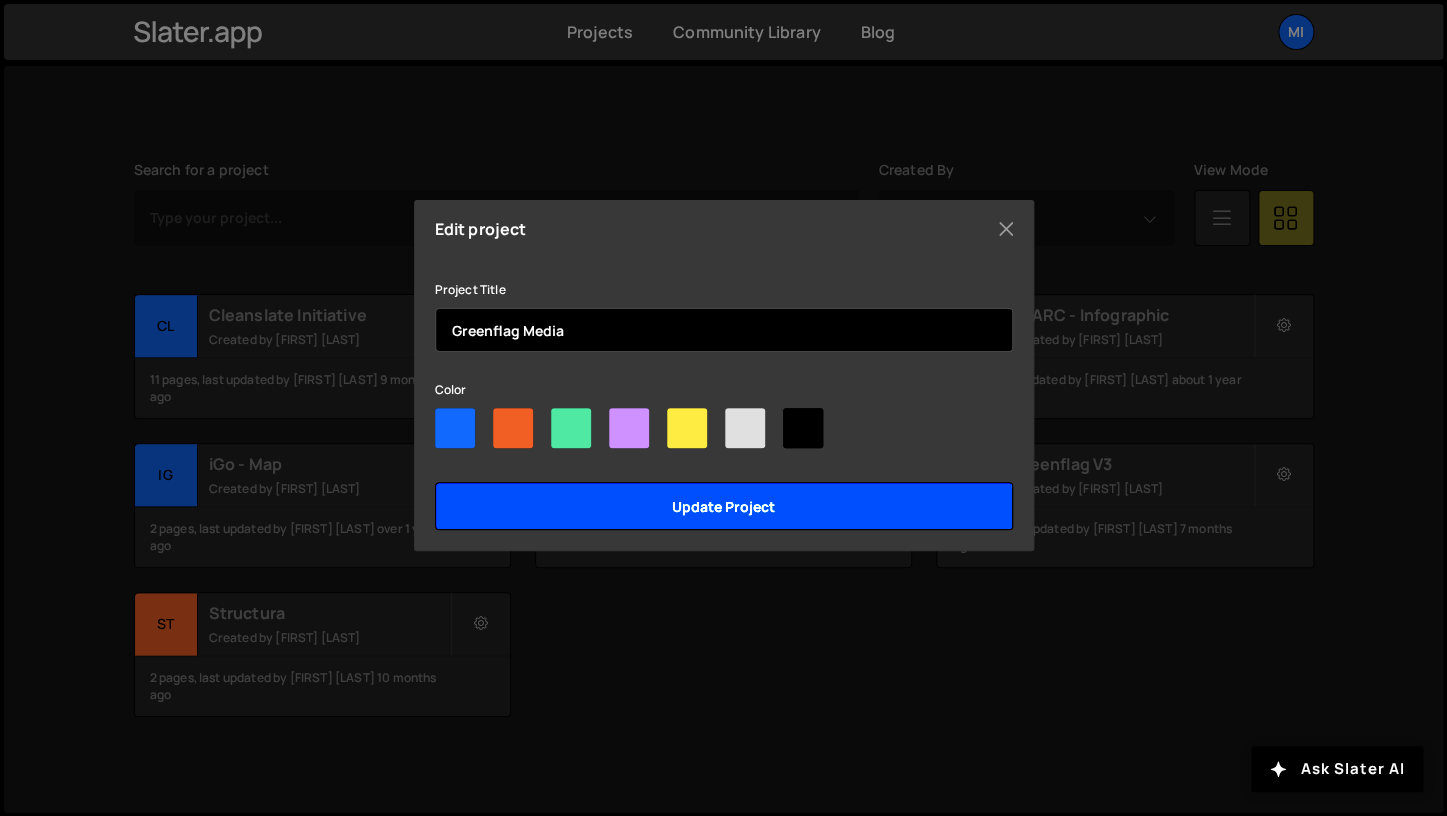 type on "Greenflag Media" 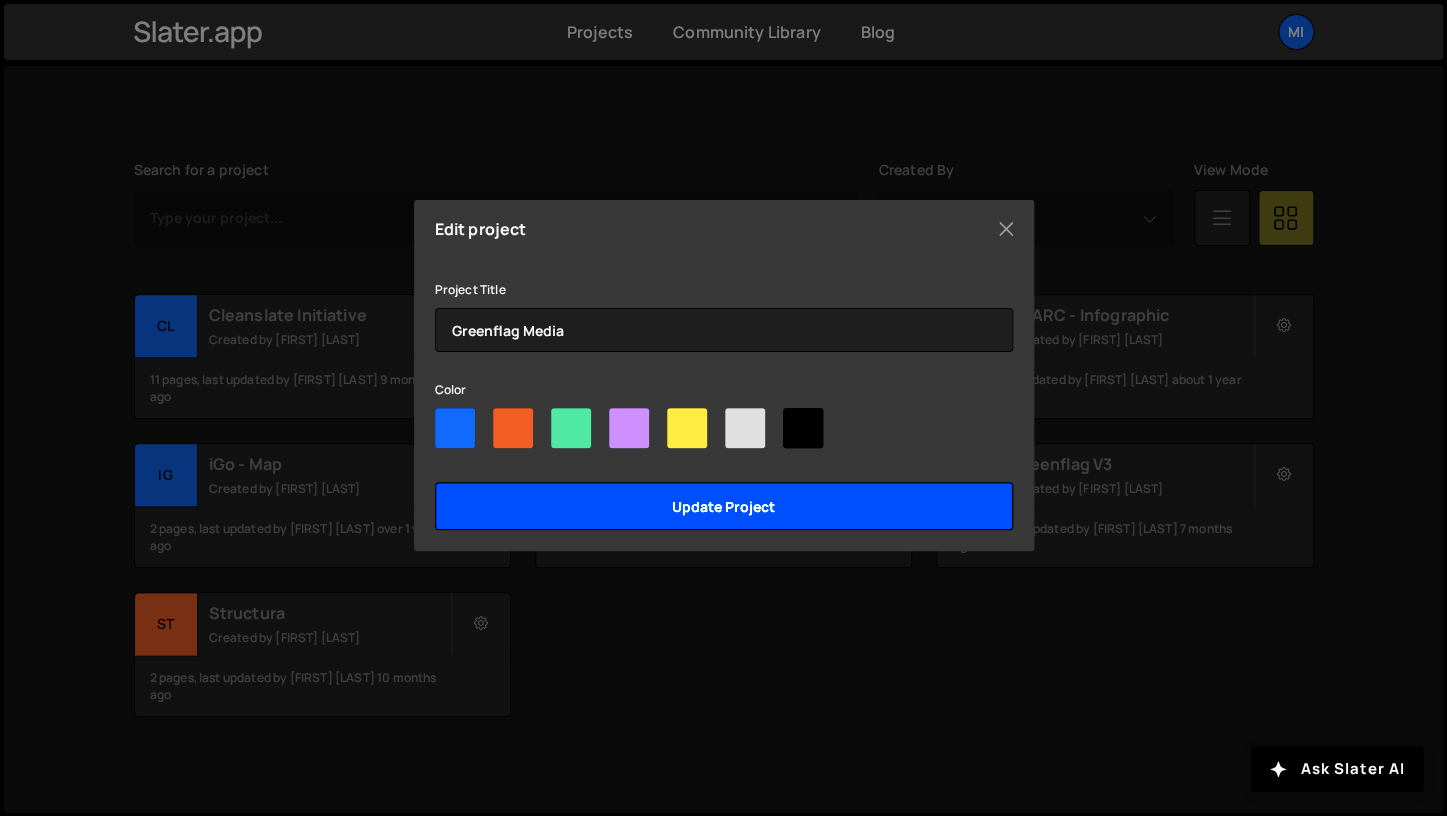 click on "Update project" at bounding box center (724, 506) 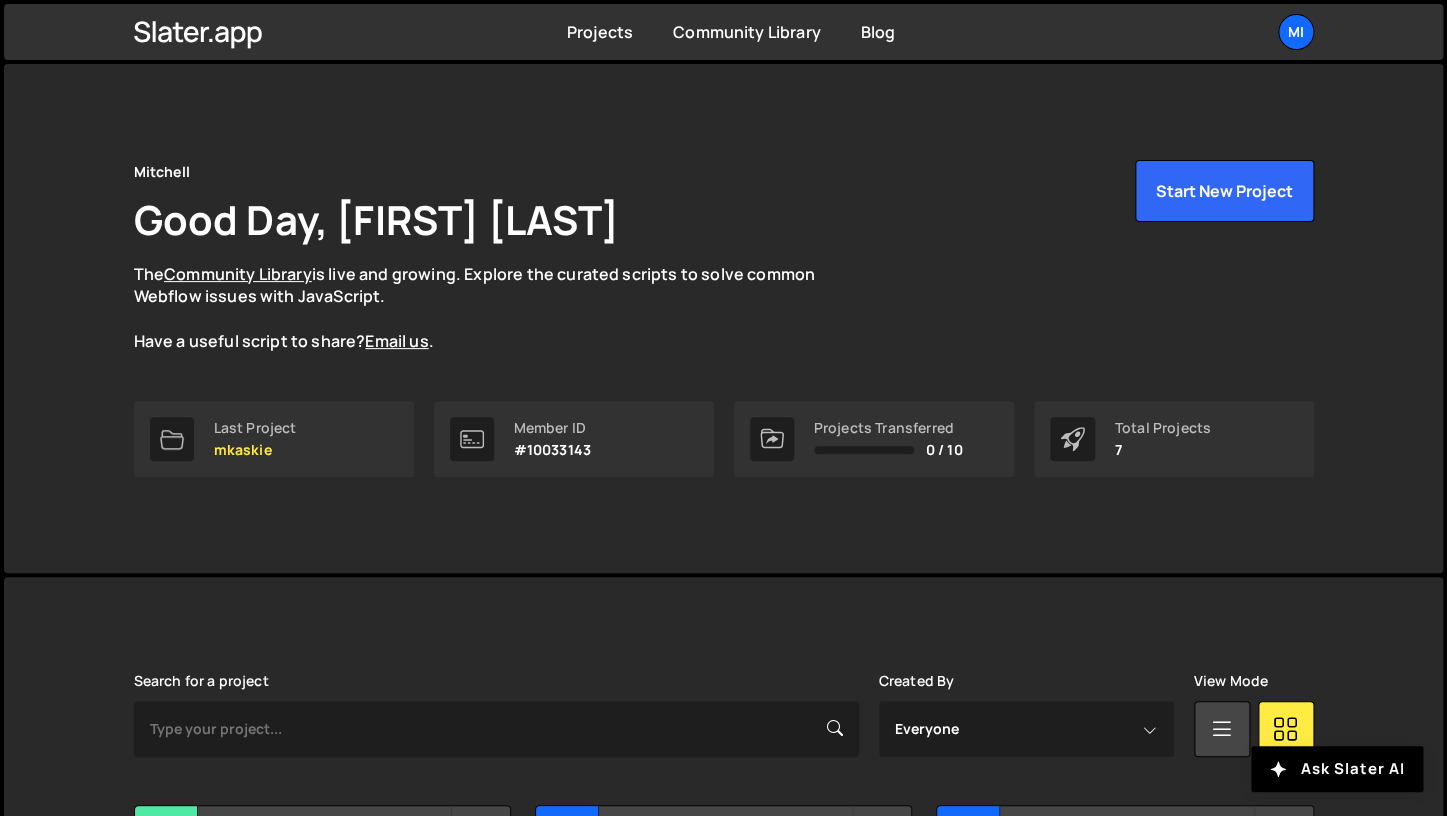 scroll, scrollTop: 511, scrollLeft: 0, axis: vertical 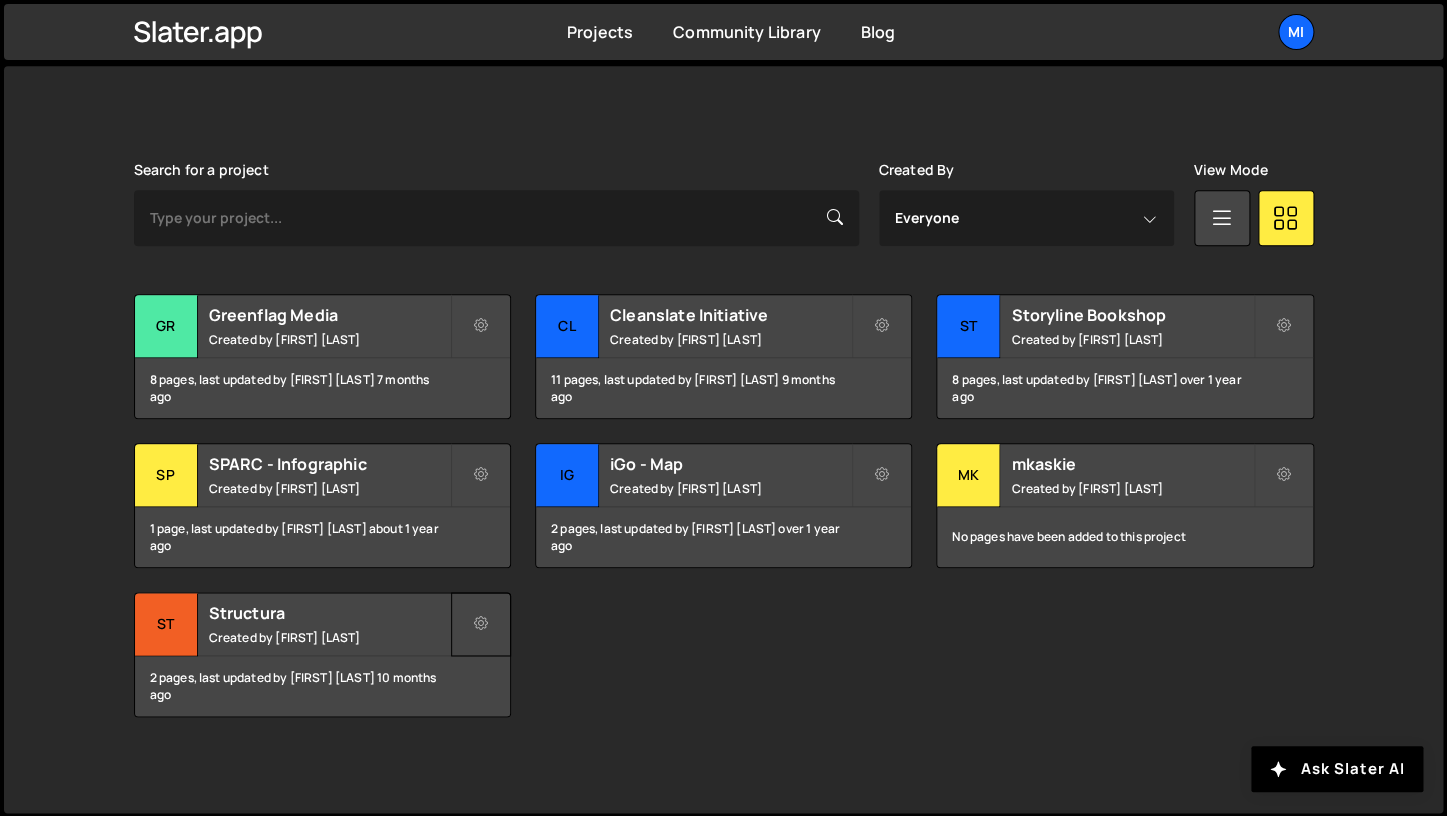 click at bounding box center [481, 624] 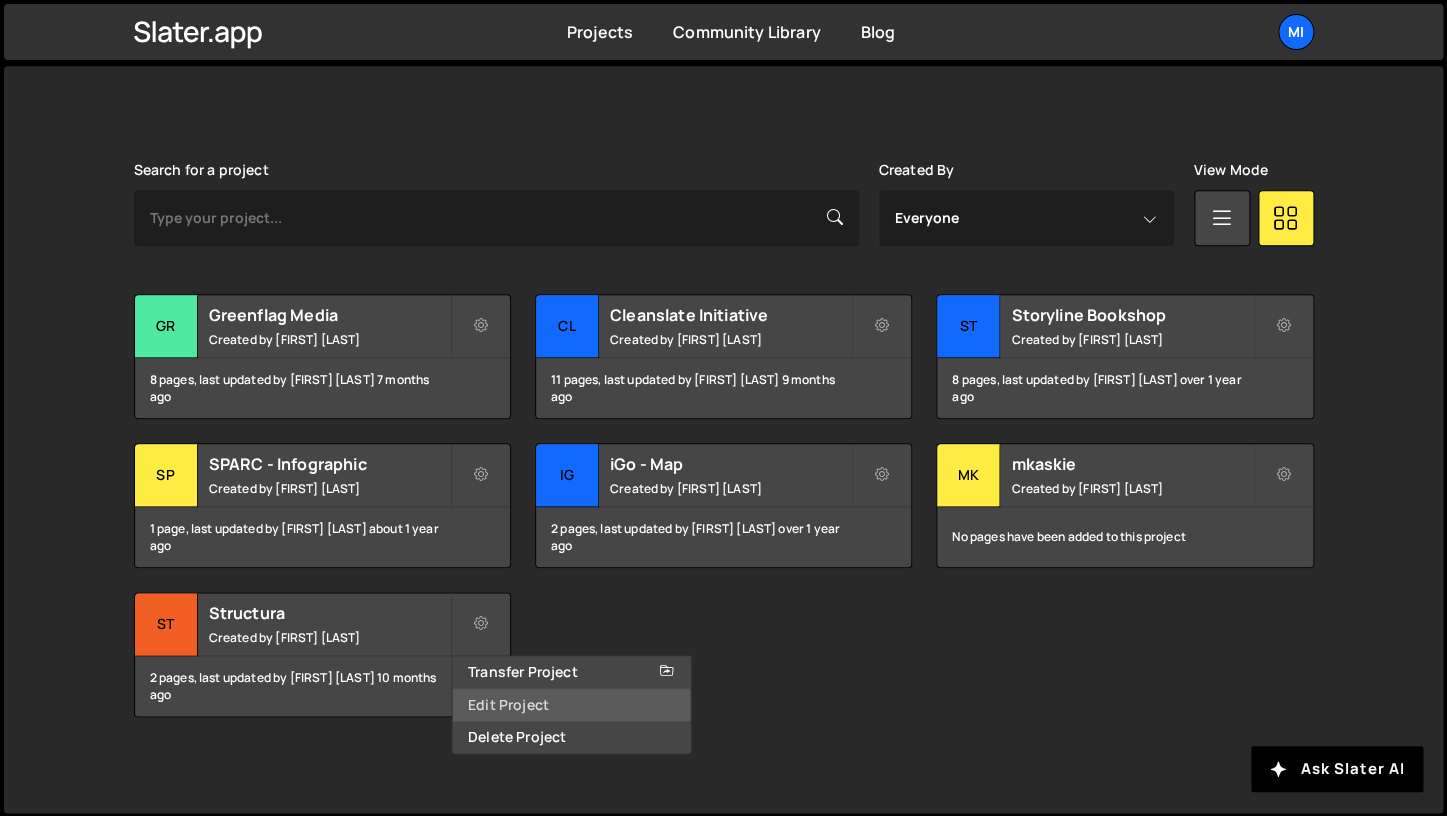 click on "Edit Project" at bounding box center (571, 705) 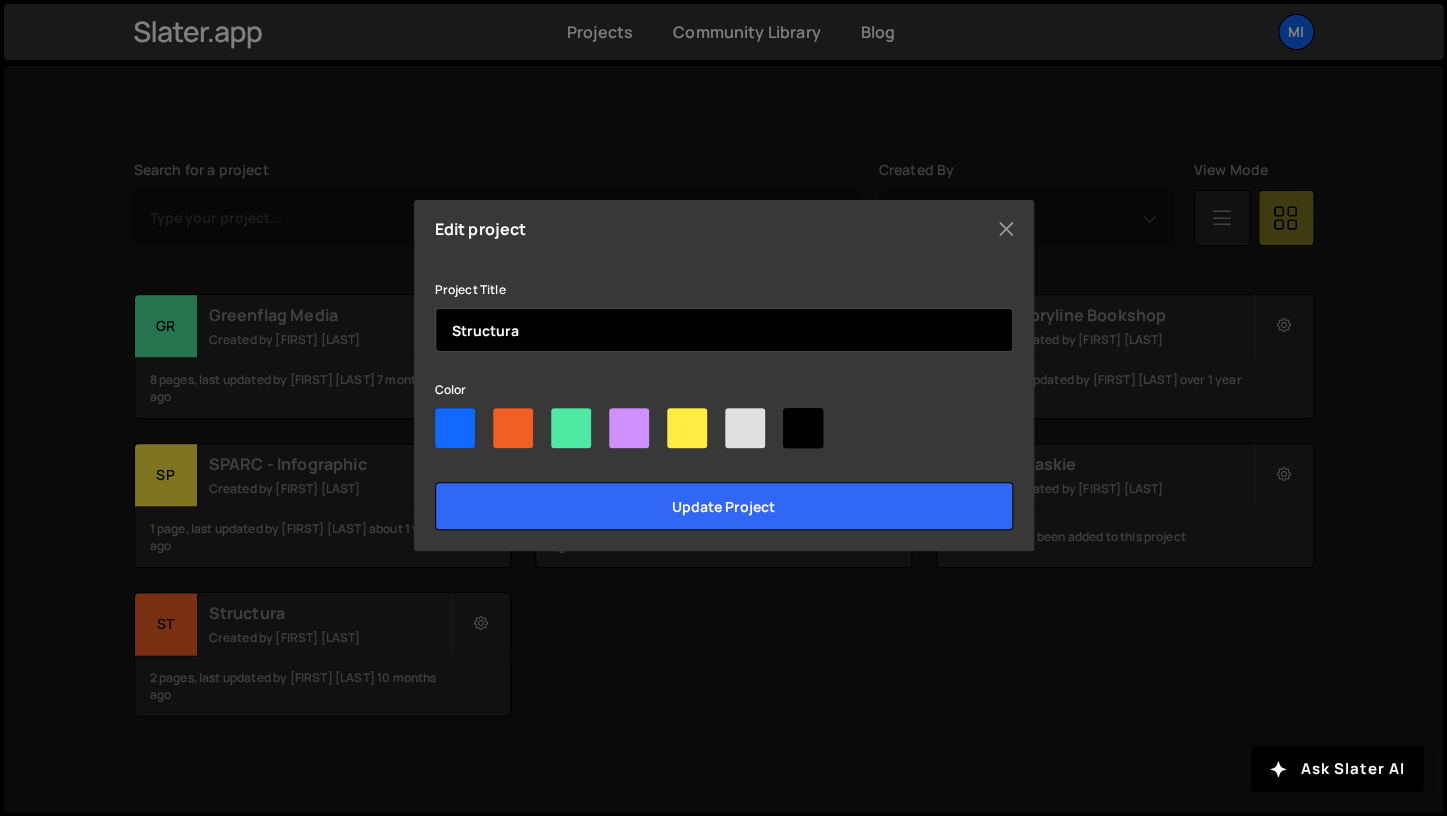 click on "Structura" at bounding box center [724, 330] 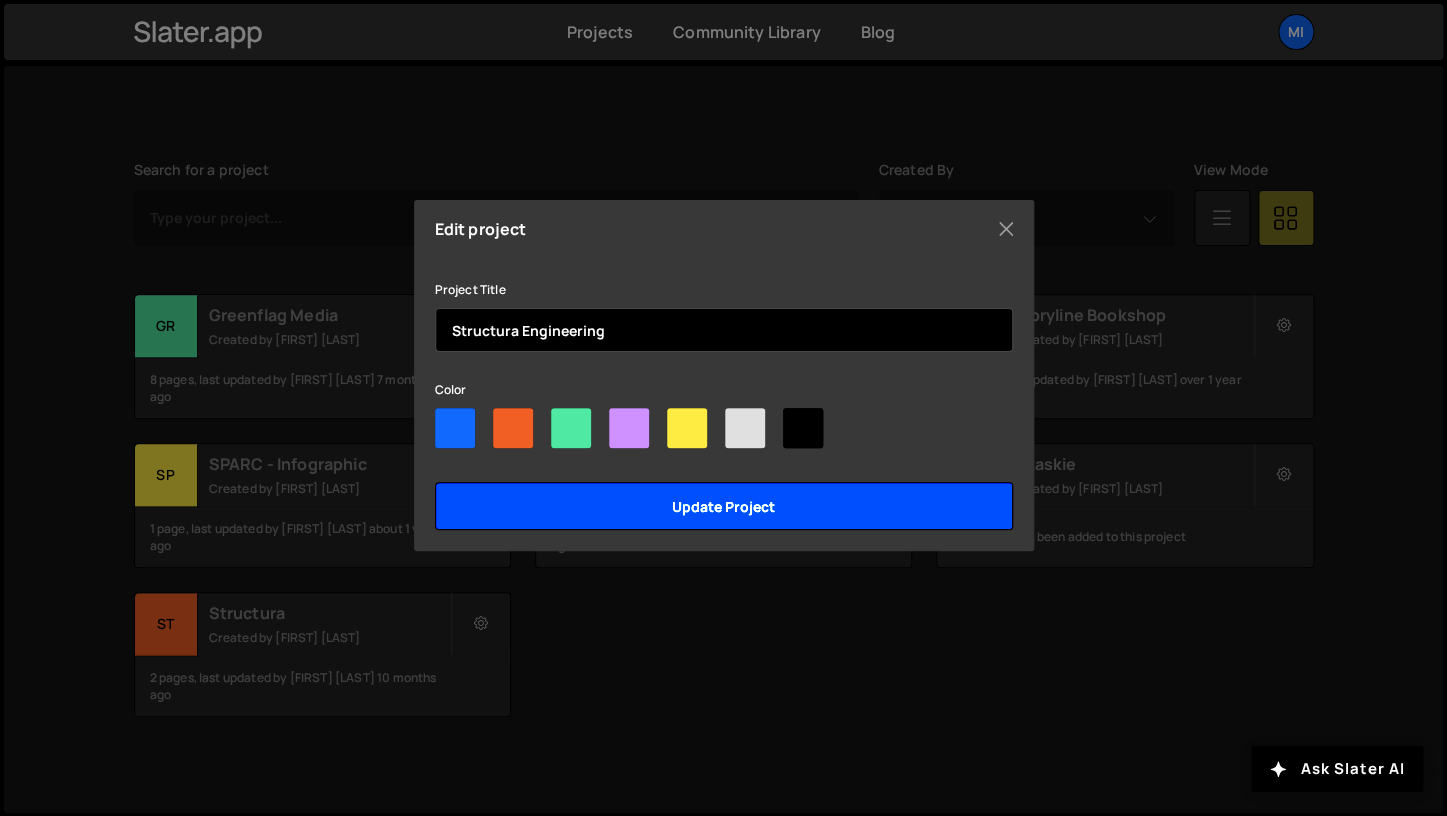 type on "Structura Engineering" 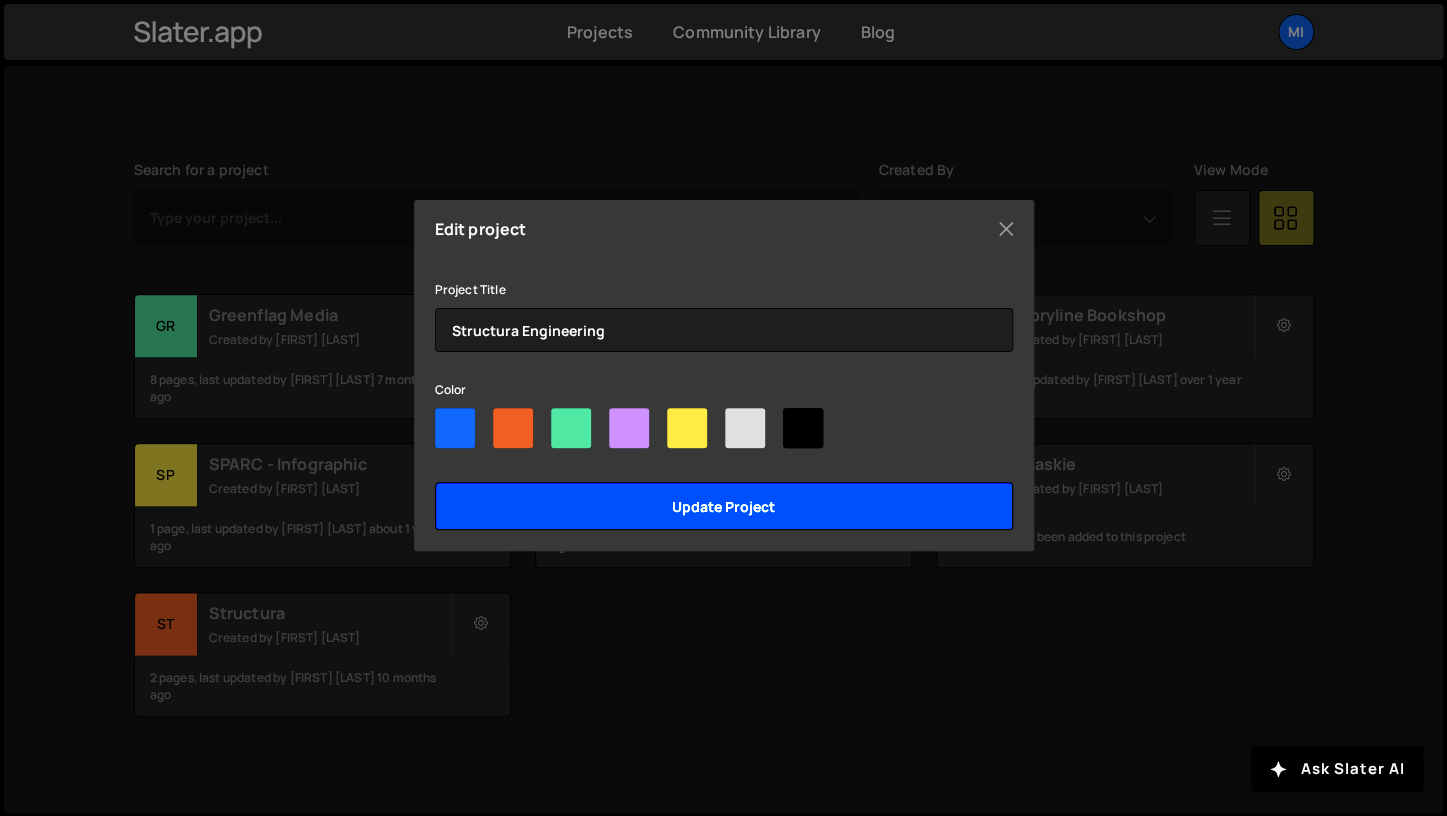 click on "Update project" at bounding box center [724, 506] 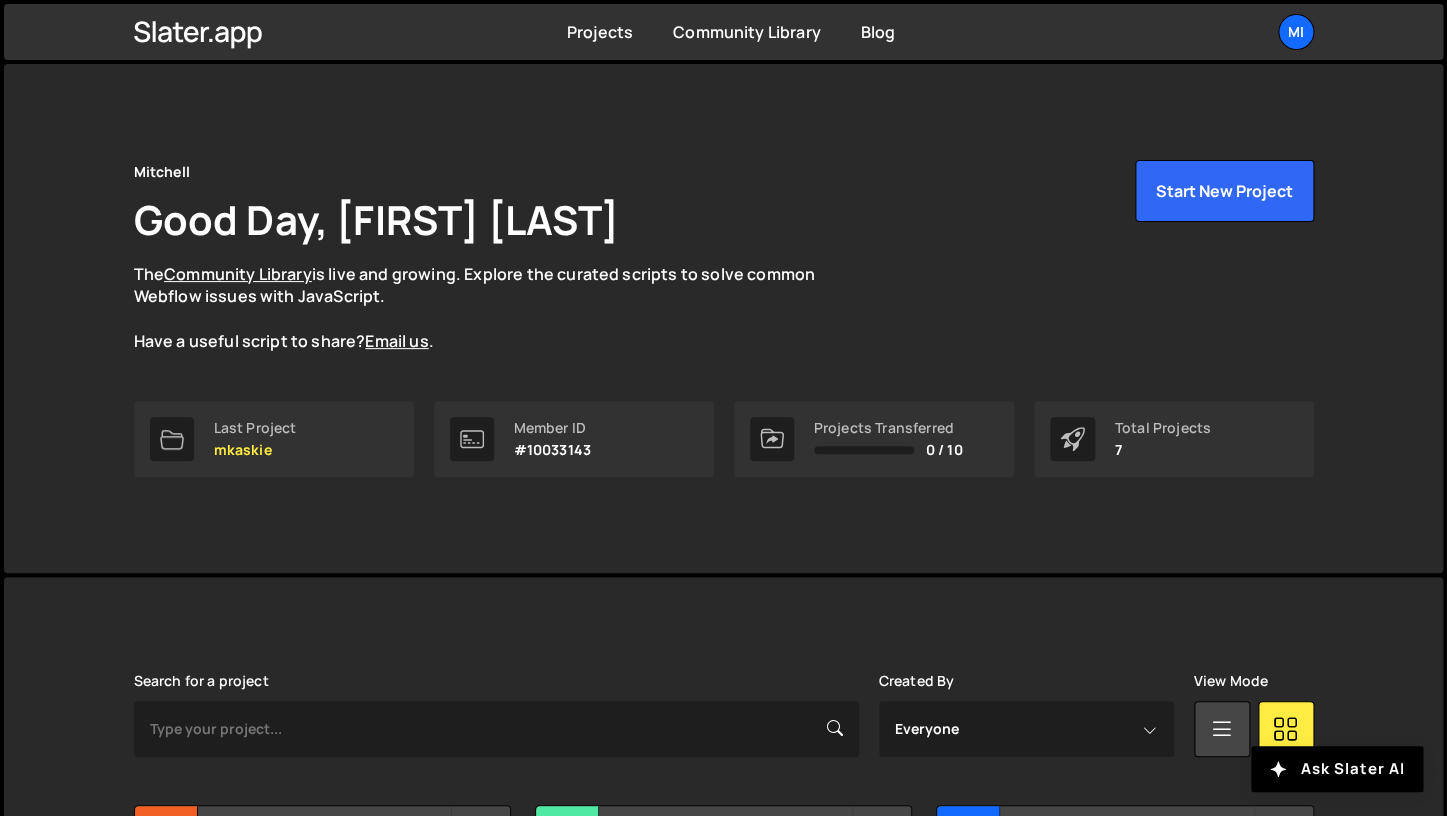 scroll, scrollTop: 511, scrollLeft: 0, axis: vertical 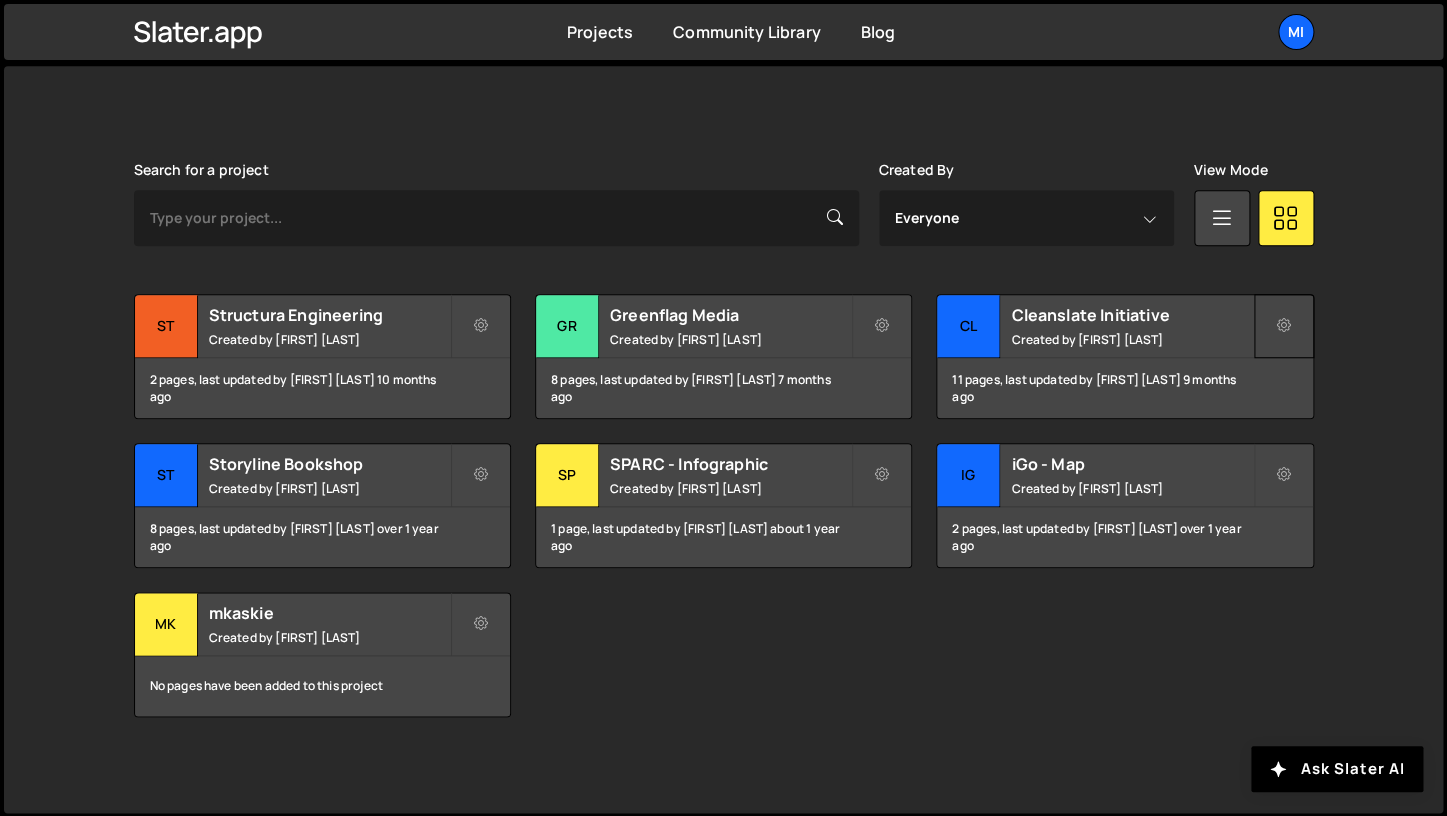click at bounding box center (1284, 326) 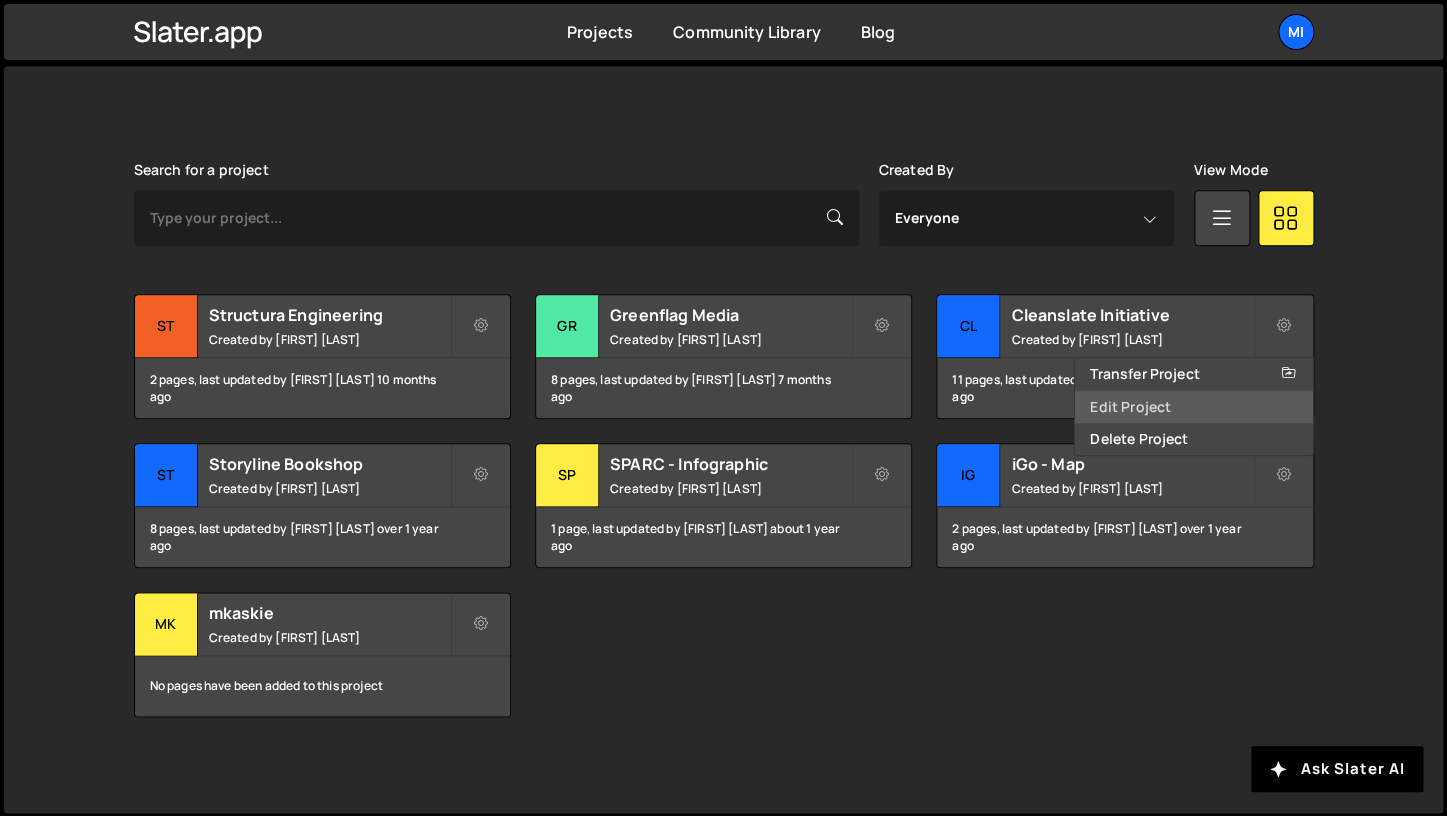 click on "Edit Project" at bounding box center [1193, 407] 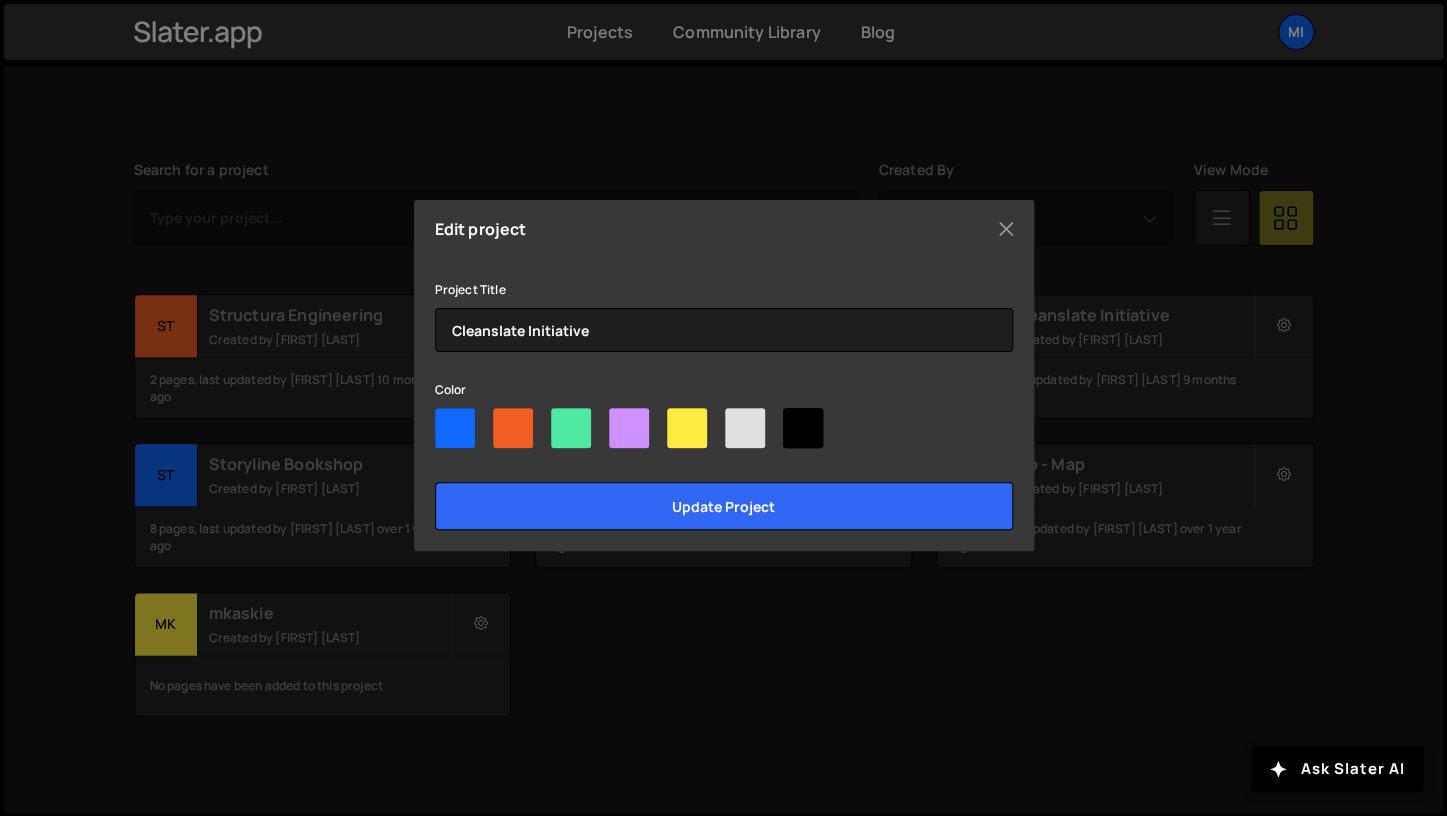 click at bounding box center [629, 428] 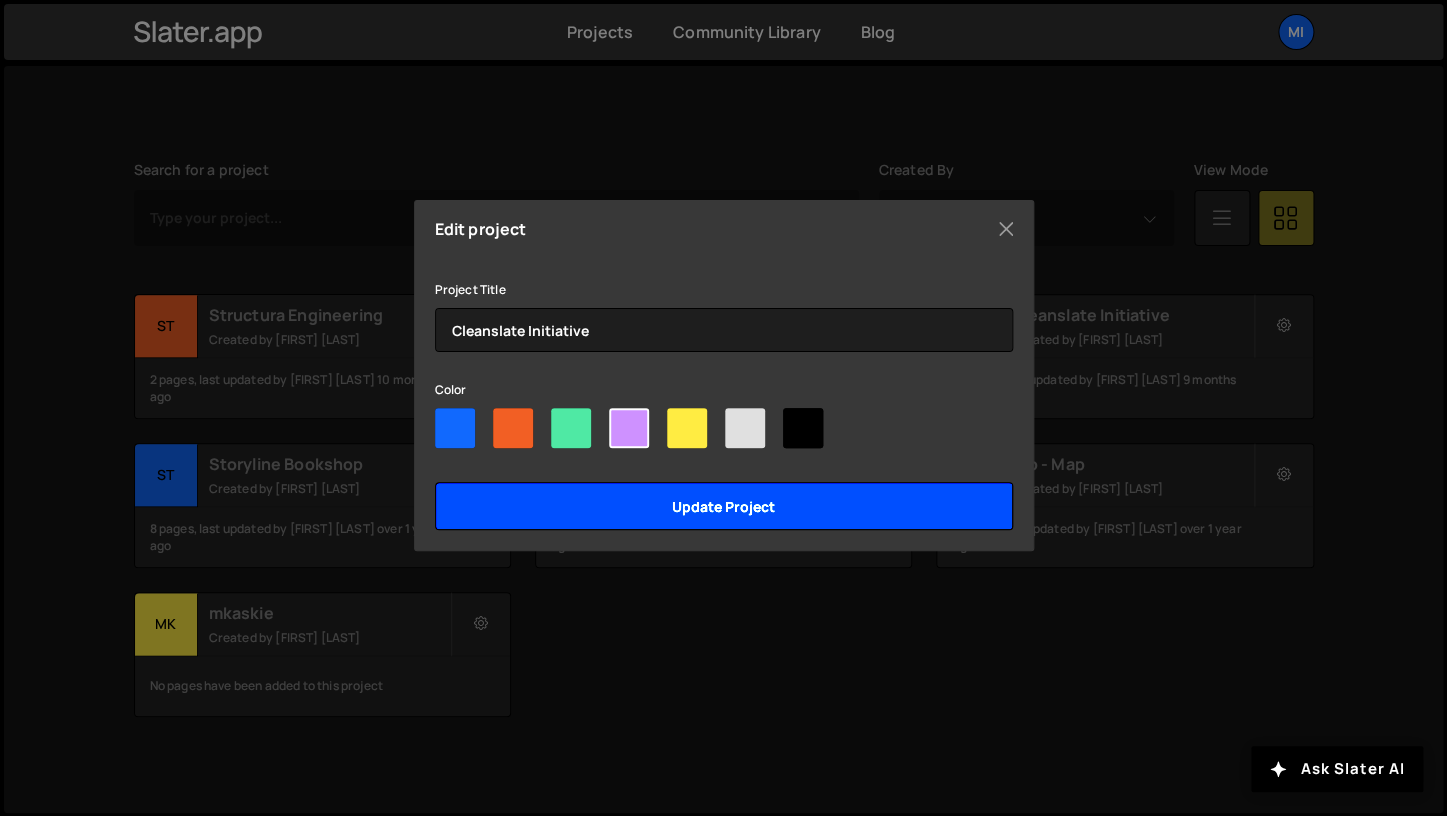 click on "Update project" at bounding box center [724, 506] 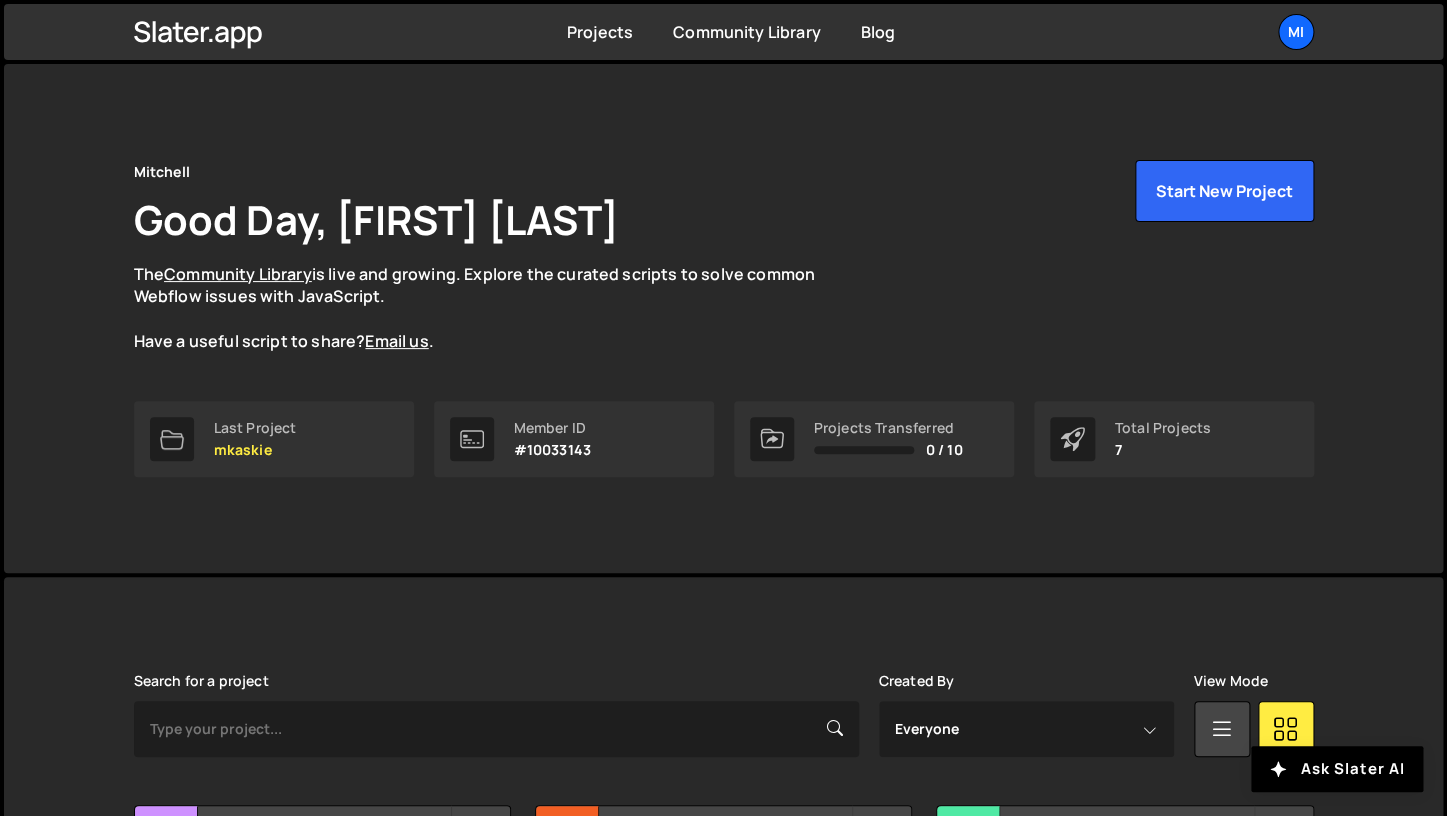 scroll, scrollTop: 511, scrollLeft: 0, axis: vertical 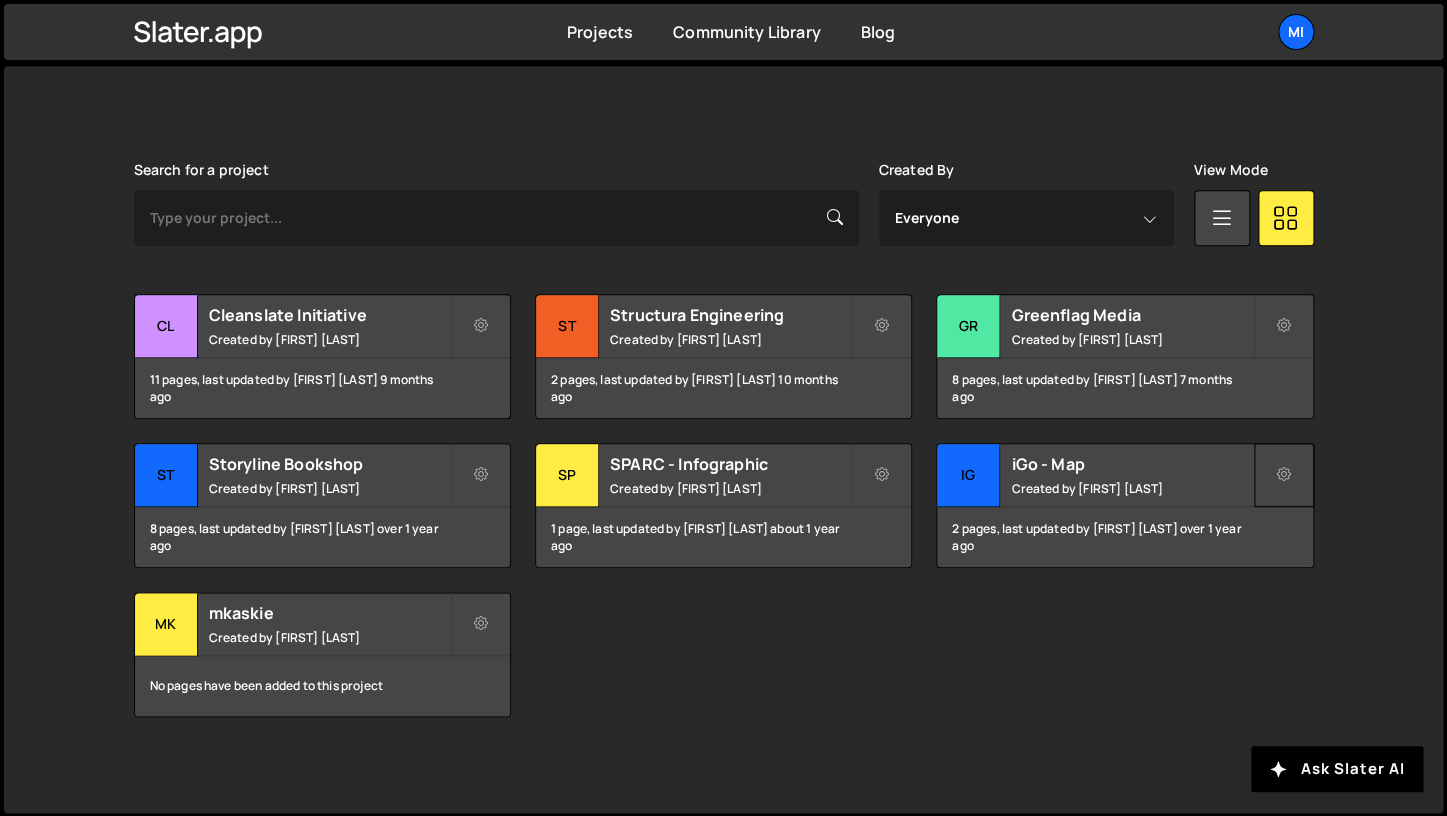 click at bounding box center (1284, 475) 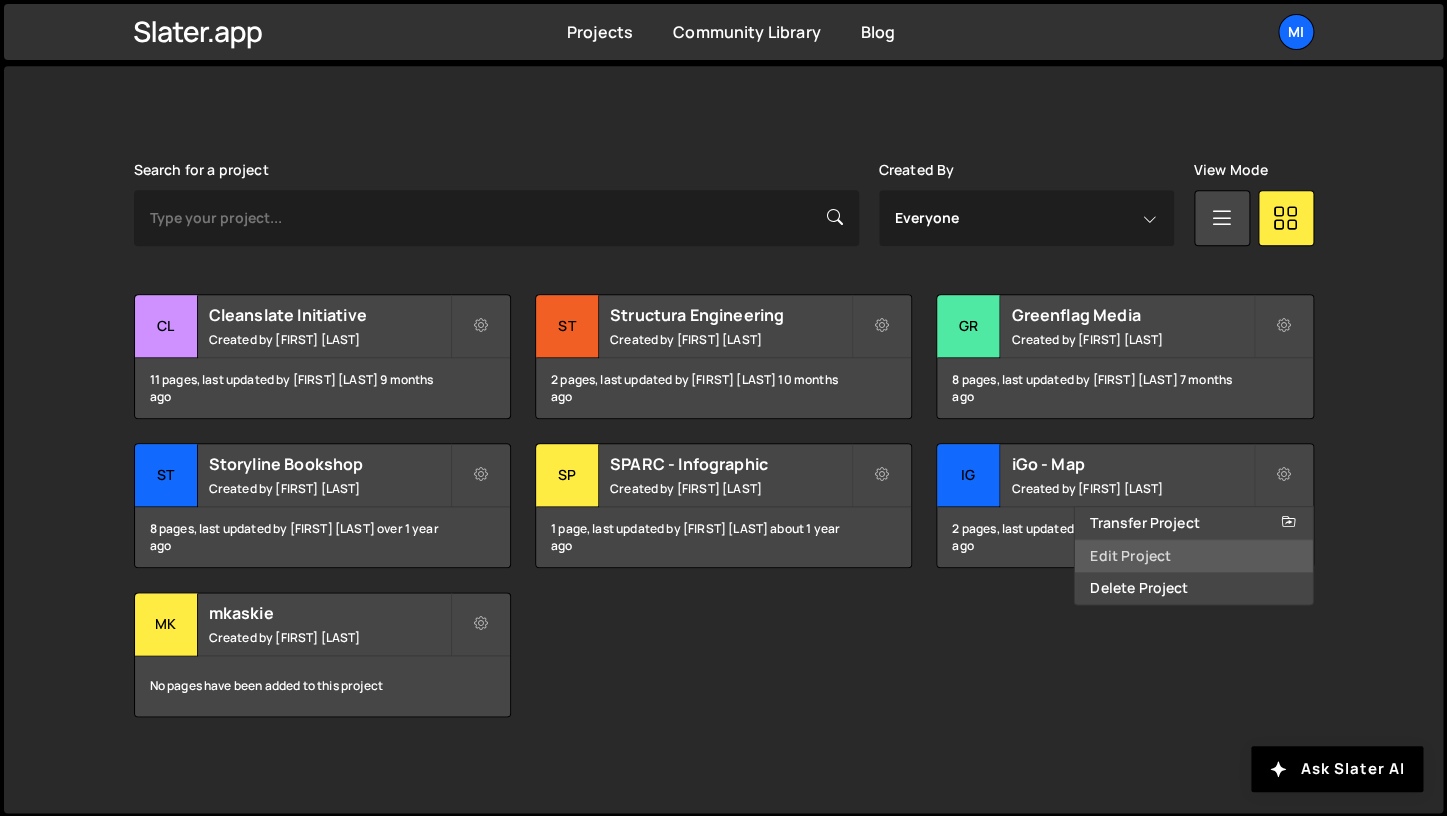click on "Edit Project" at bounding box center [1193, 556] 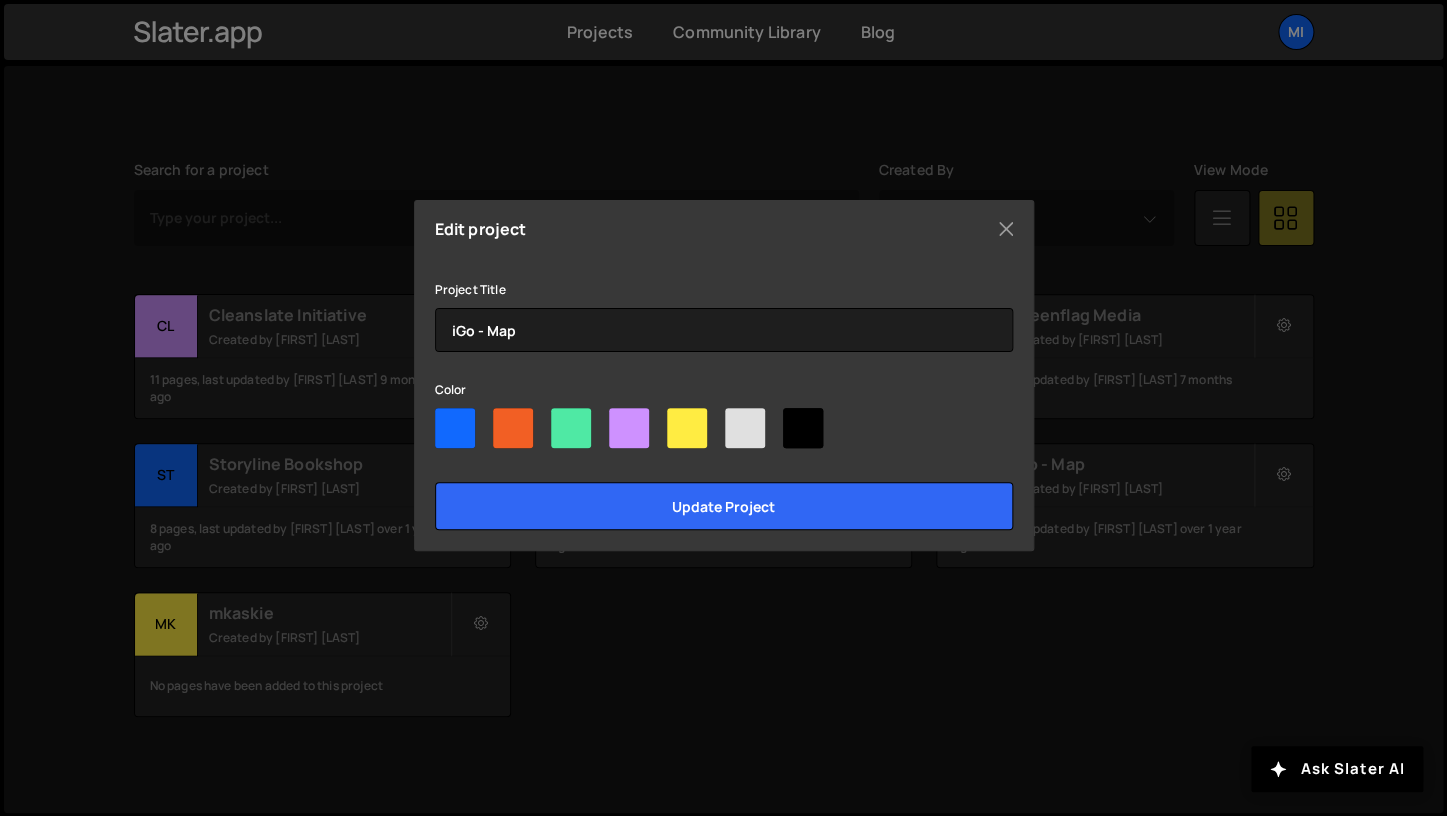 click at bounding box center (745, 428) 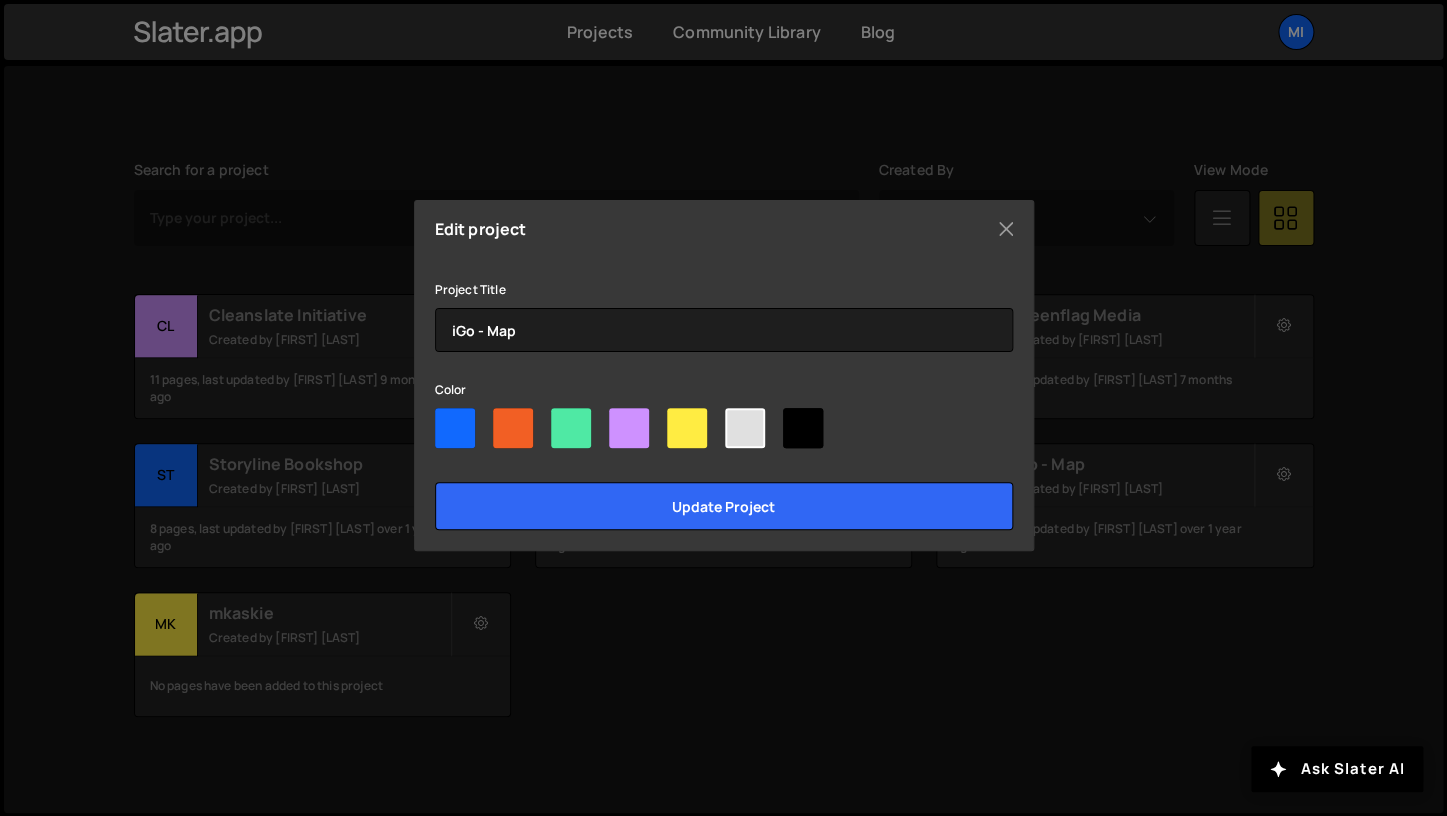 click at bounding box center (724, 432) 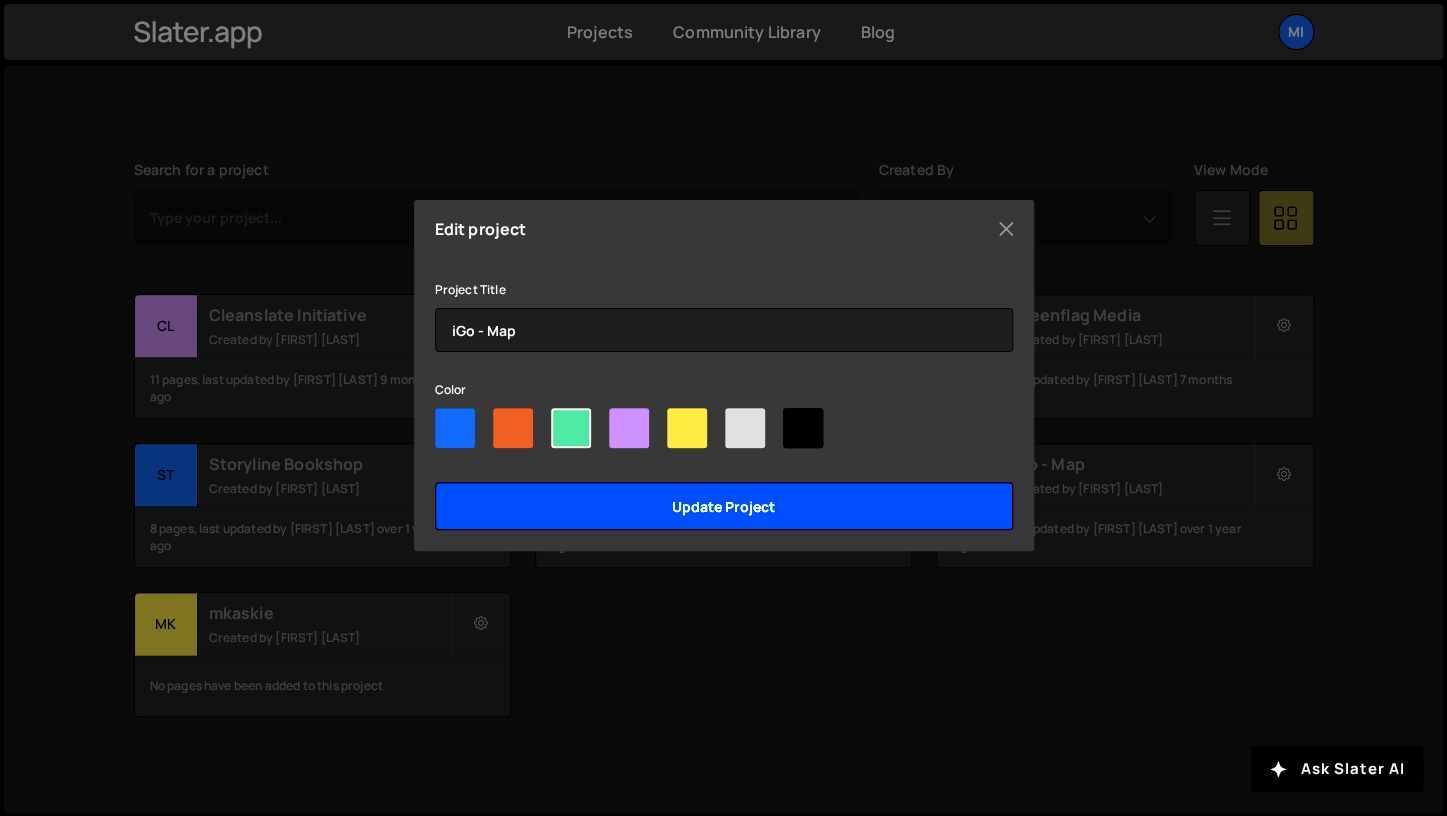 click on "Update project" at bounding box center [724, 506] 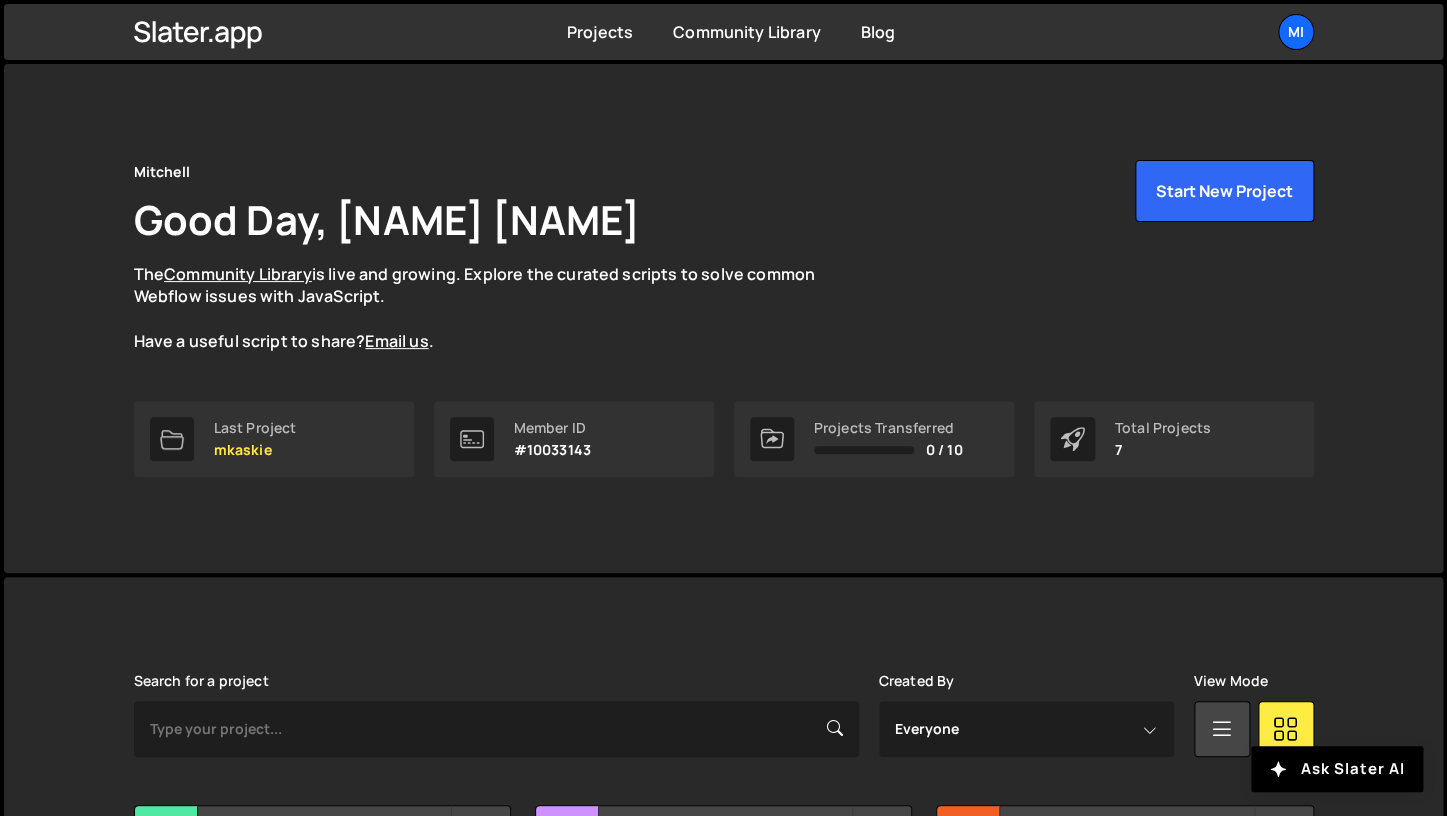 scroll, scrollTop: 511, scrollLeft: 0, axis: vertical 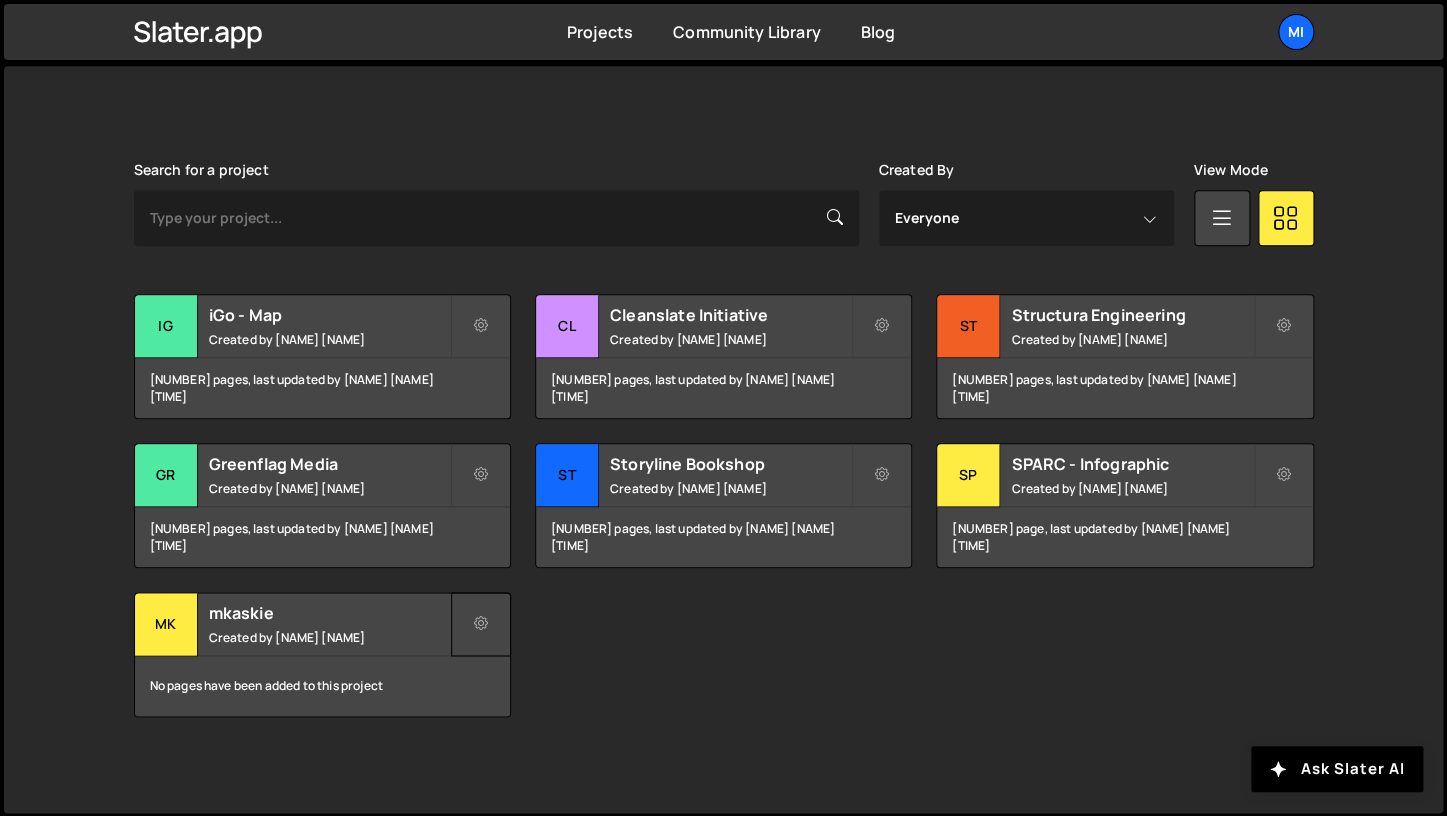 click at bounding box center [481, 624] 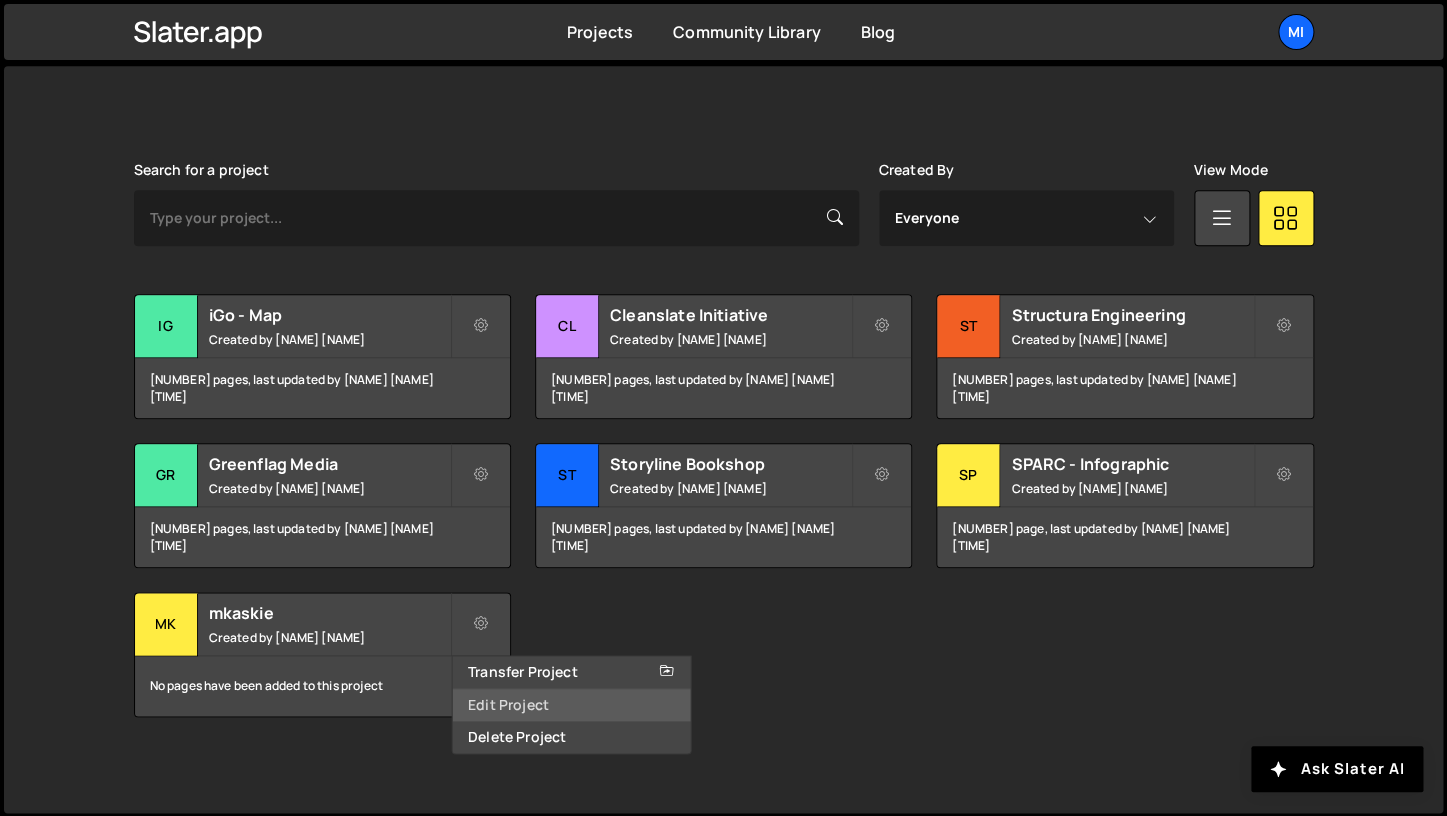 click on "Edit Project" at bounding box center (571, 705) 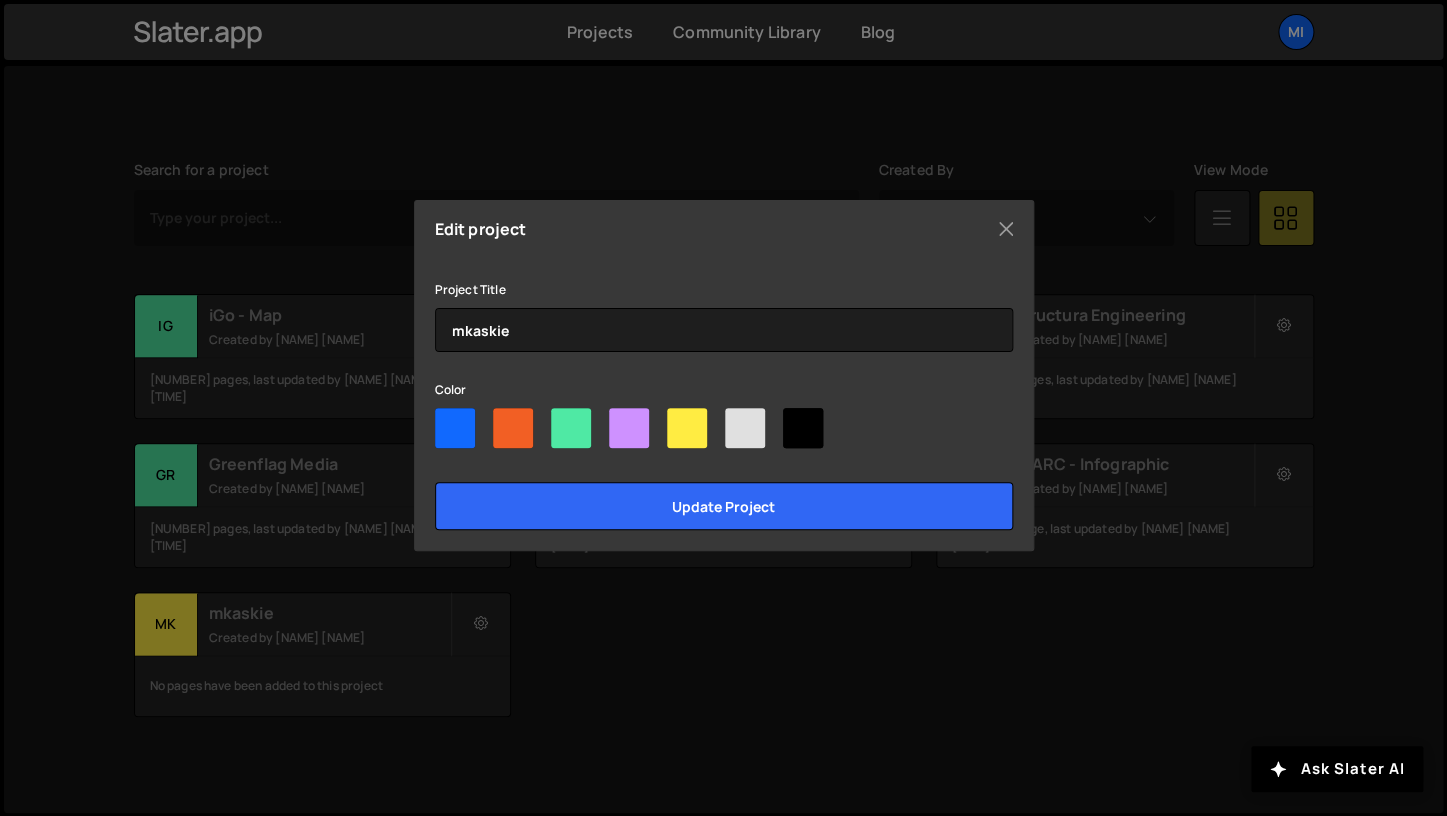 click on "Edit project
Project Title
mkaskie
Color
Update project" at bounding box center (724, 375) 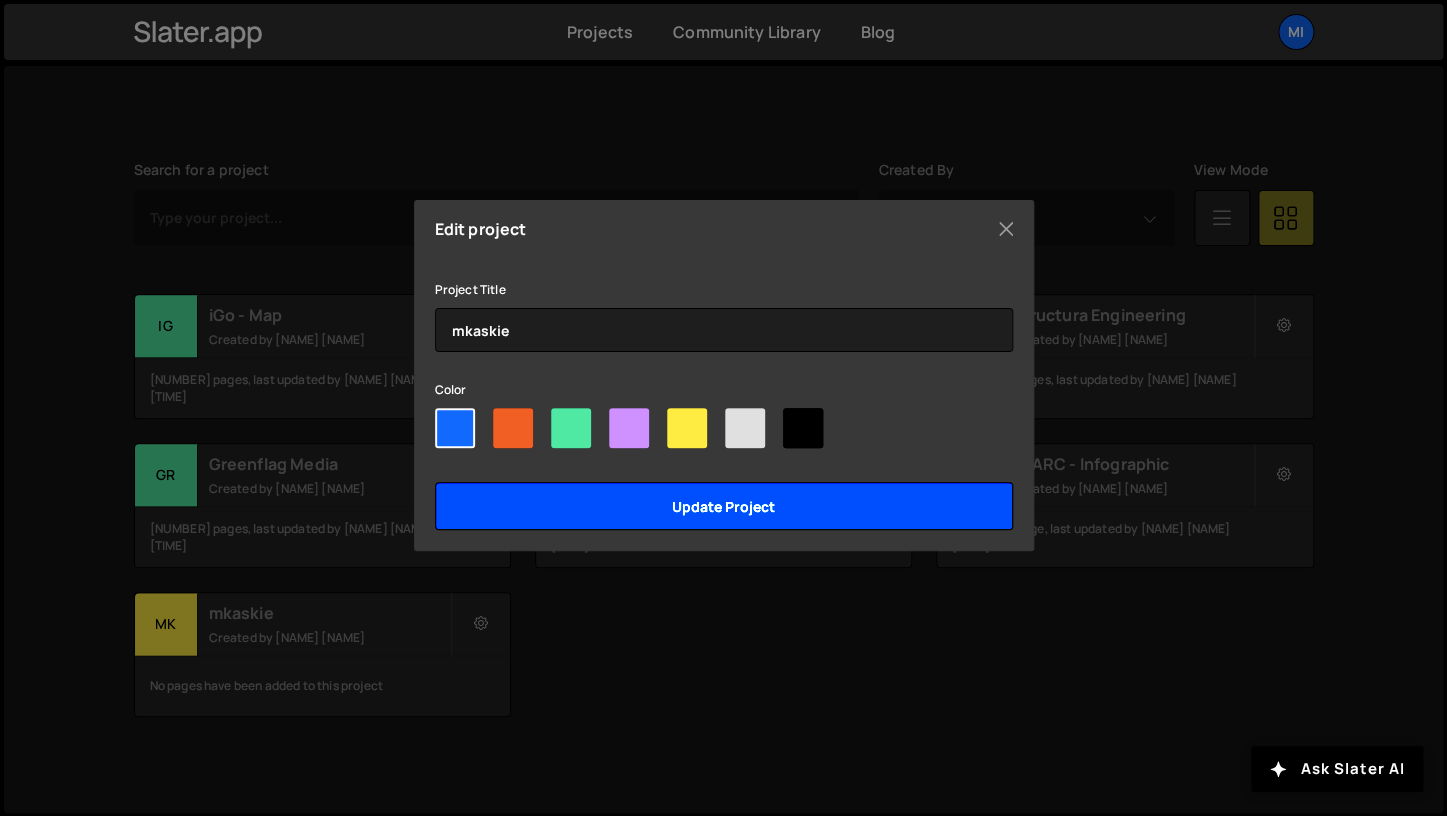 click on "Update project" at bounding box center (724, 506) 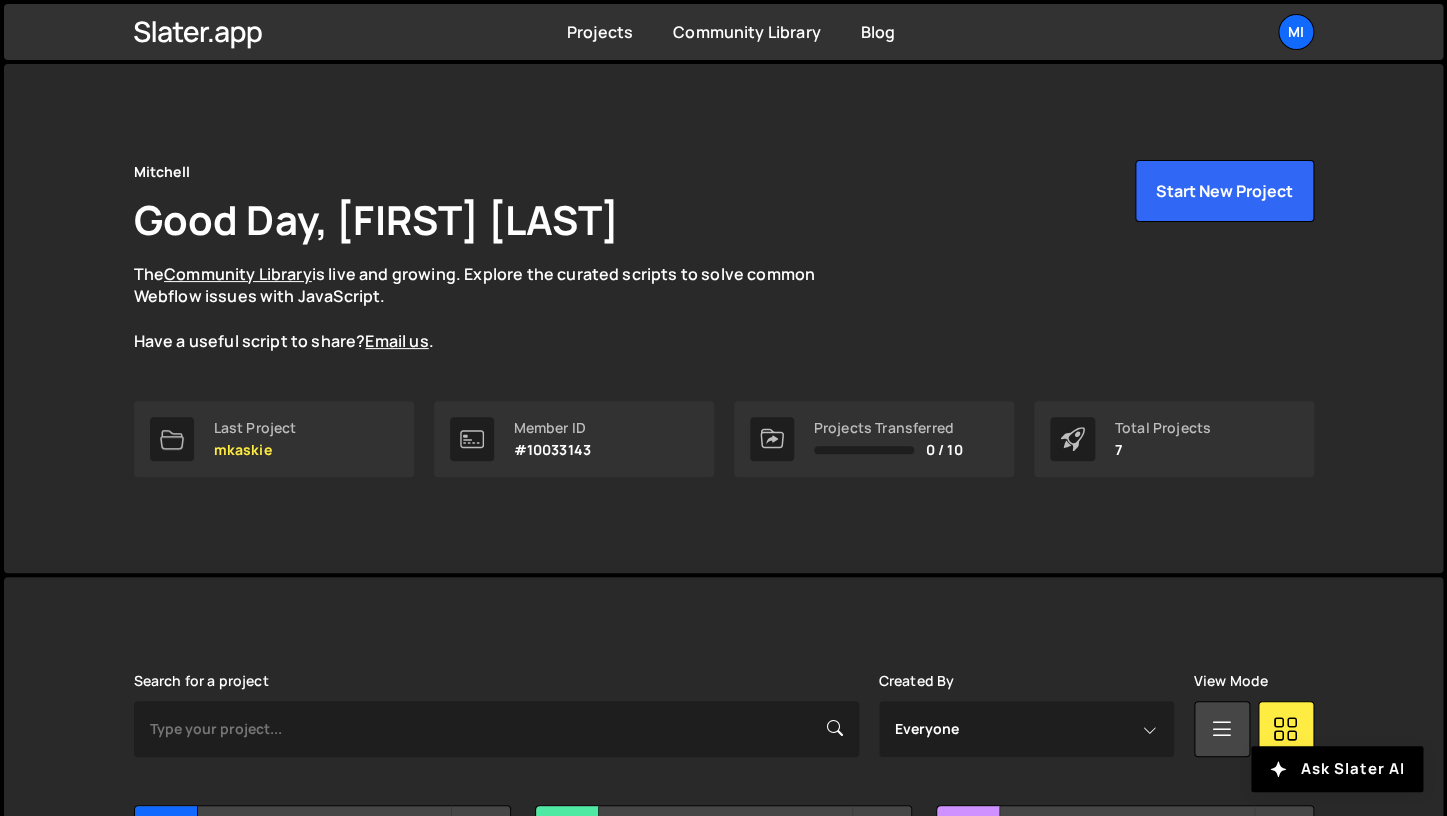 scroll, scrollTop: 511, scrollLeft: 0, axis: vertical 